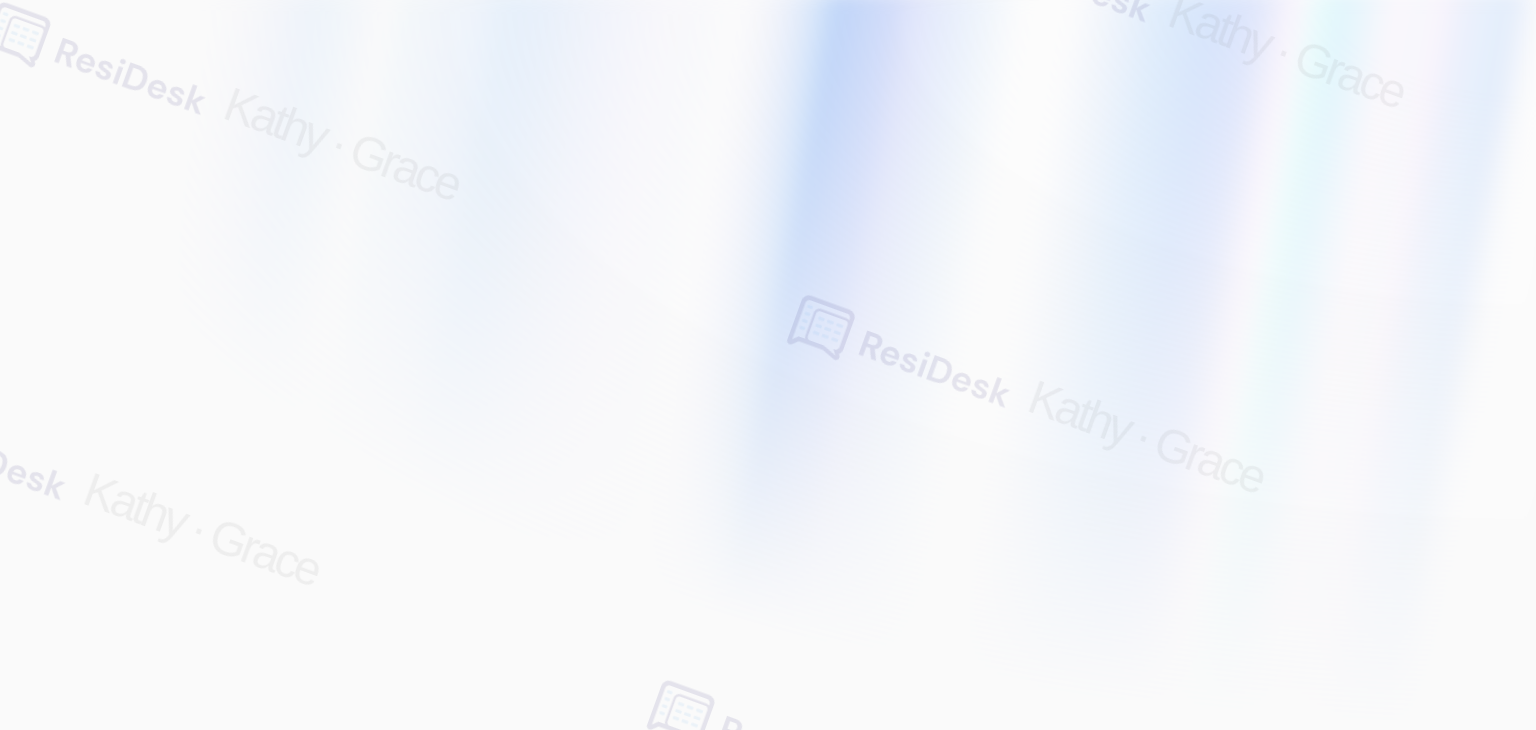 scroll, scrollTop: 0, scrollLeft: 0, axis: both 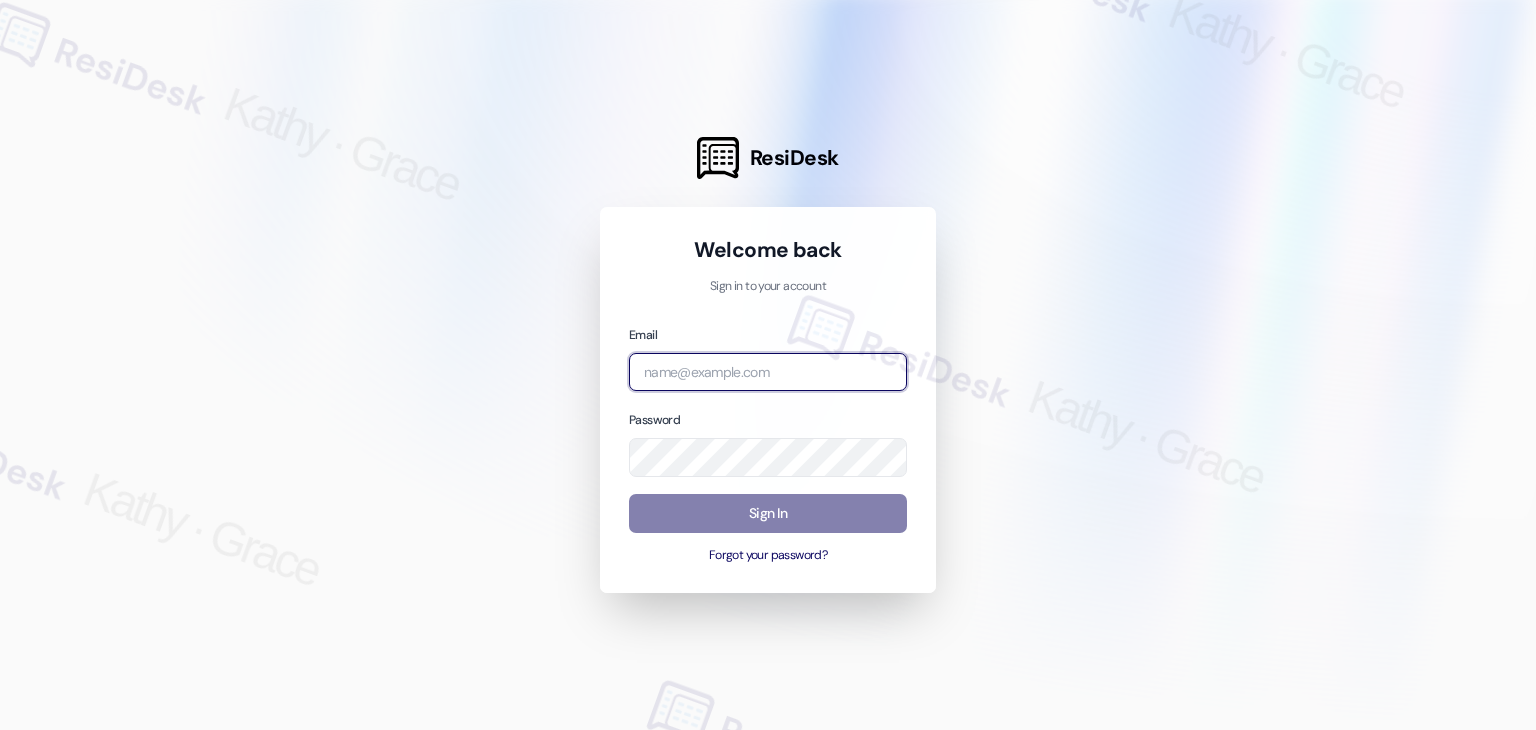 click at bounding box center (768, 372) 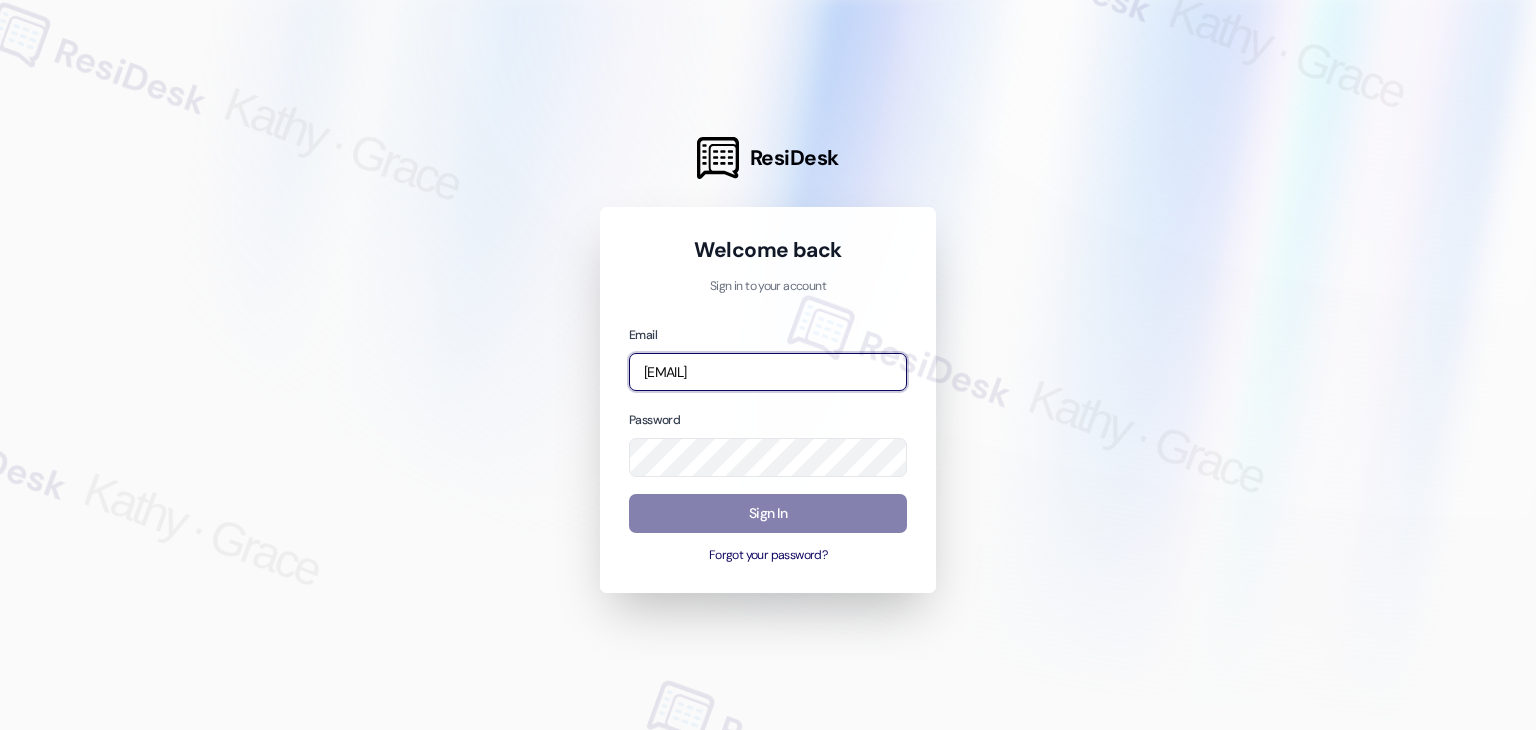 scroll, scrollTop: 0, scrollLeft: 30, axis: horizontal 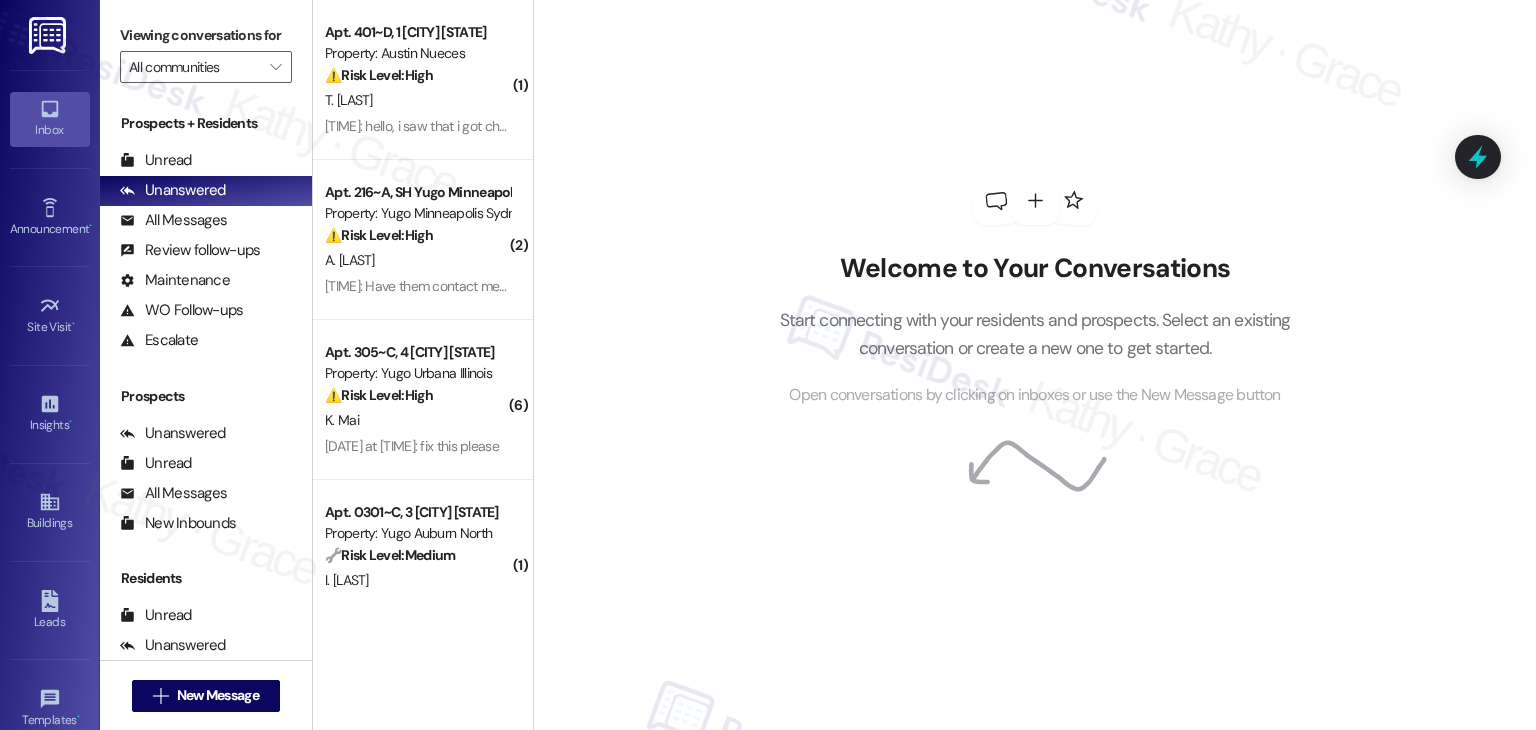 click on "Welcome to Your Conversations Start connecting with your residents and prospects. Select an existing conversation or create a new one to get started. Open conversations by clicking on inboxes or use the New Message button" at bounding box center (1035, 292) 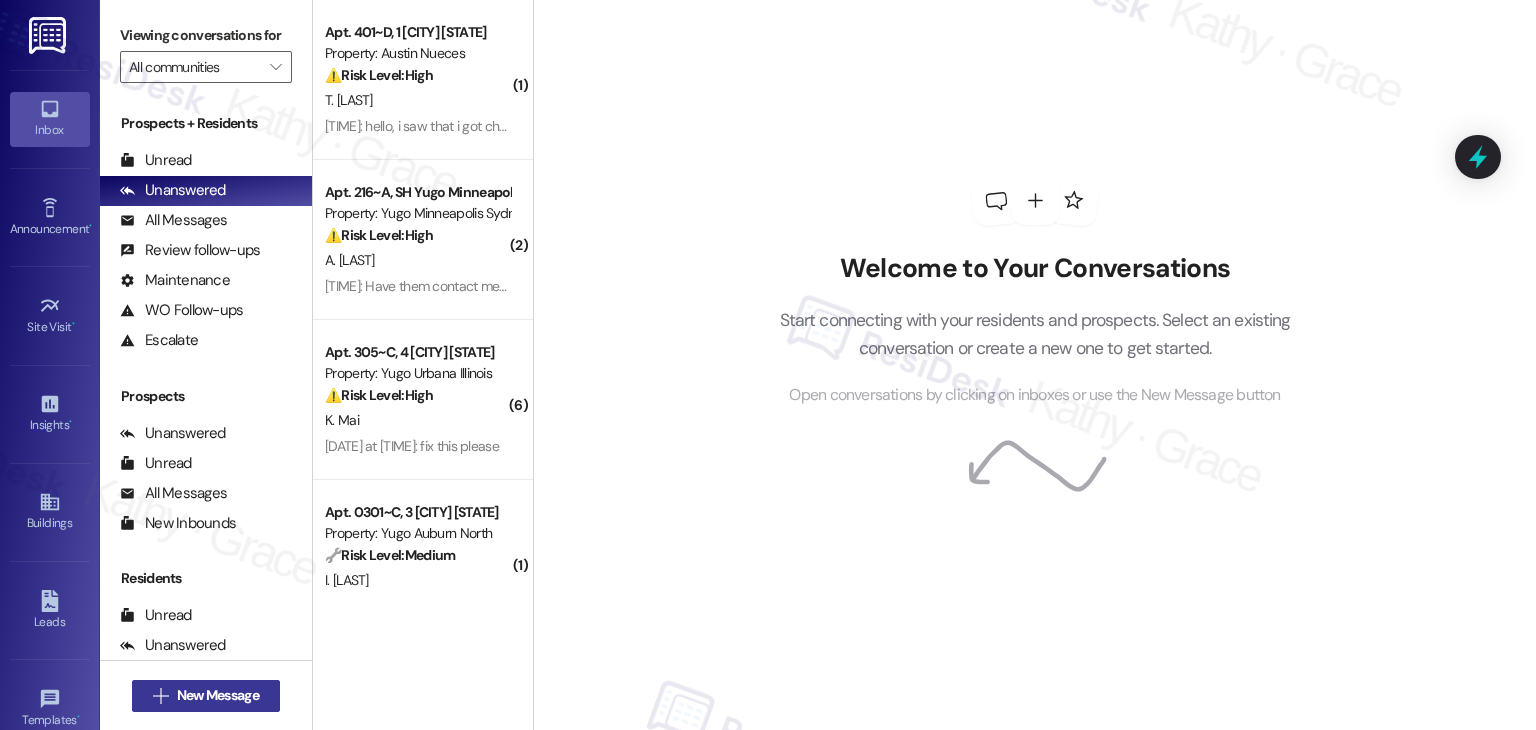 click on "New Message" at bounding box center [218, 695] 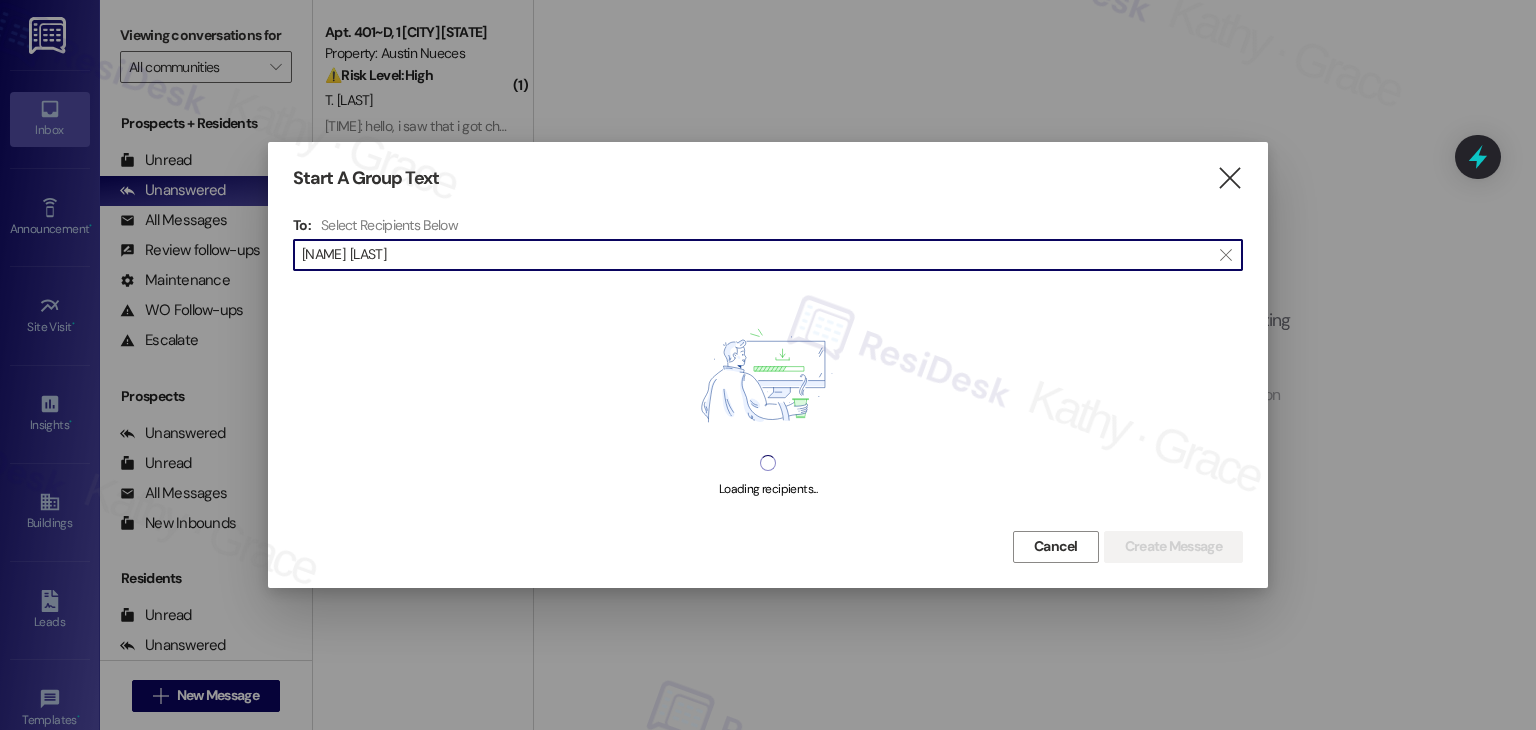 click on "[NAME]	[LAST]" at bounding box center (756, 255) 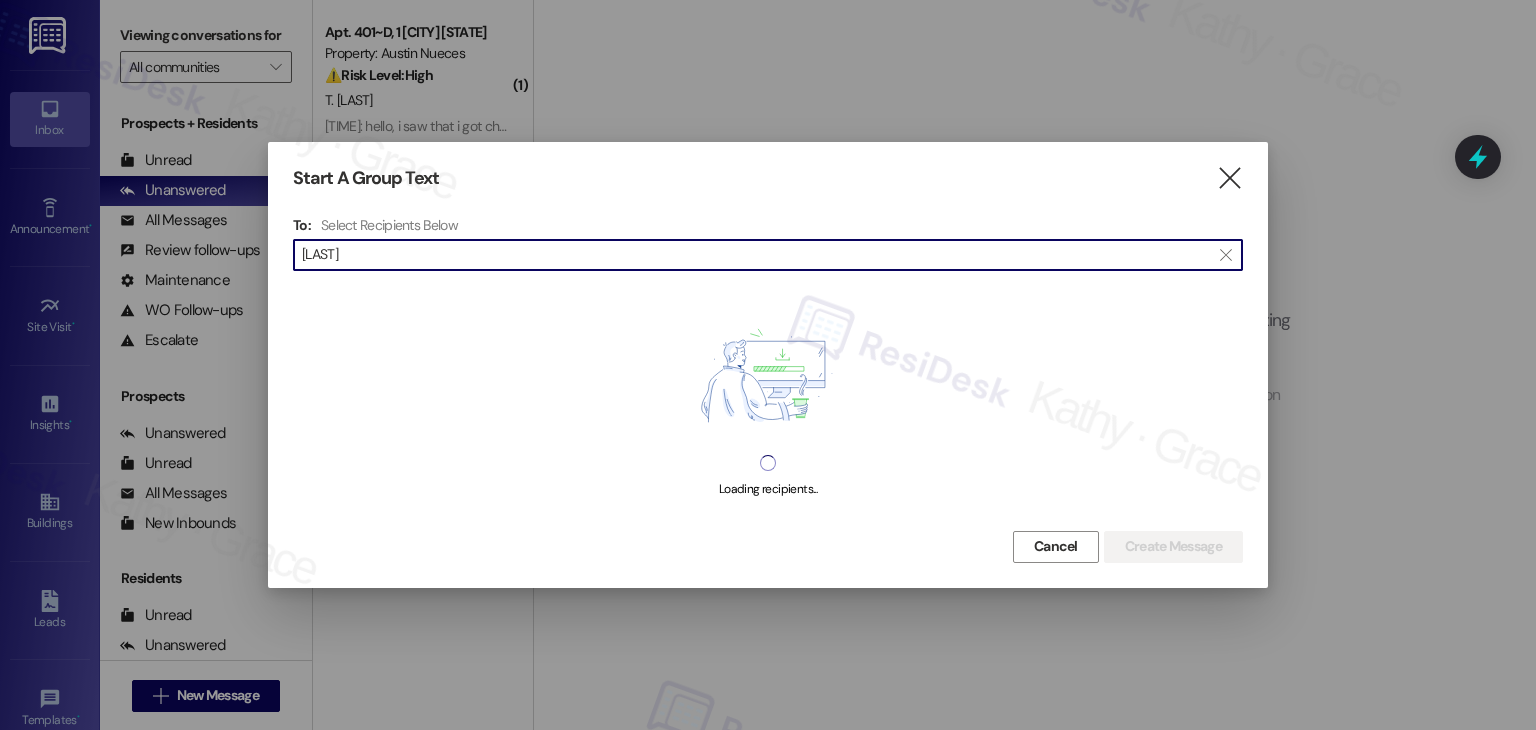 type on "[LAST]" 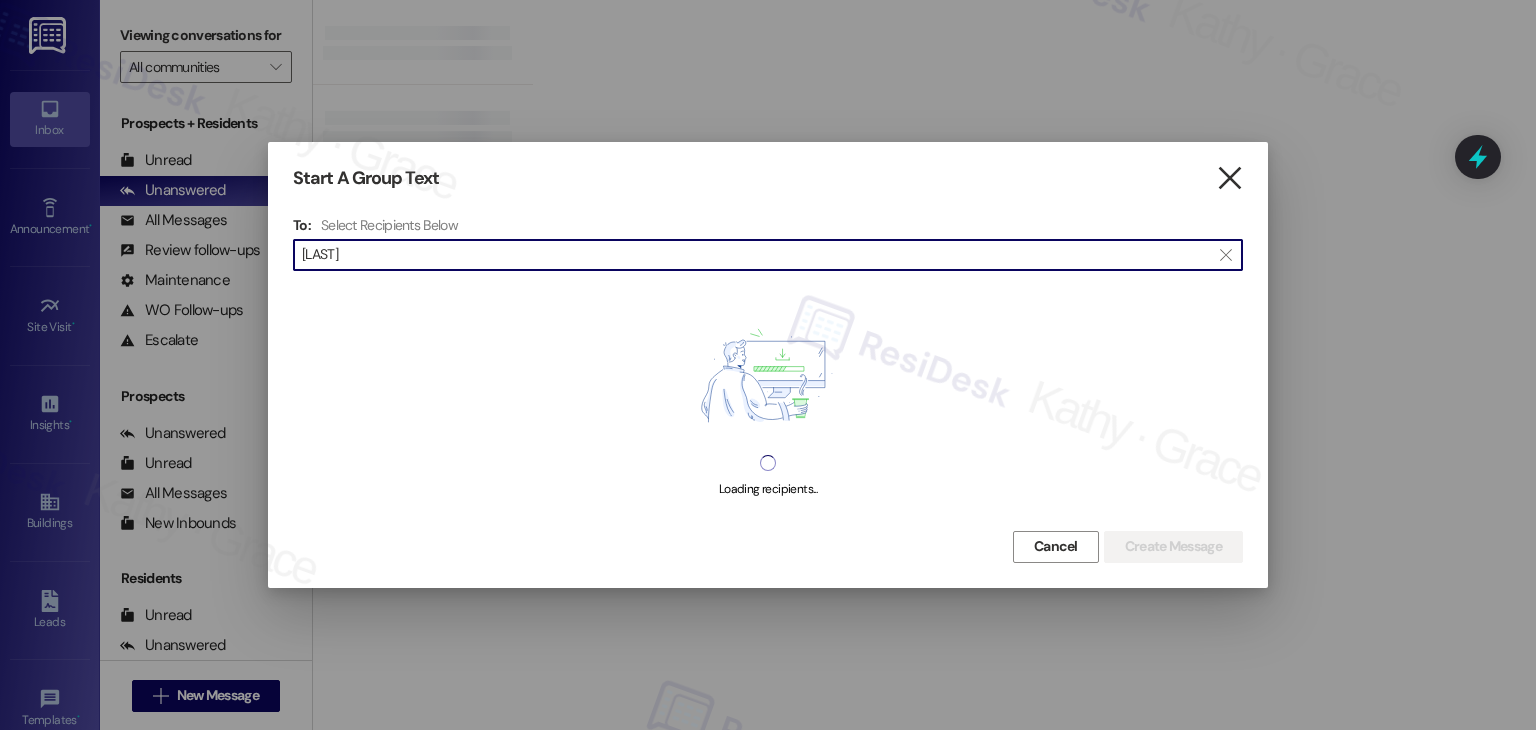 click on "" at bounding box center (1229, 178) 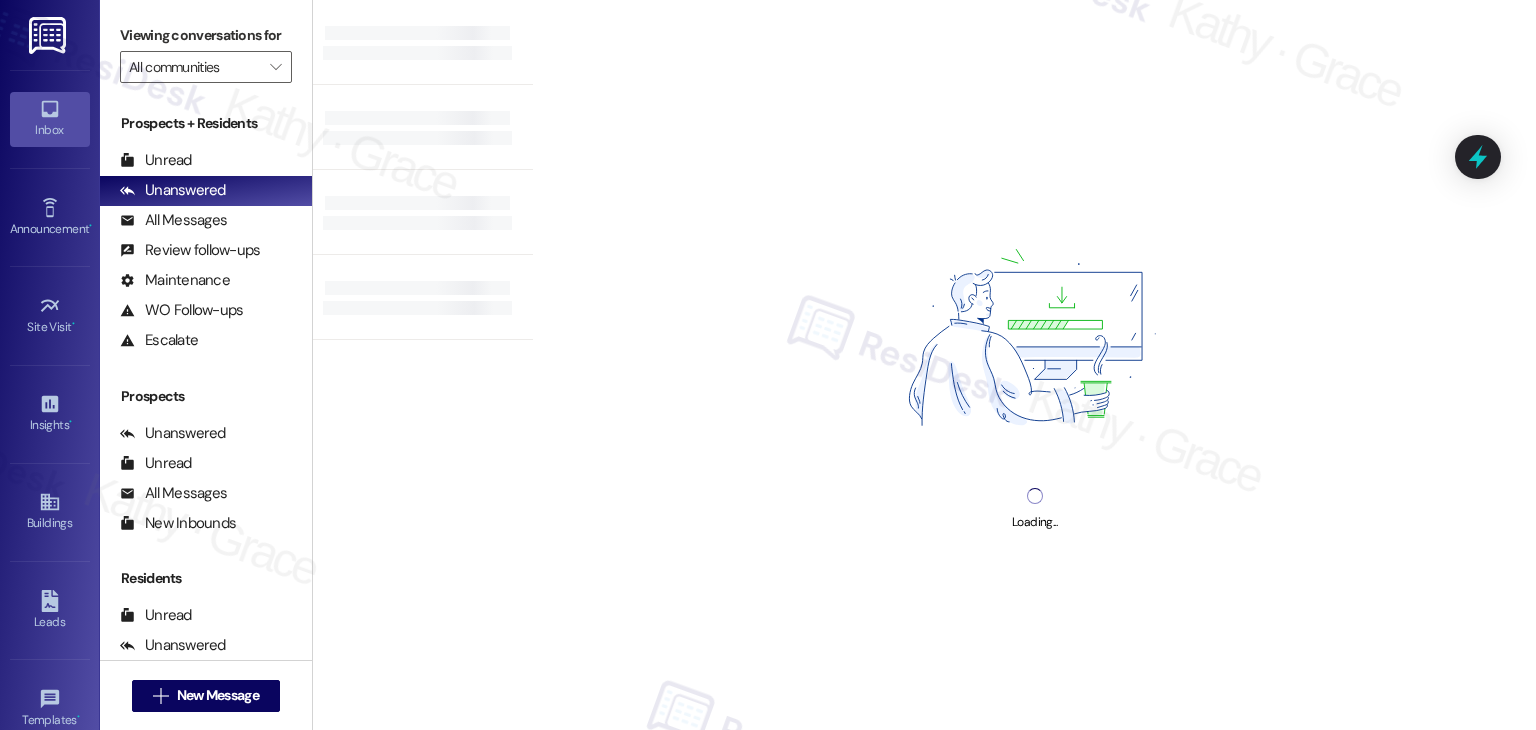 click on "Loading..." at bounding box center [1034, 365] 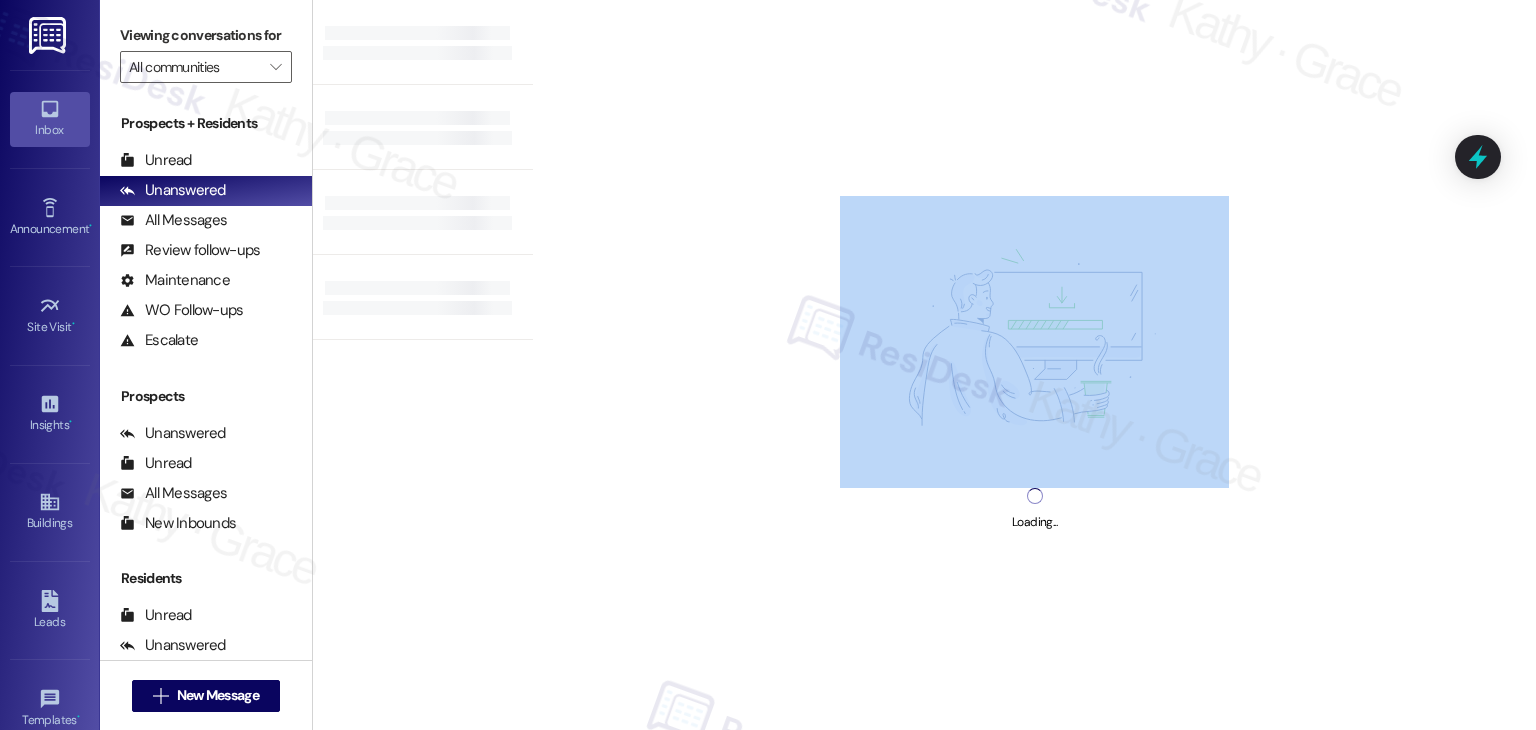 click on "Loading..." at bounding box center (1034, 365) 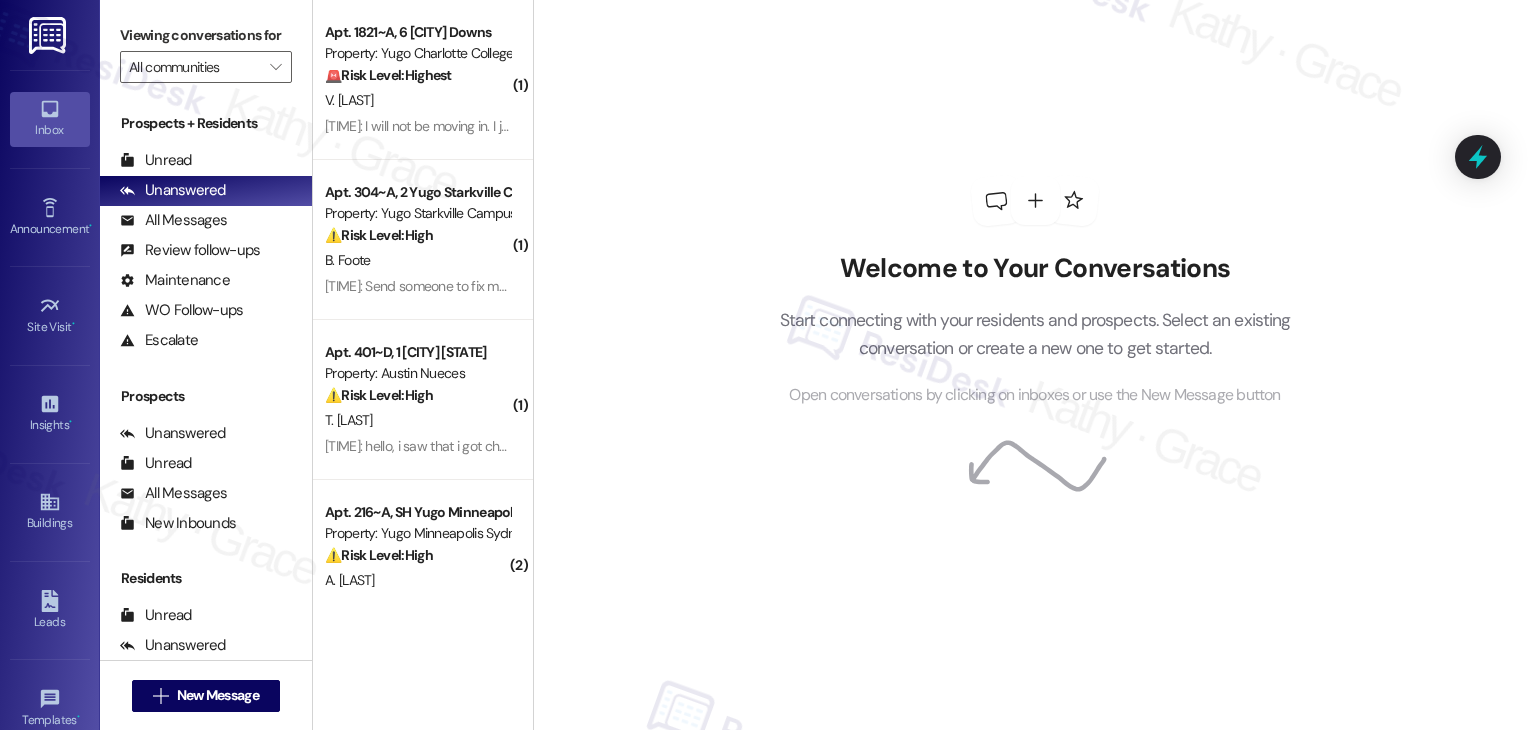 click on "Welcome to Your Conversations Start connecting with your residents and prospects. Select an existing conversation or create a new one to get started. Open conversations by clicking on inboxes or use the New Message button" at bounding box center [1035, 292] 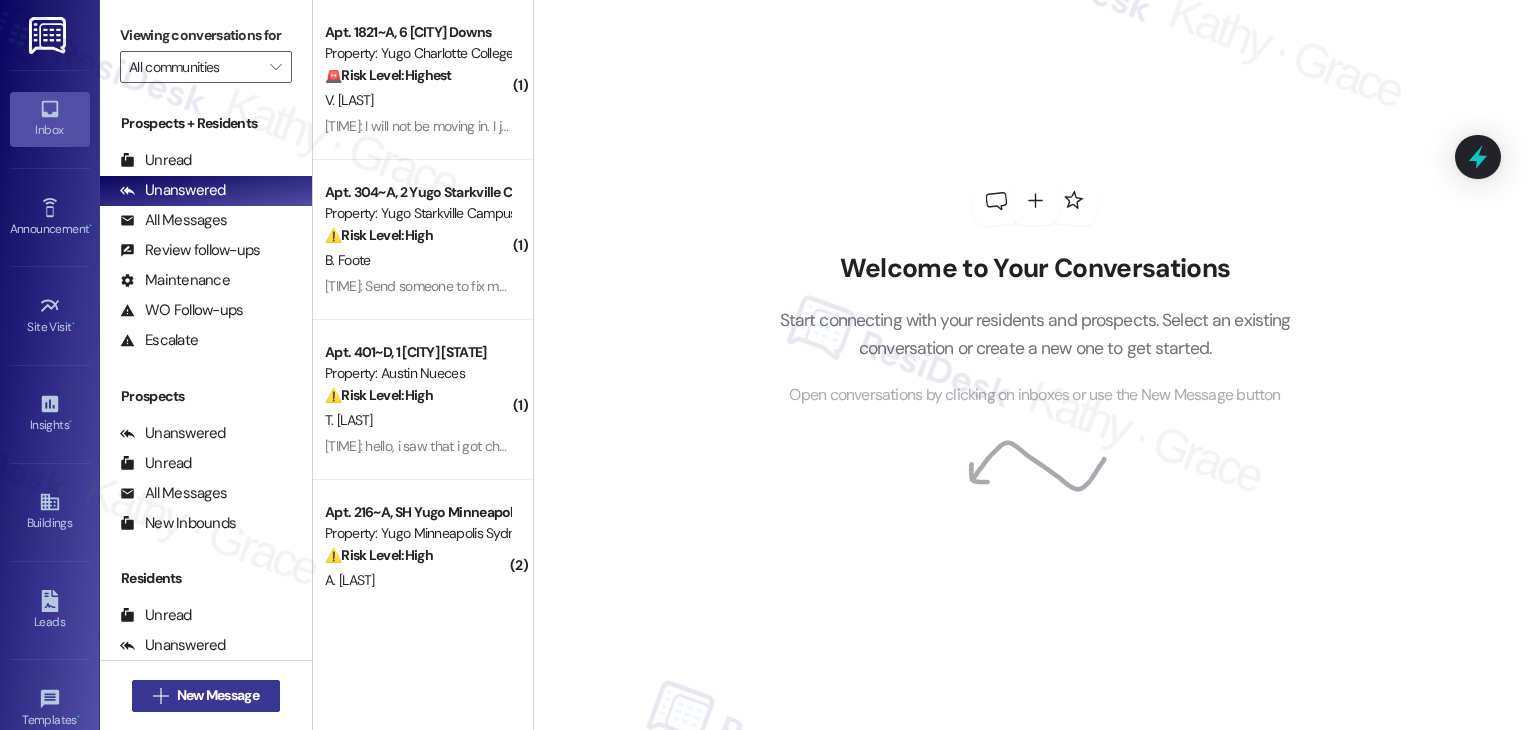 click on "New Message" at bounding box center [218, 695] 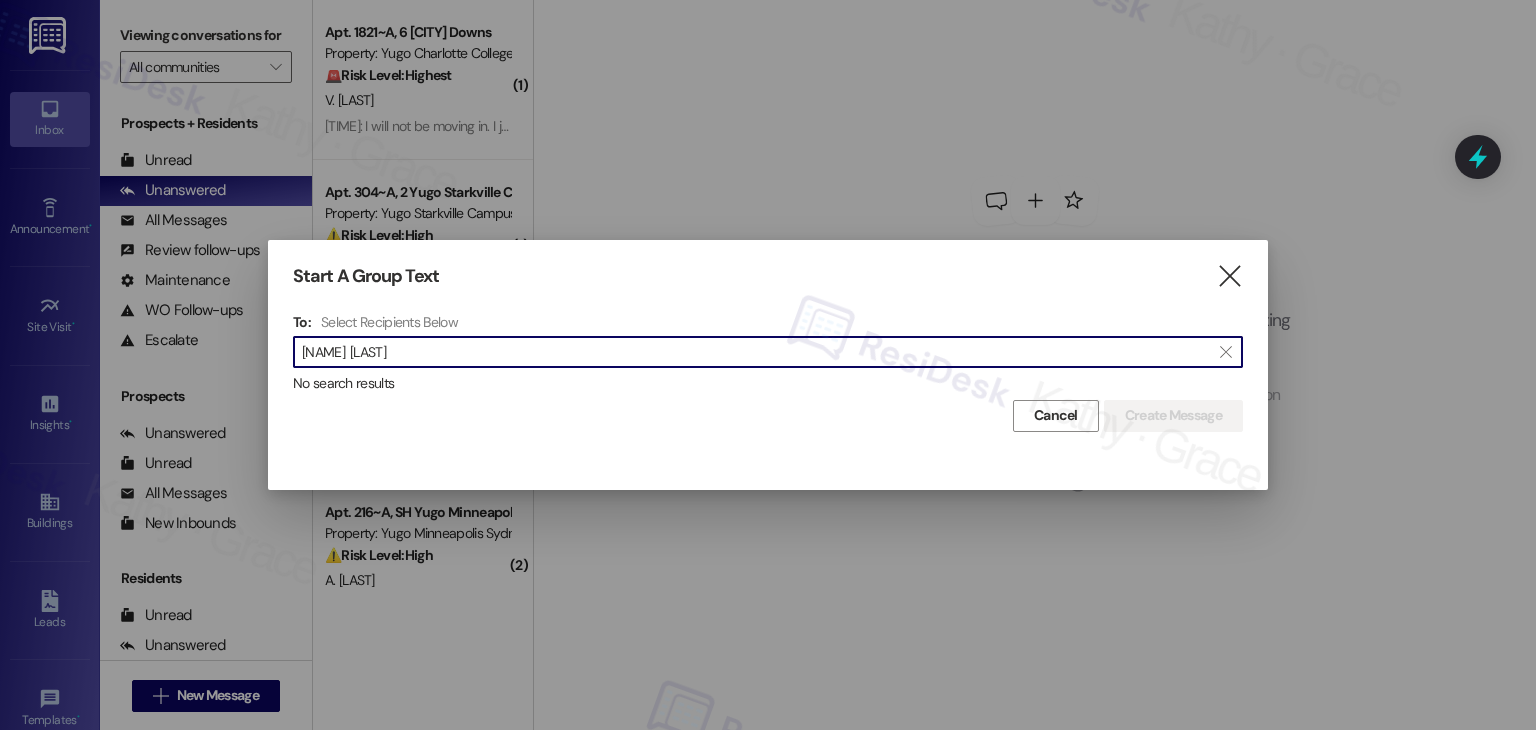 click on "[NAME]	[LAST]" at bounding box center [756, 352] 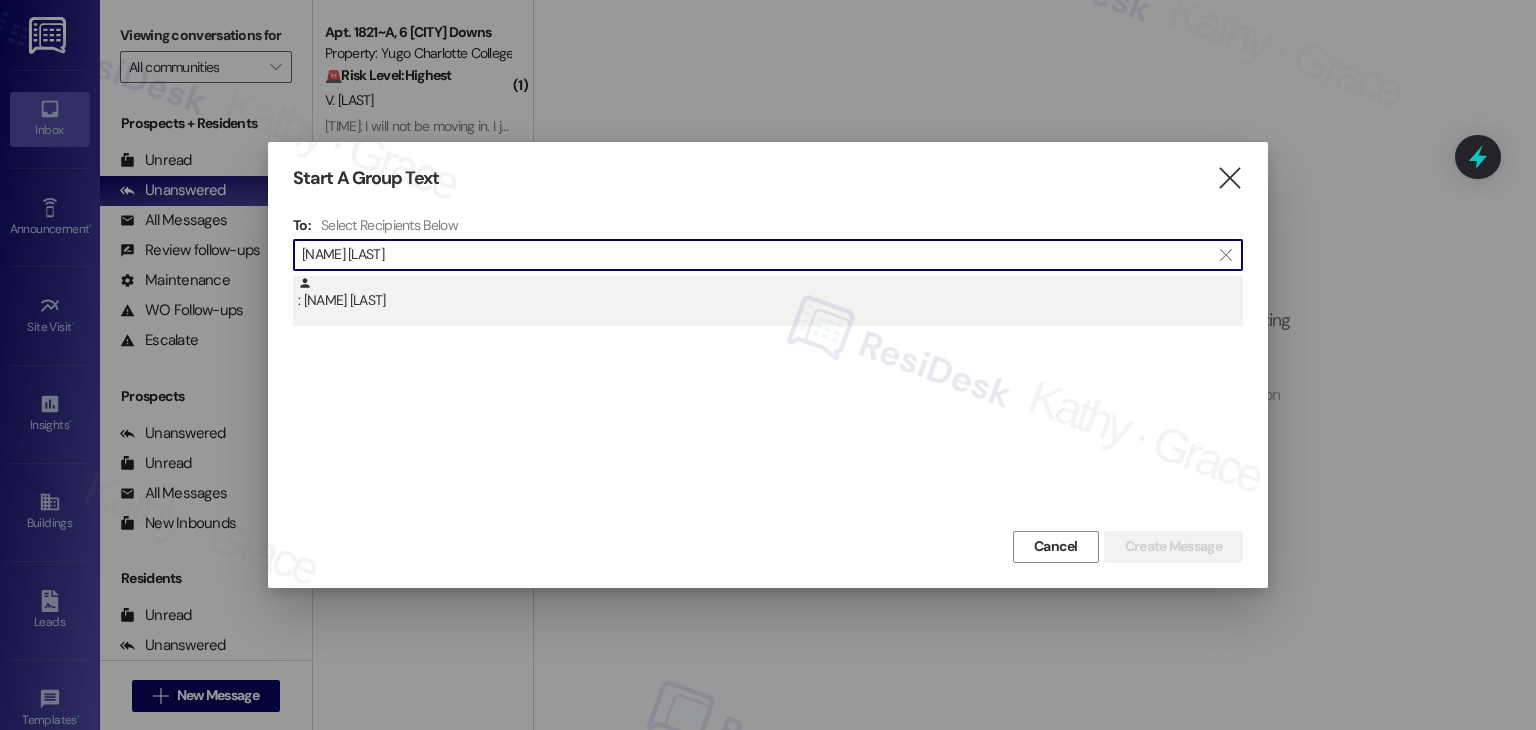 type on "[NAME] [LAST]" 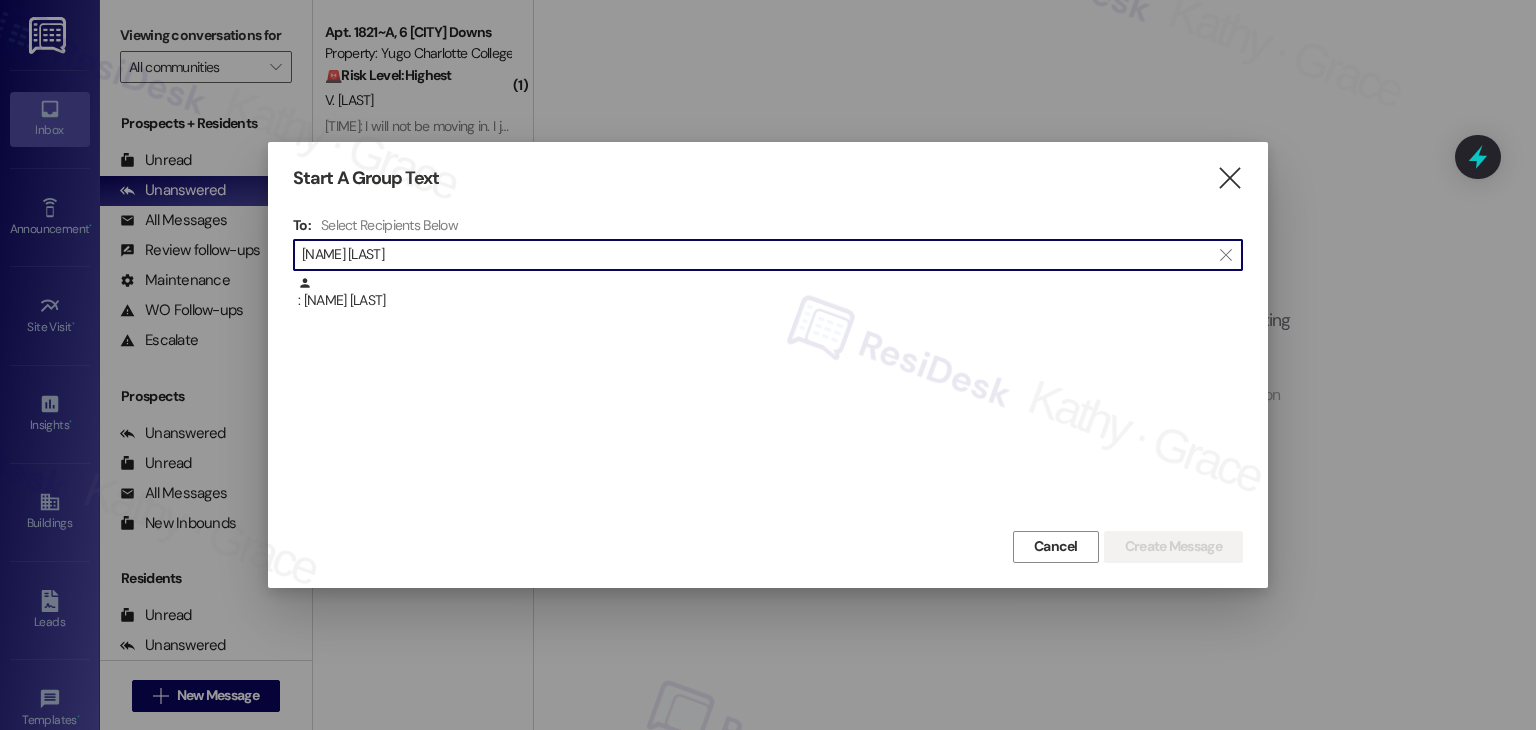 click on ": [NAME] [LAST]" at bounding box center [770, 293] 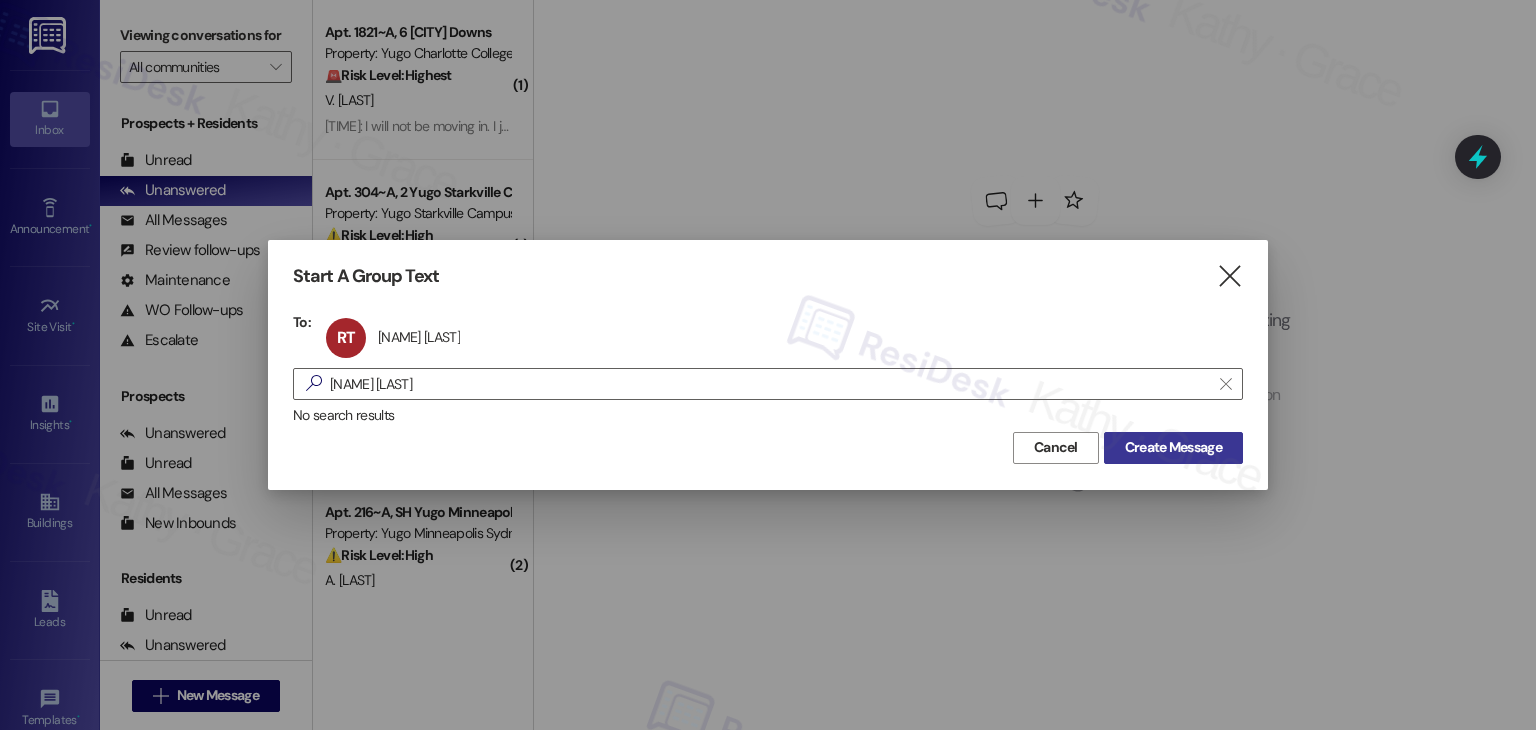 click on "Create Message" at bounding box center [1173, 447] 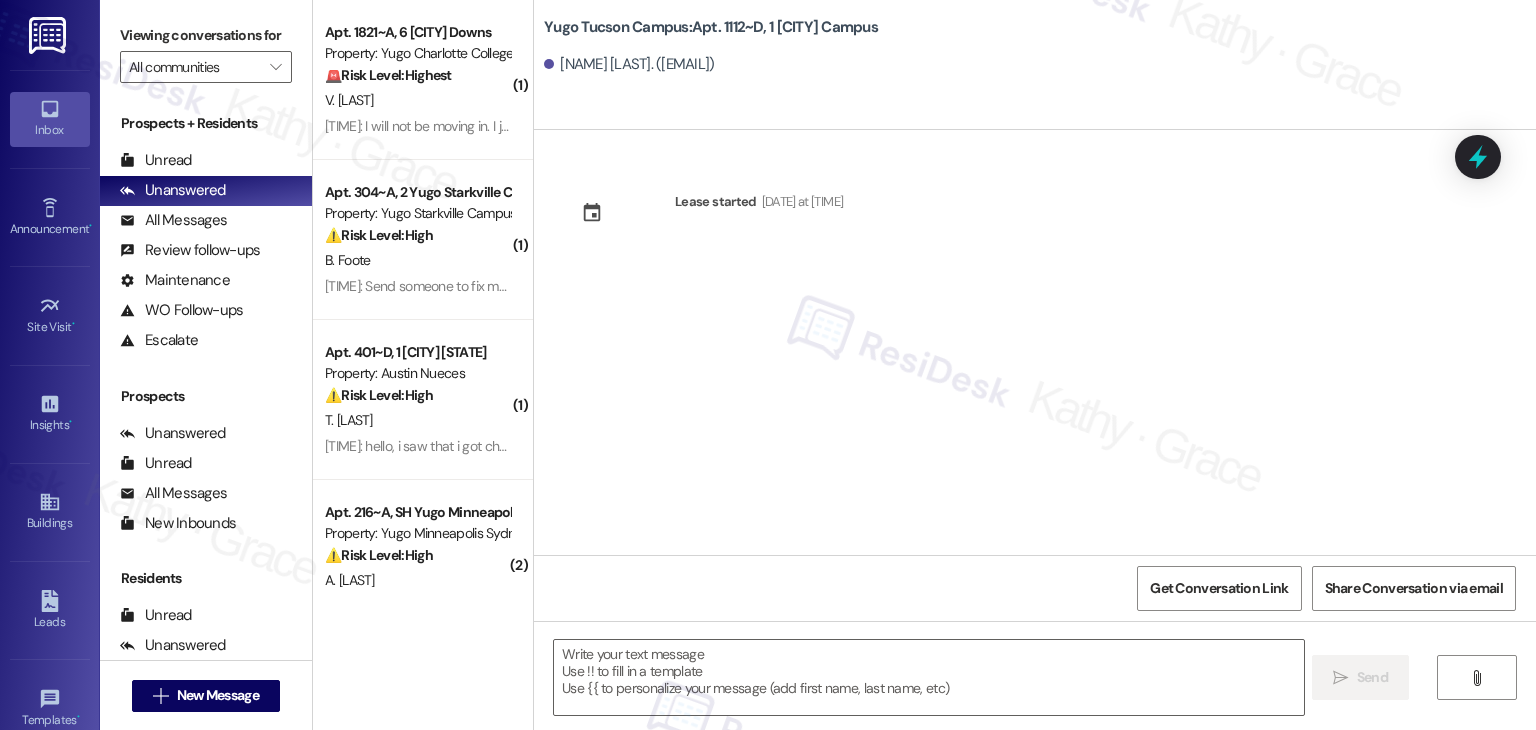 type on "Fetching suggested responses. Please feel free to read through the conversation in the meantime." 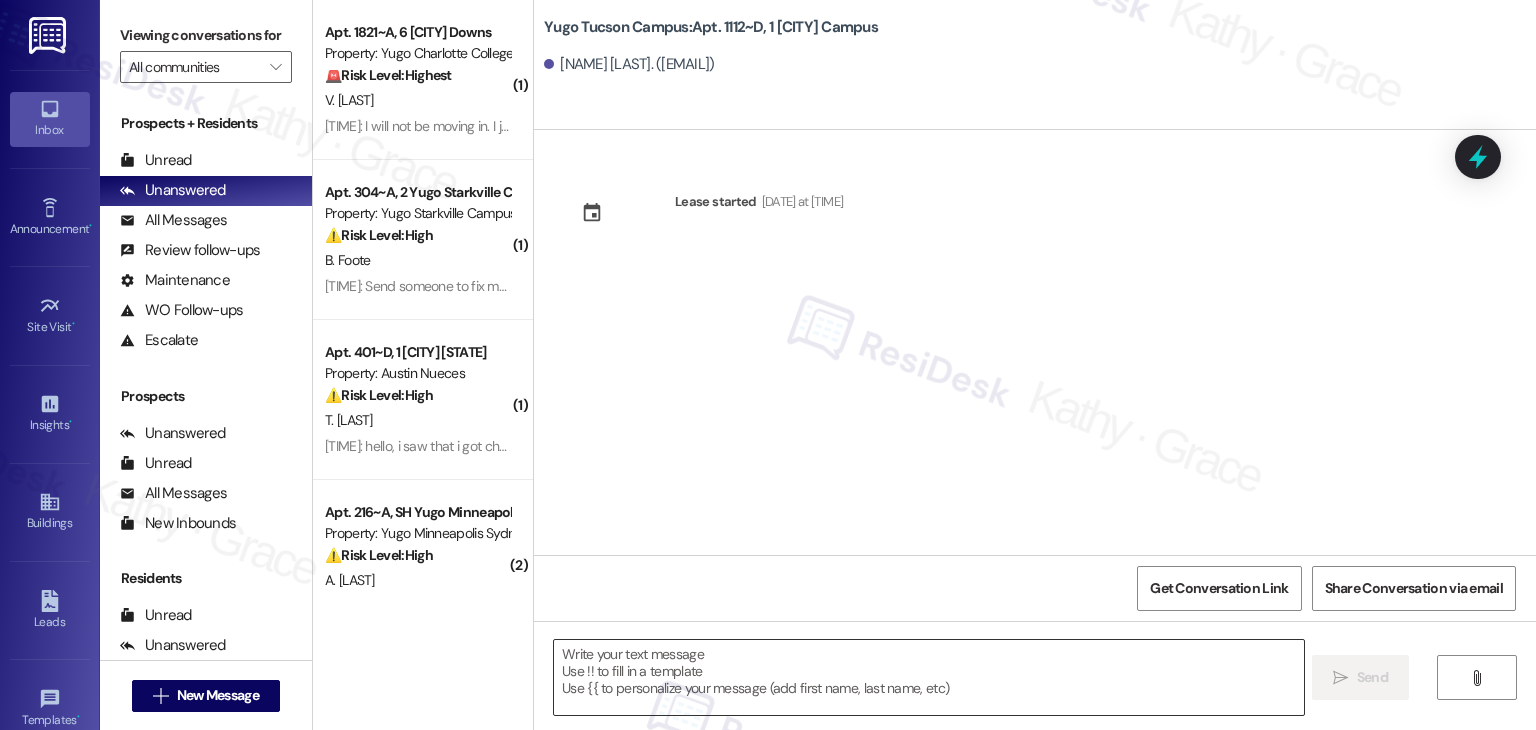 click at bounding box center [928, 677] 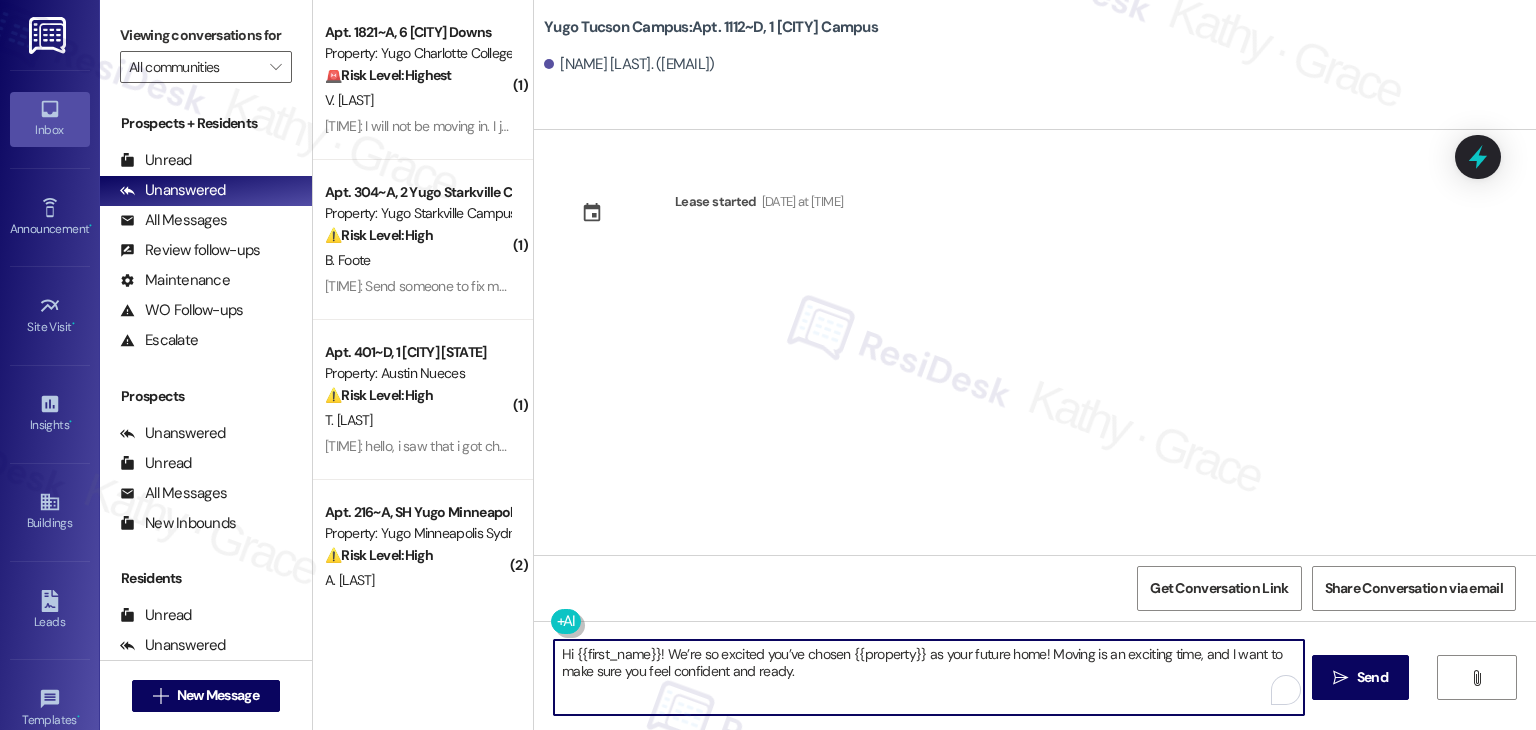 type on "Hi {{first_name}}! We’re so excited you’ve chosen {{property}} as your future home! Moving is an exciting time, and I want to make sure you feel confident and ready." 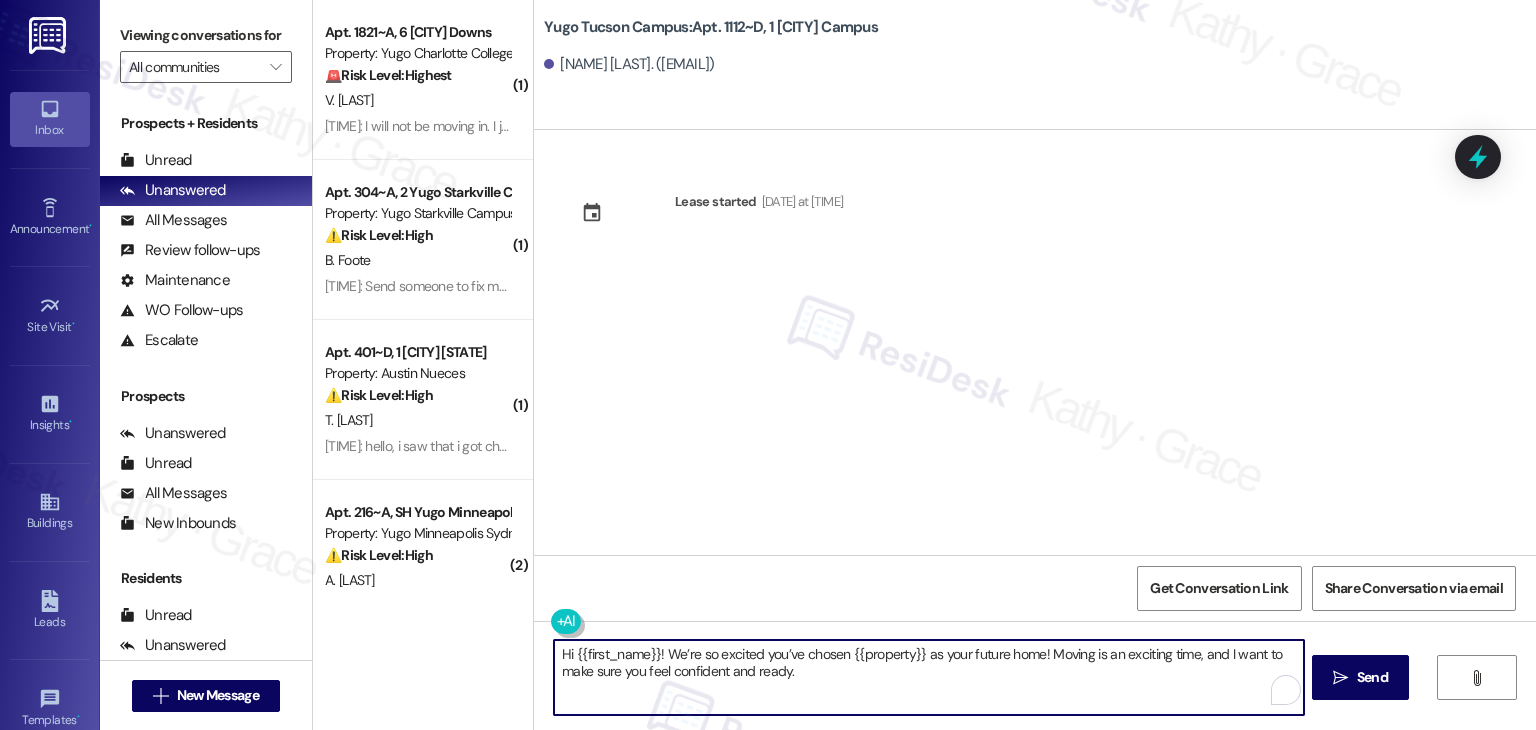 click on "Hi {{first_name}}! We’re so excited you’ve chosen {{property}} as your future home! Moving is an exciting time, and I want to make sure you feel confident and ready." at bounding box center [928, 677] 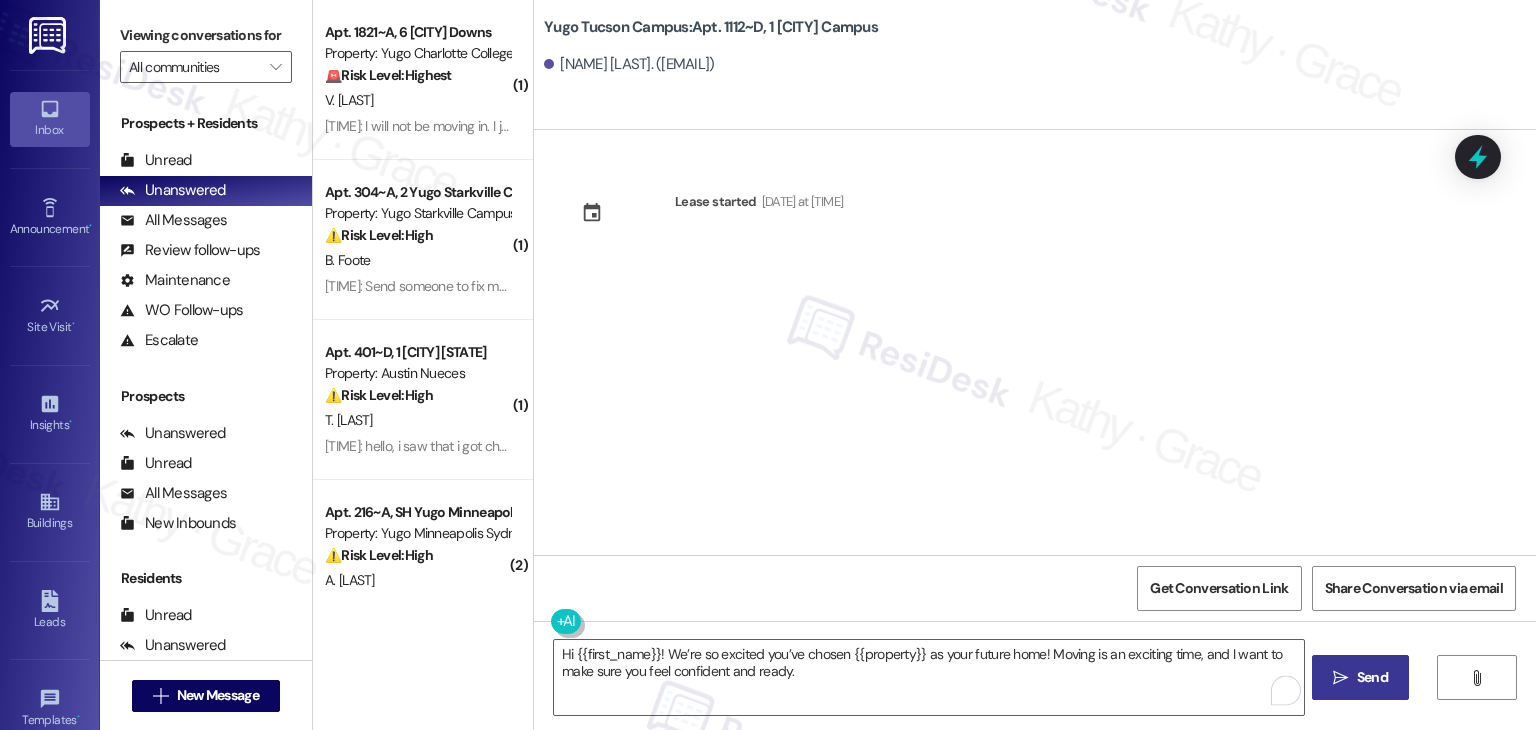 click on " Send" at bounding box center [1360, 677] 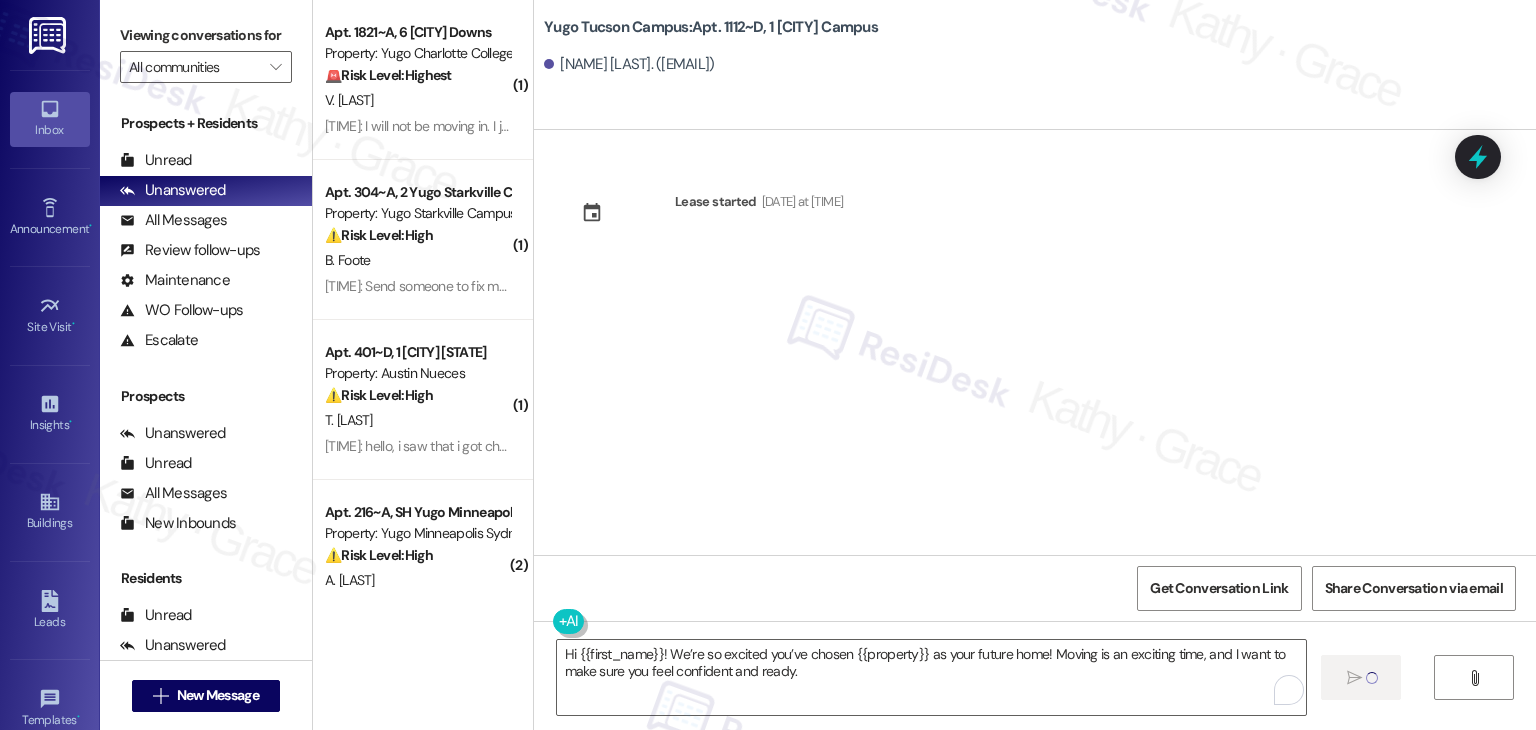 drag, startPoint x: 820, startPoint y: 398, endPoint x: 848, endPoint y: 398, distance: 28 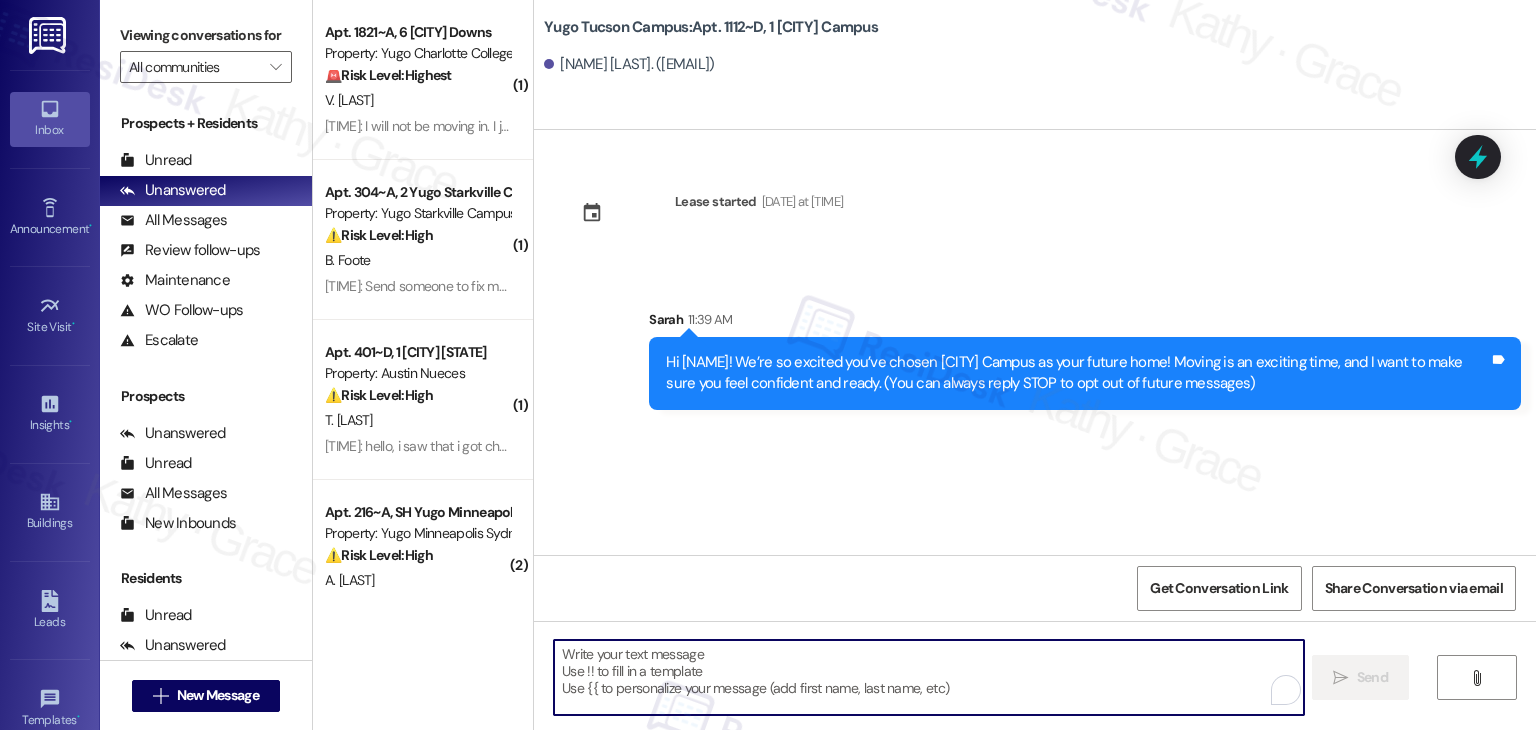 click at bounding box center (928, 677) 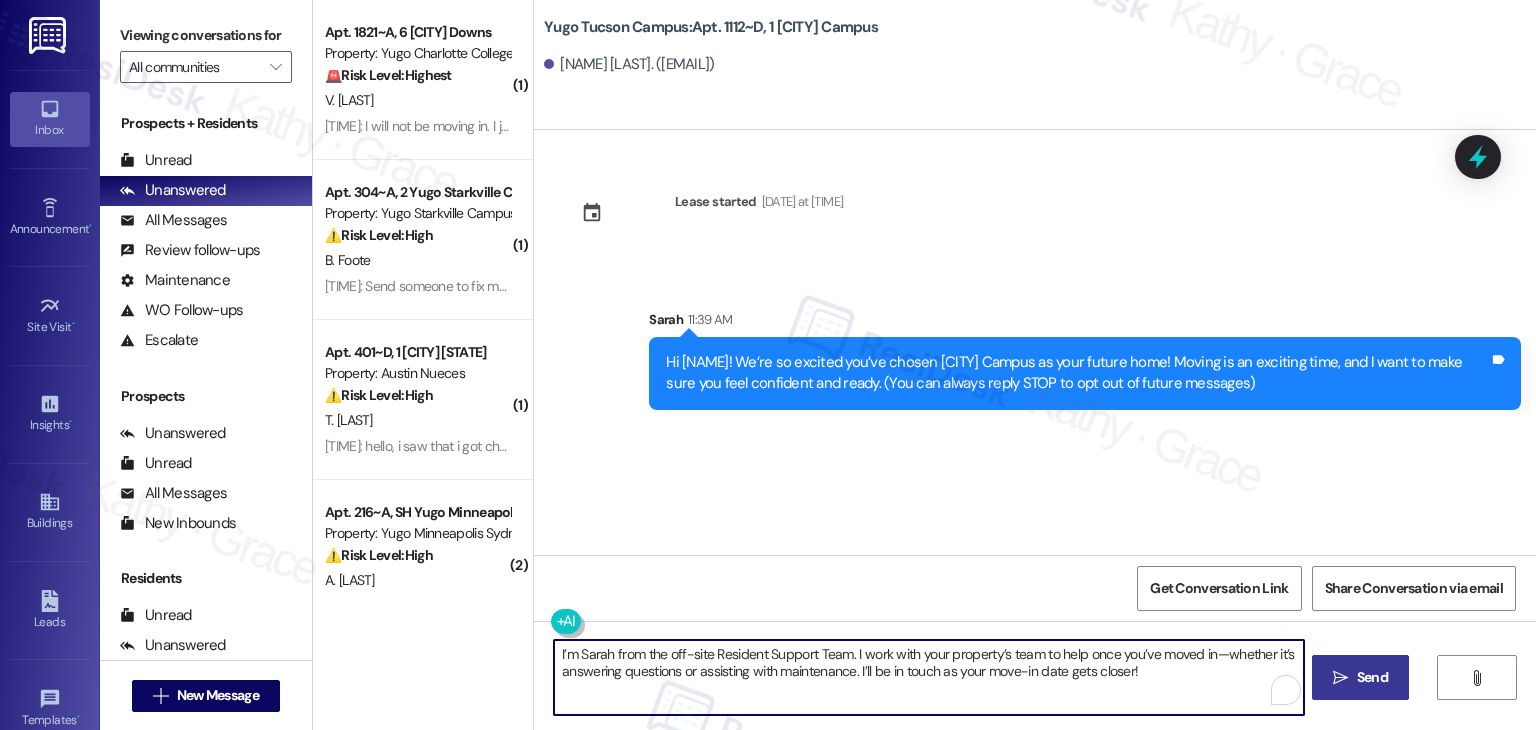 type on "I’m Sarah from the off-site Resident Support Team. I work with your property’s team to help once you’ve moved in—whether it’s answering questions or assisting with maintenance. I’ll be in touch as your move-in date gets closer!" 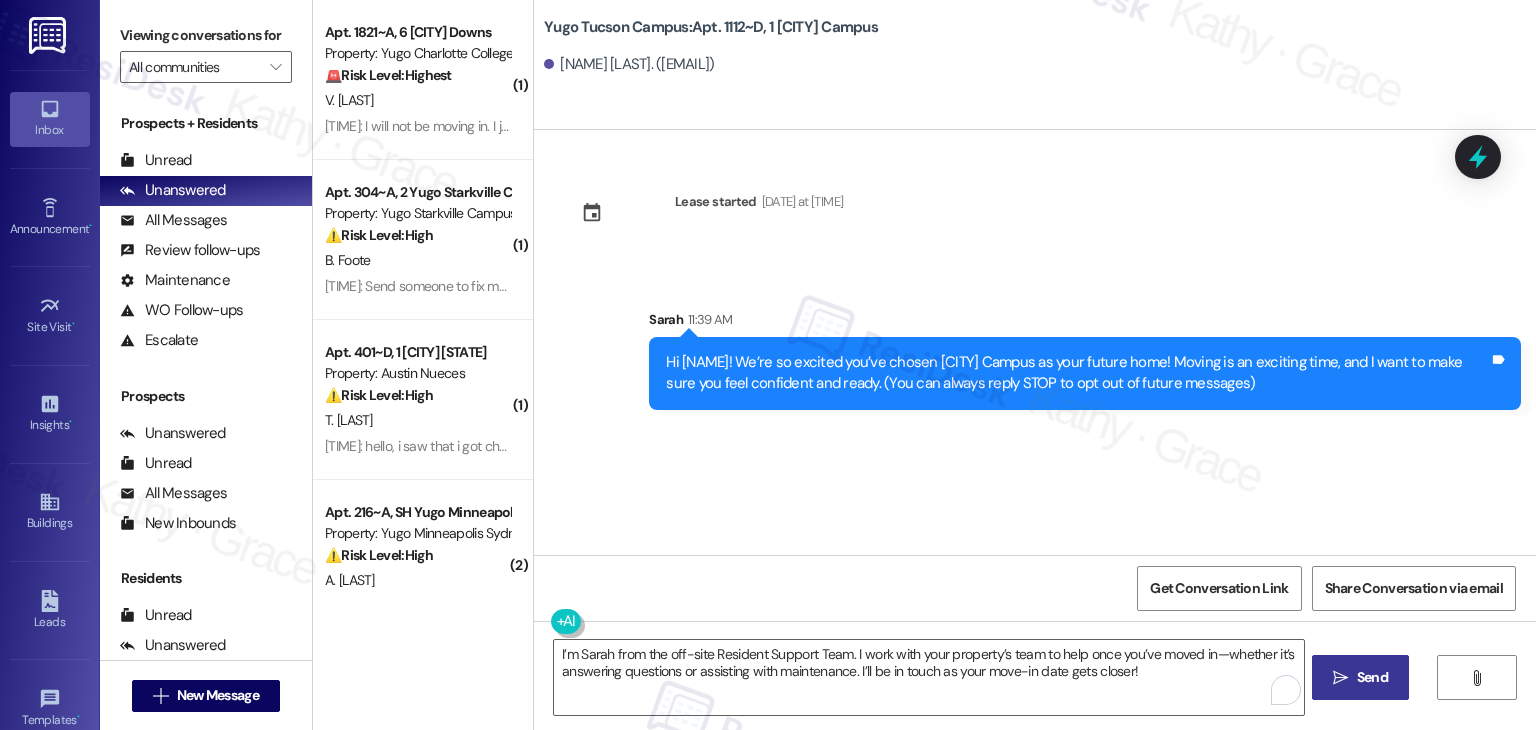 click on "" at bounding box center (1340, 678) 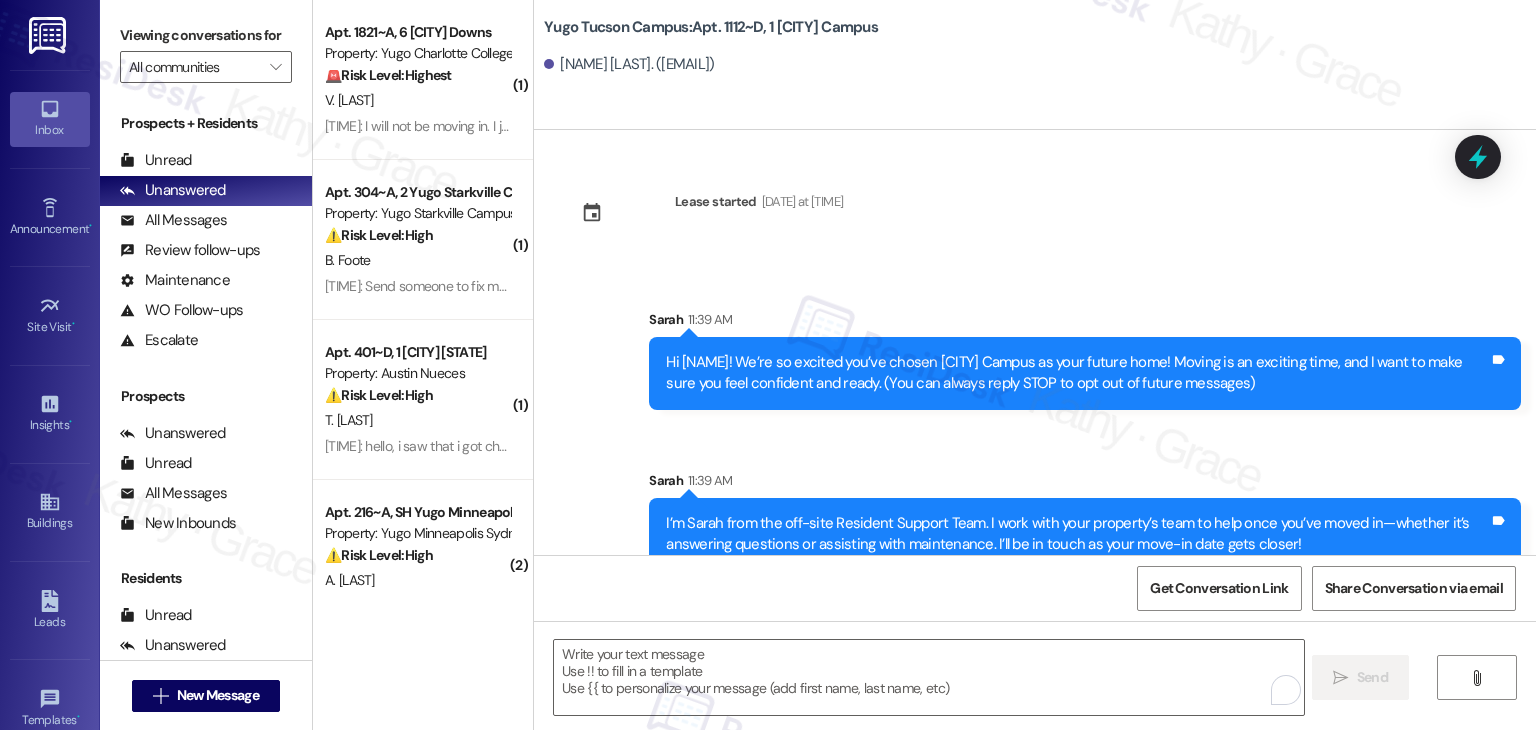 click on "Sent via SMS [NAME] [TIME] I’m [NAME] from the off-site Resident Support Team. I work with your property’s team to help once you’ve moved in—whether it’s answering questions or assisting with maintenance. I’ll be in touch as your move-in date gets closer! Tags and notes" at bounding box center (1085, 520) 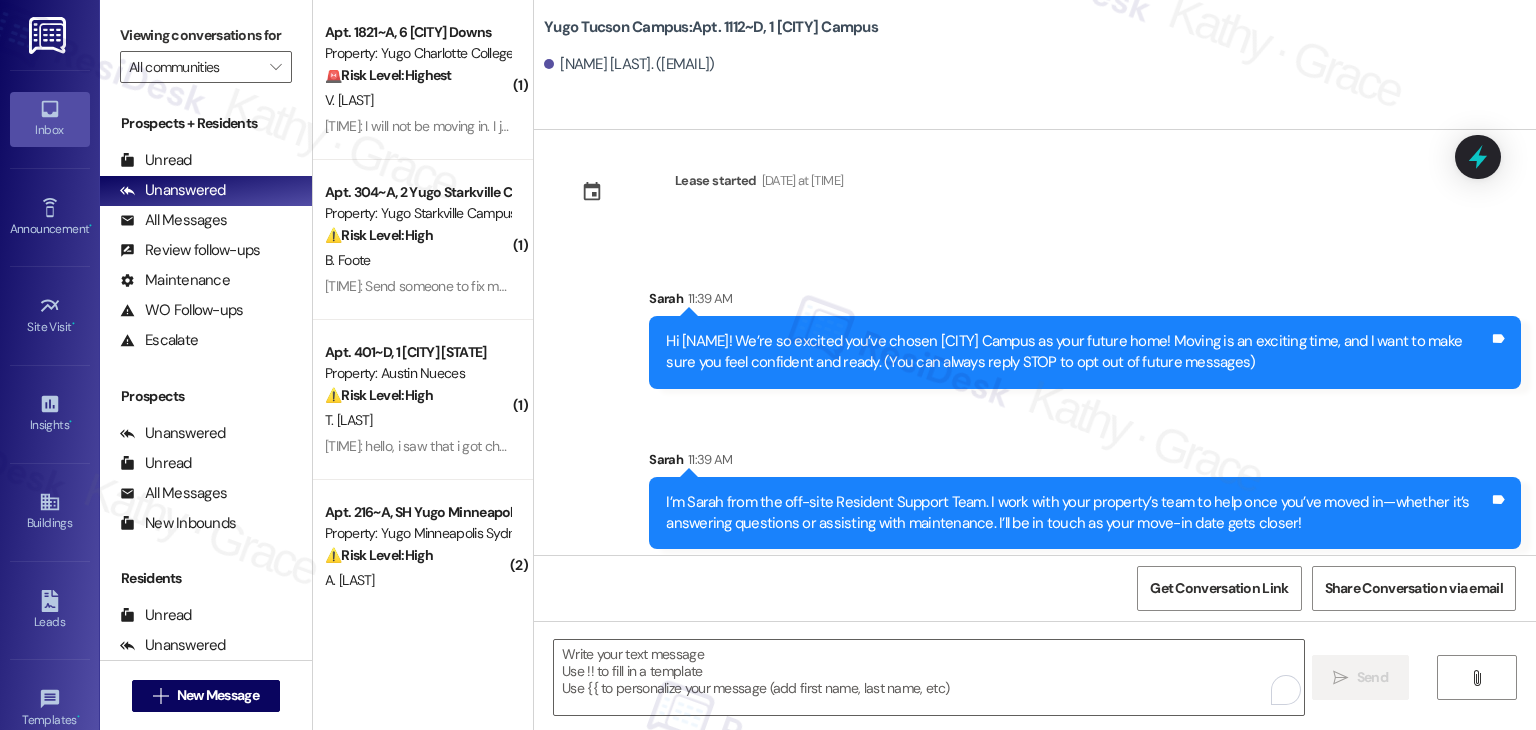 scroll, scrollTop: 32, scrollLeft: 0, axis: vertical 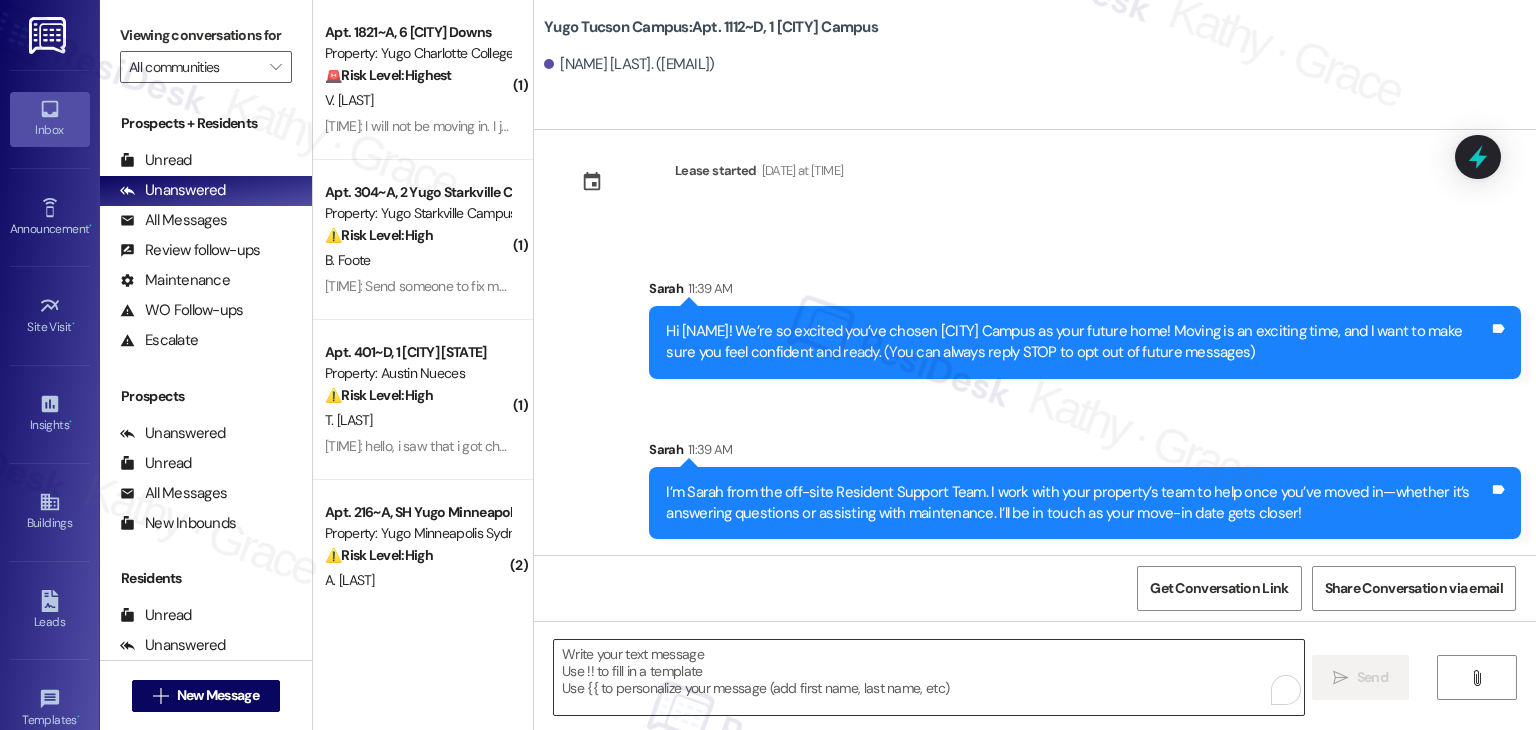 click at bounding box center [928, 677] 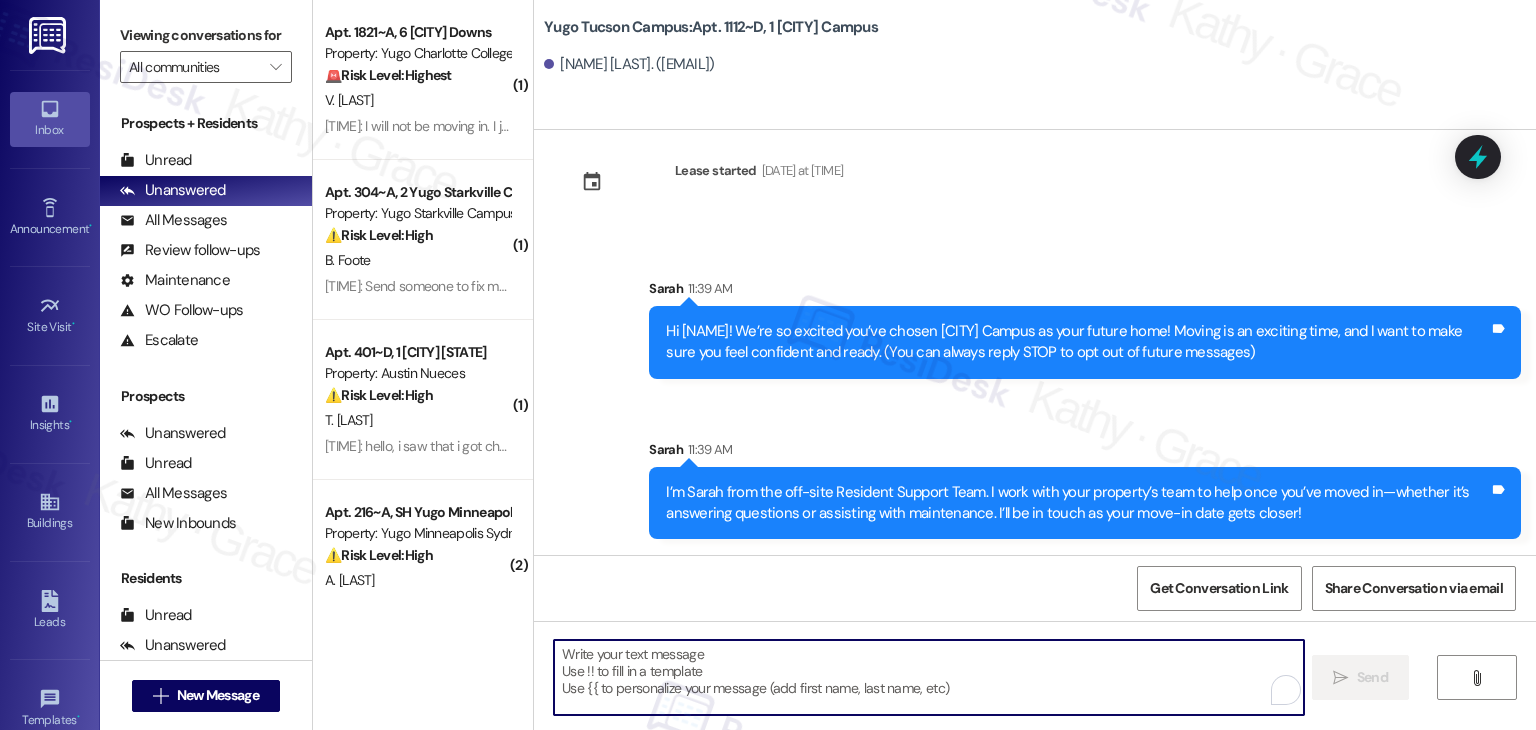 paste on "Our team is so excited to see you on move-in day and we're here to help make the move-in process that much smoother. If you have not completed all required items on your Move-In Checklist, please login to your Resident Portal today to complete!" 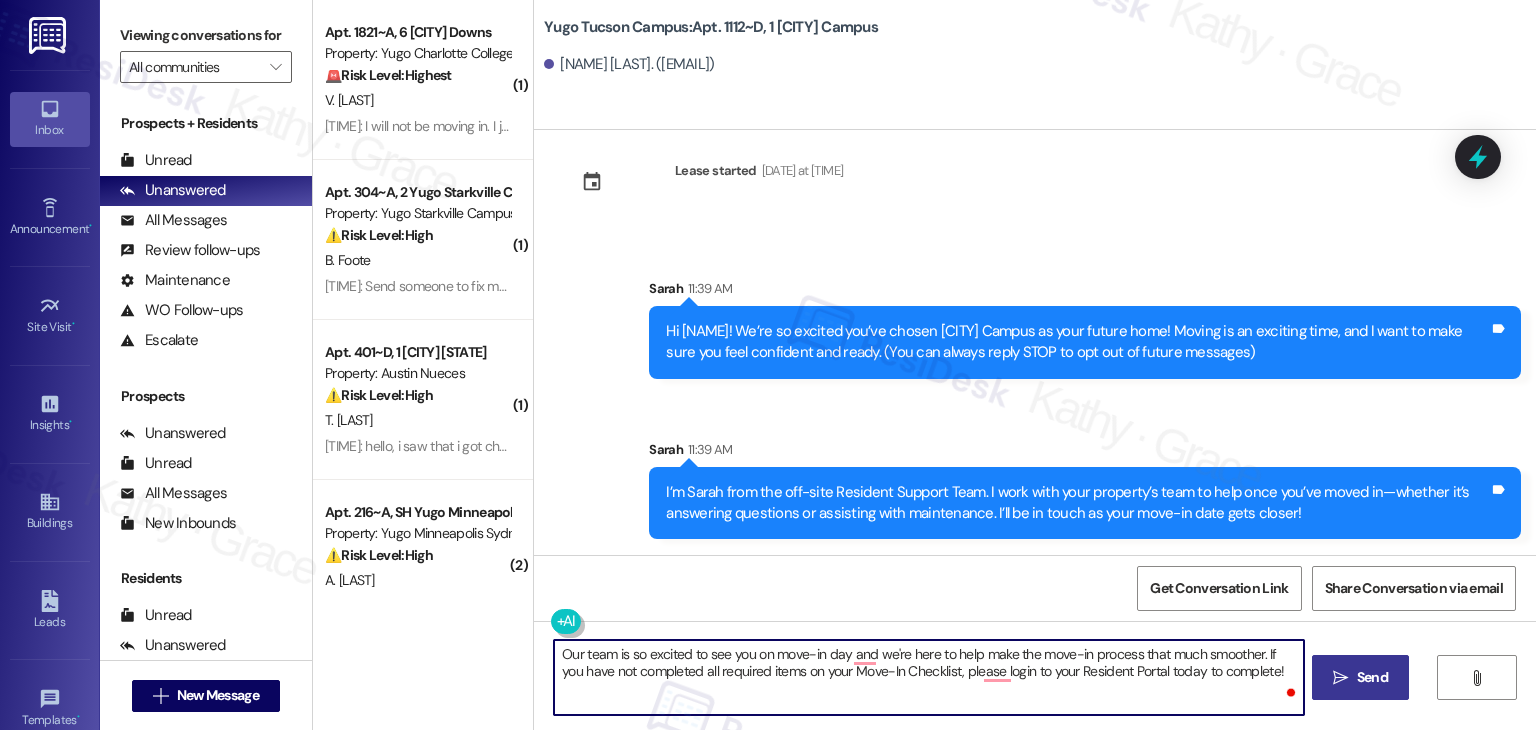 type on "Our team is so excited to see you on move-in day and we're here to help make the move-in process that much smoother. If you have not completed all required items on your Move-In Checklist, please login to your Resident Portal today to complete!" 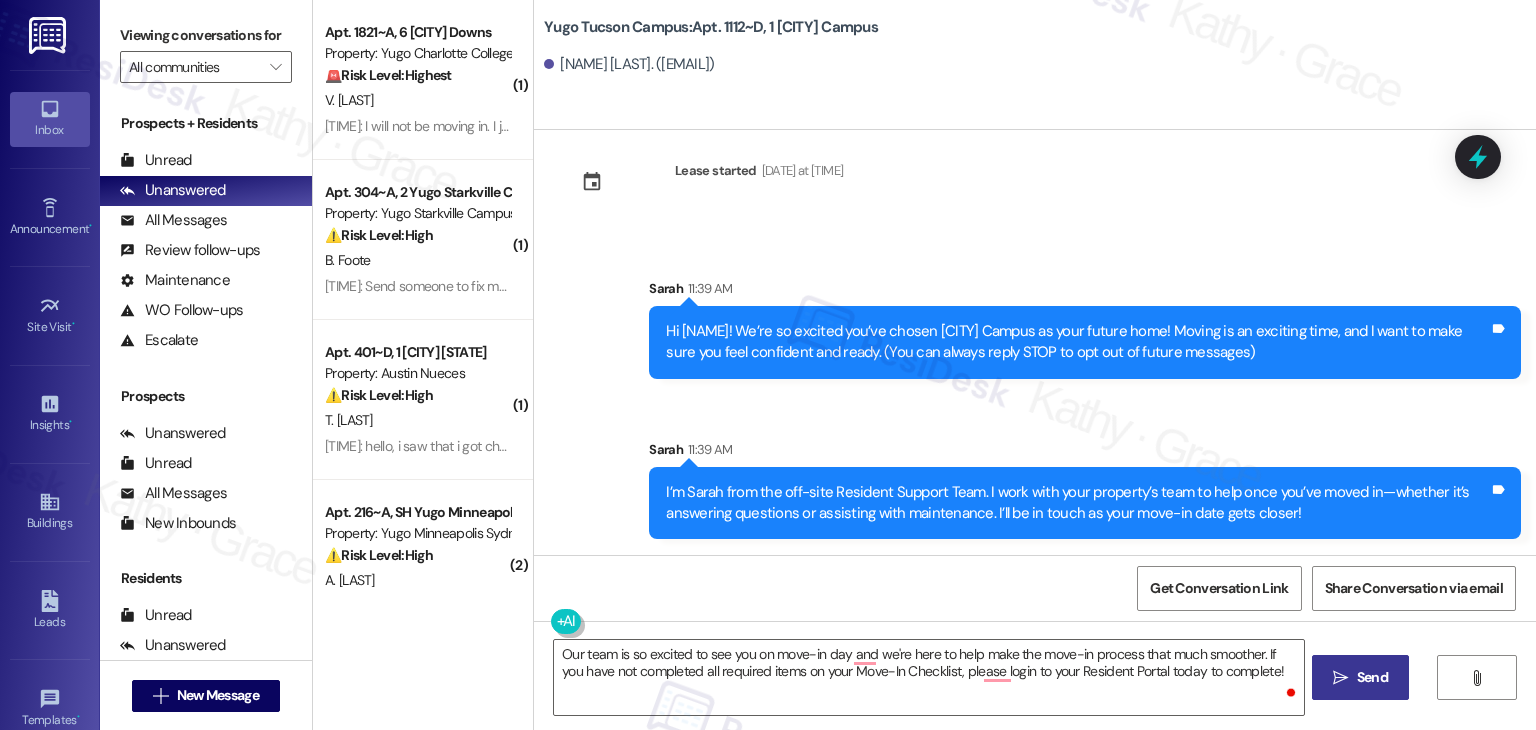 click on "Send" at bounding box center [1372, 677] 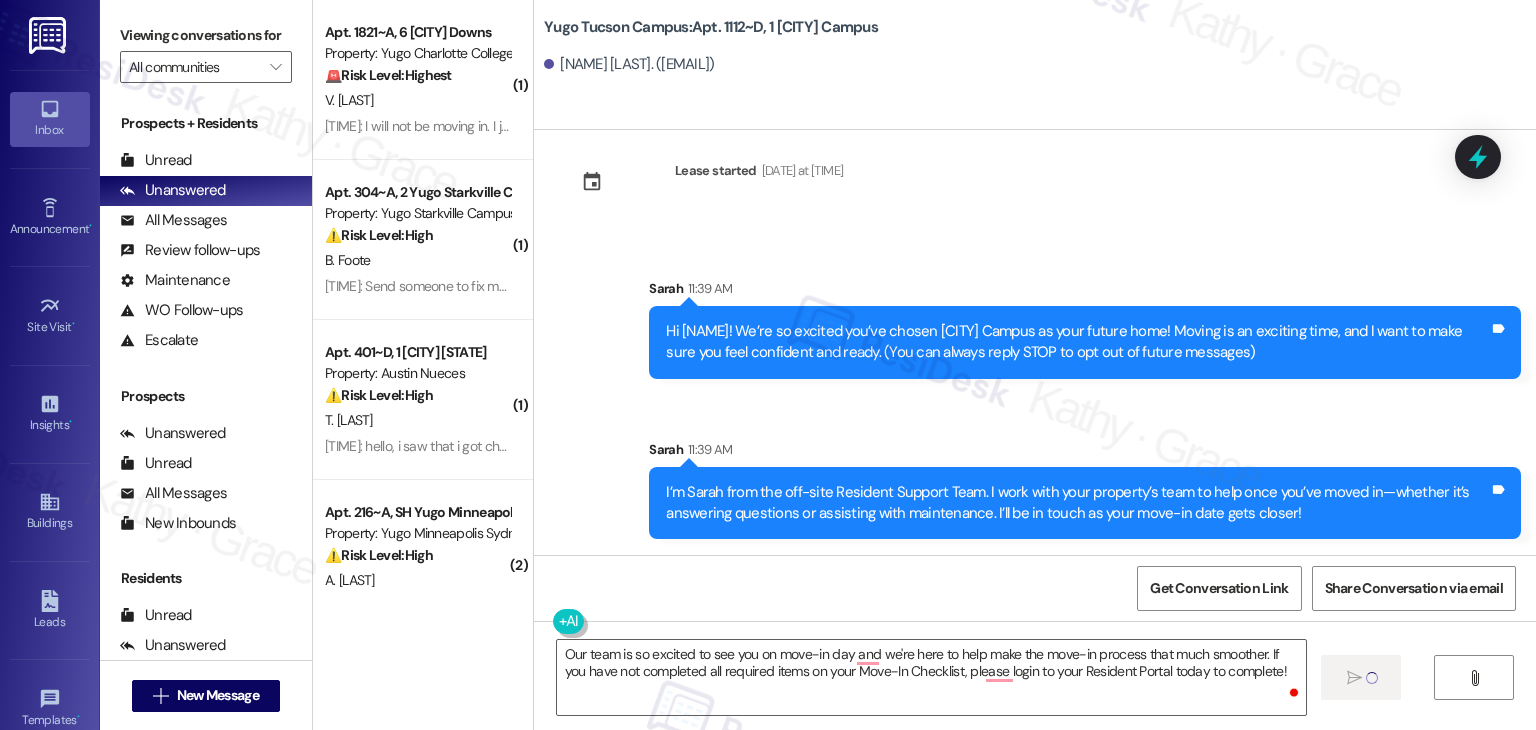 type 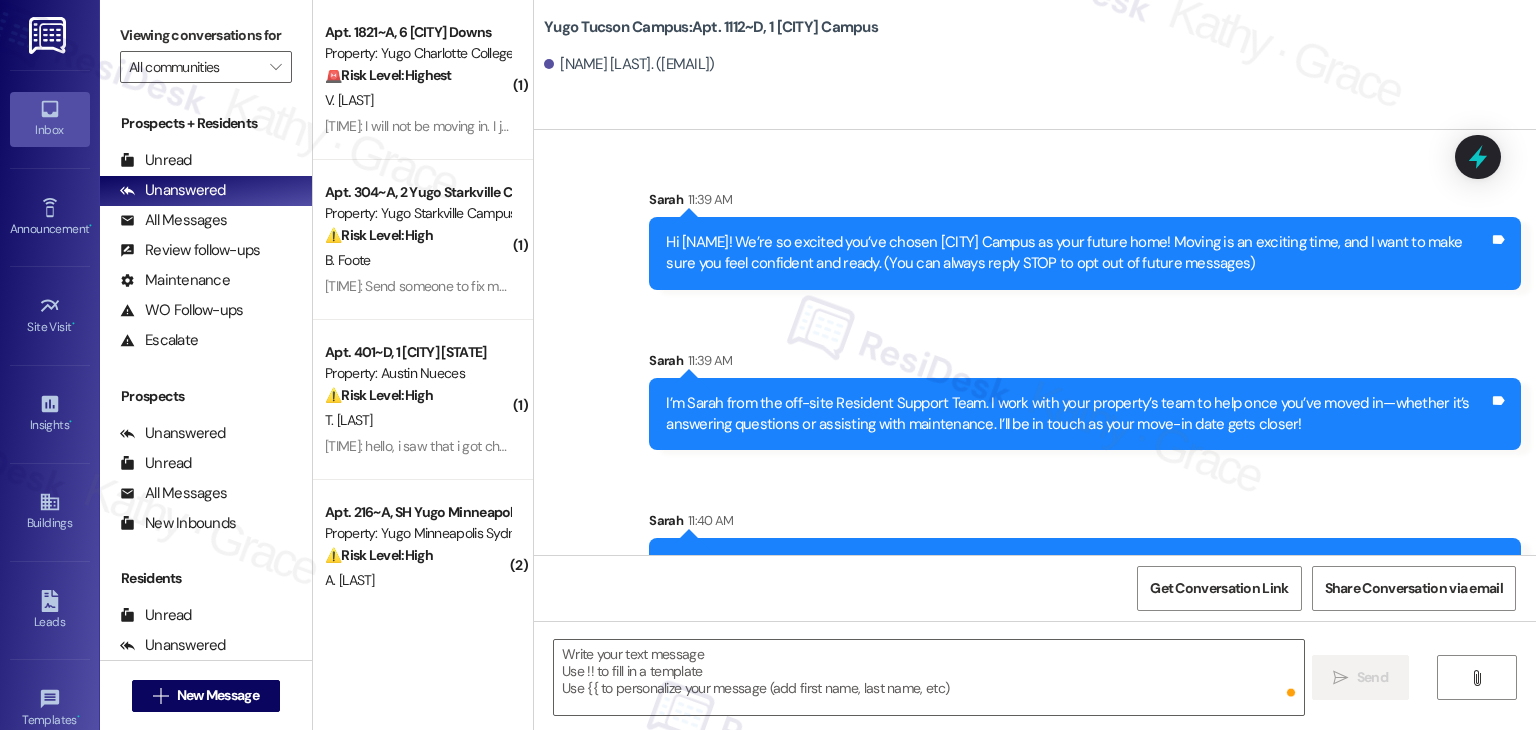 scroll, scrollTop: 192, scrollLeft: 0, axis: vertical 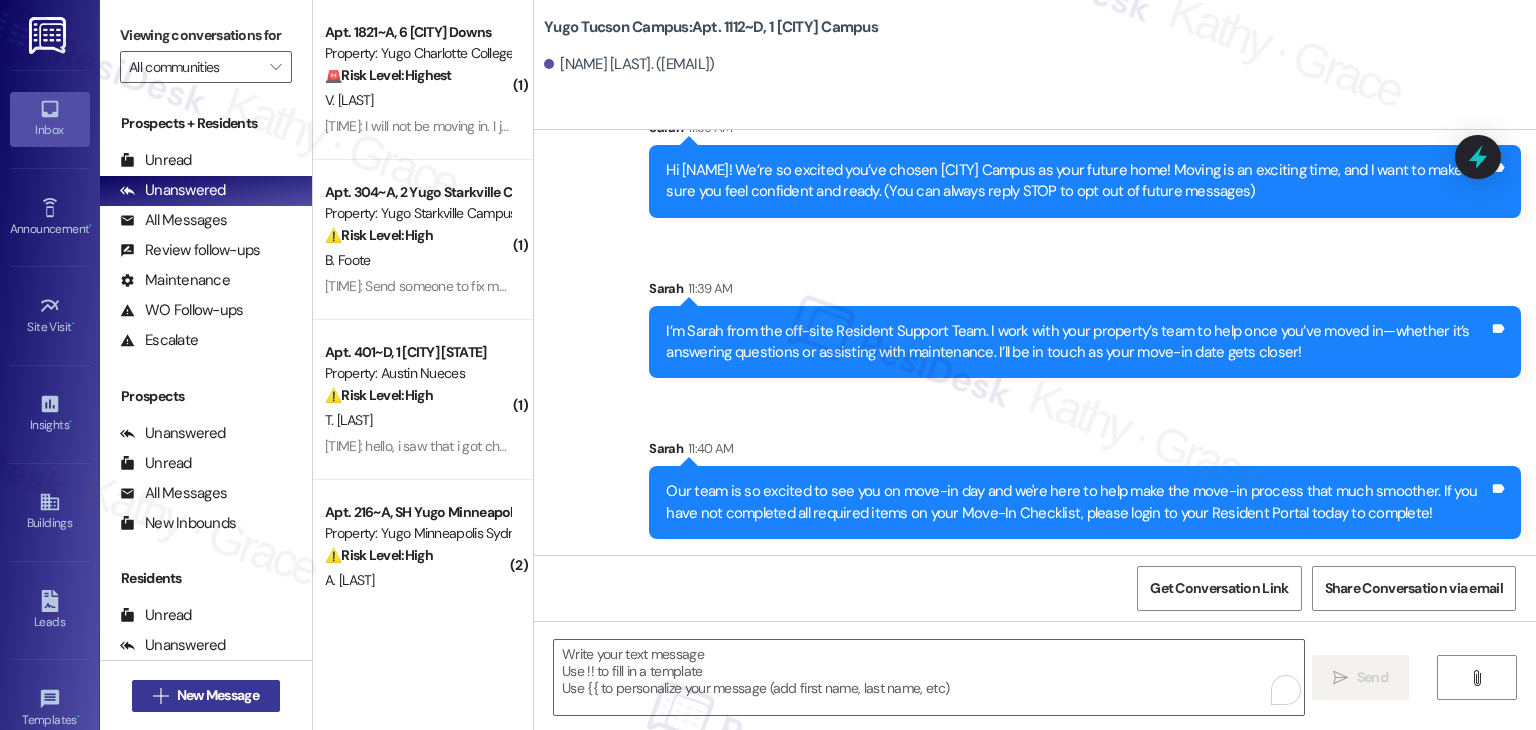 click on "New Message" at bounding box center (218, 695) 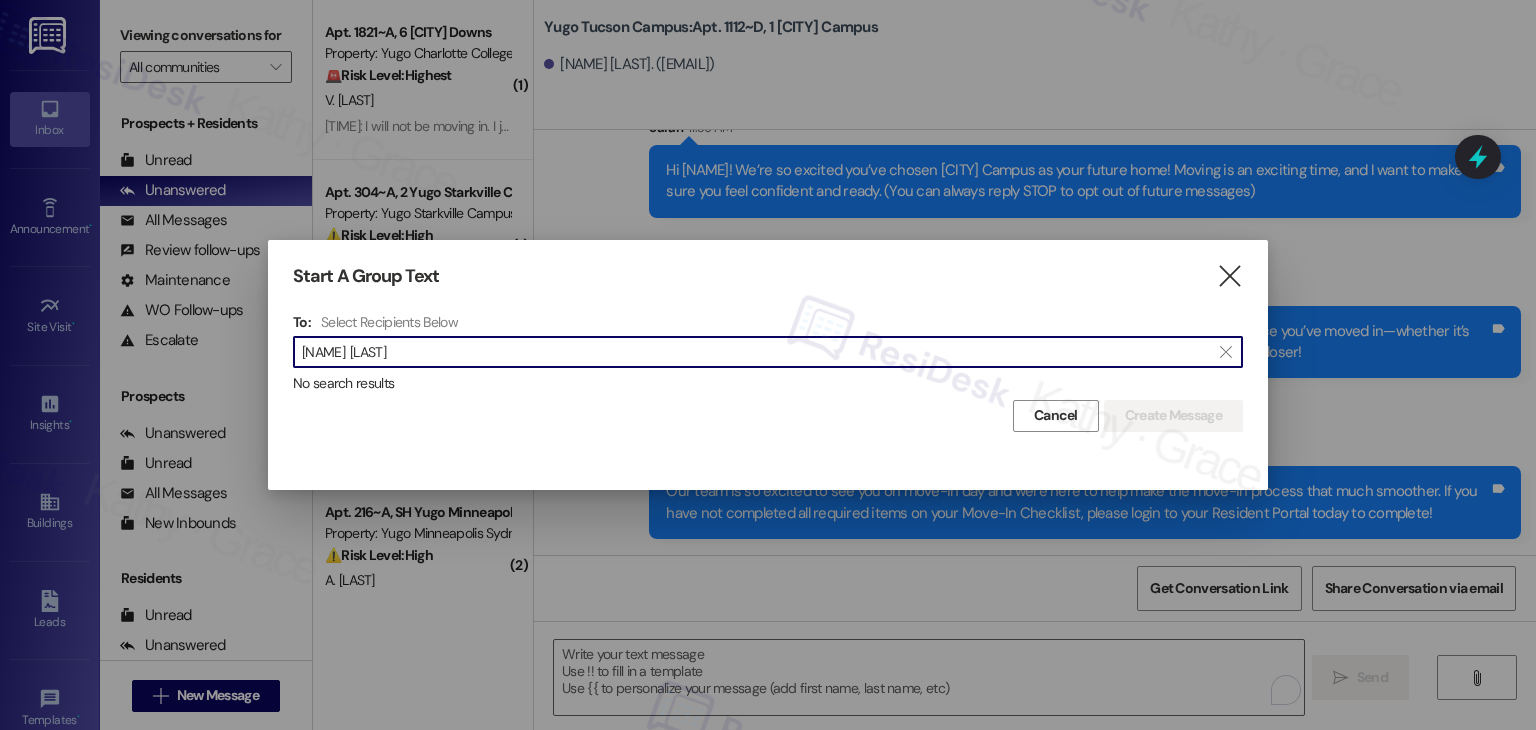 click on "[NAME]	[LAST]" at bounding box center [756, 352] 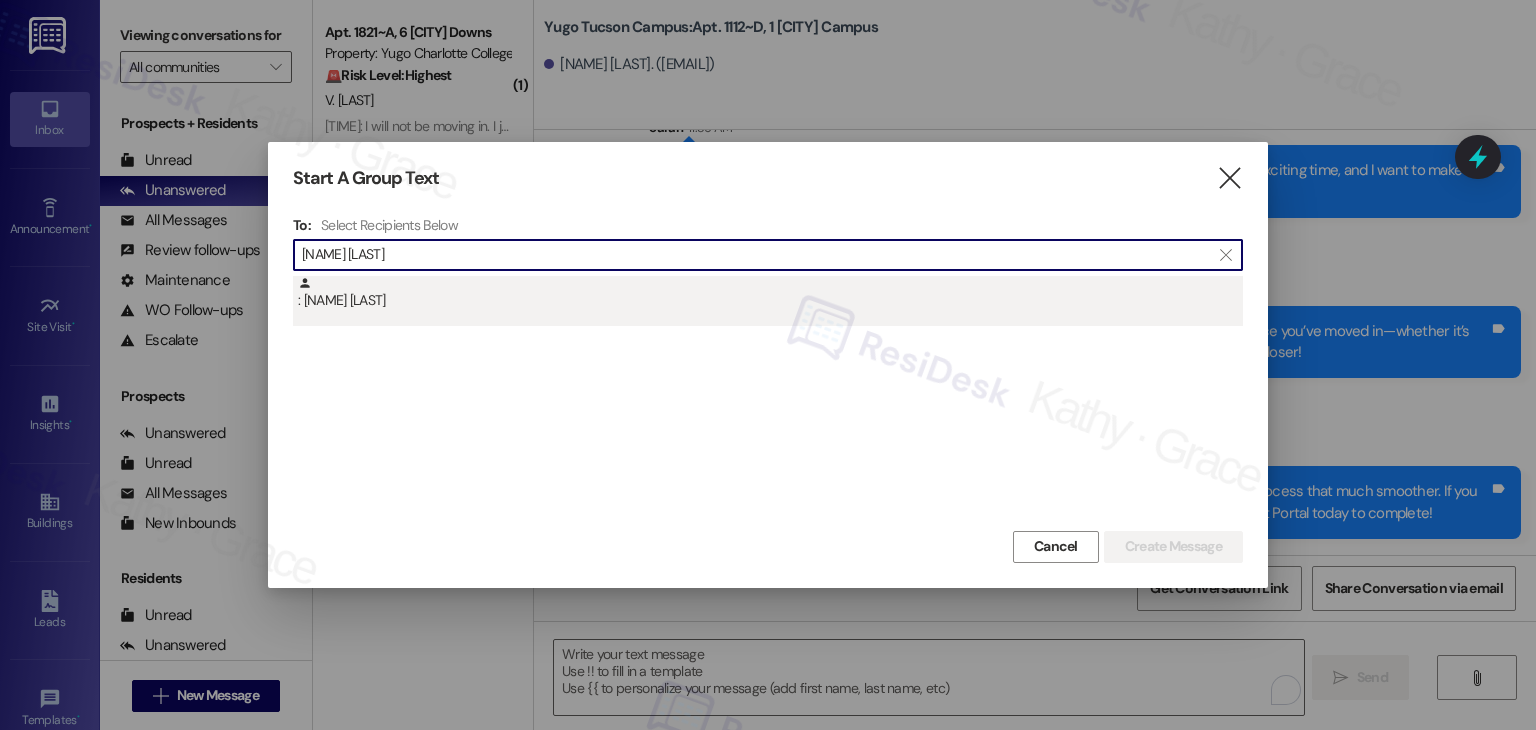 type on "[NAME] [LAST]" 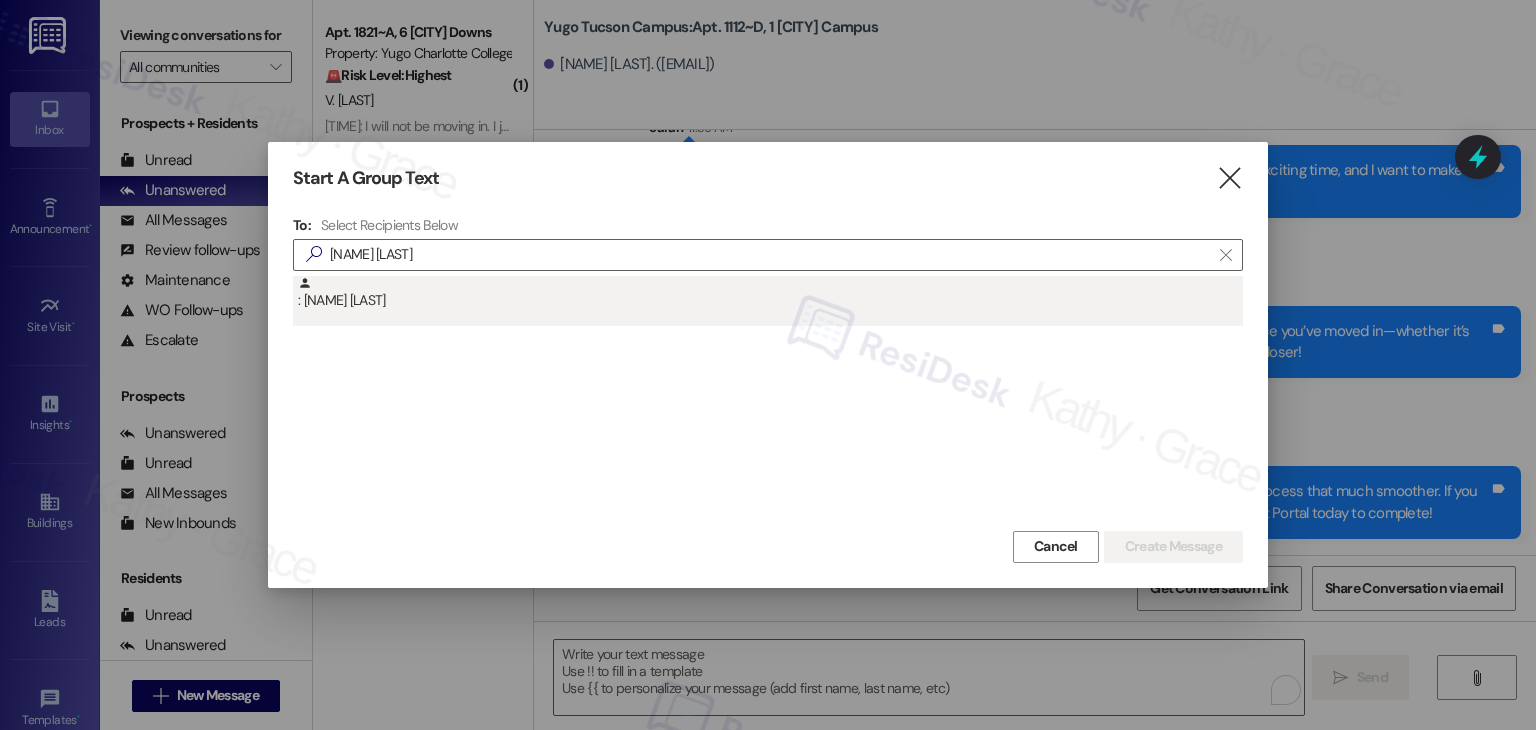 click on ": [NAME] [LAST]" at bounding box center (770, 293) 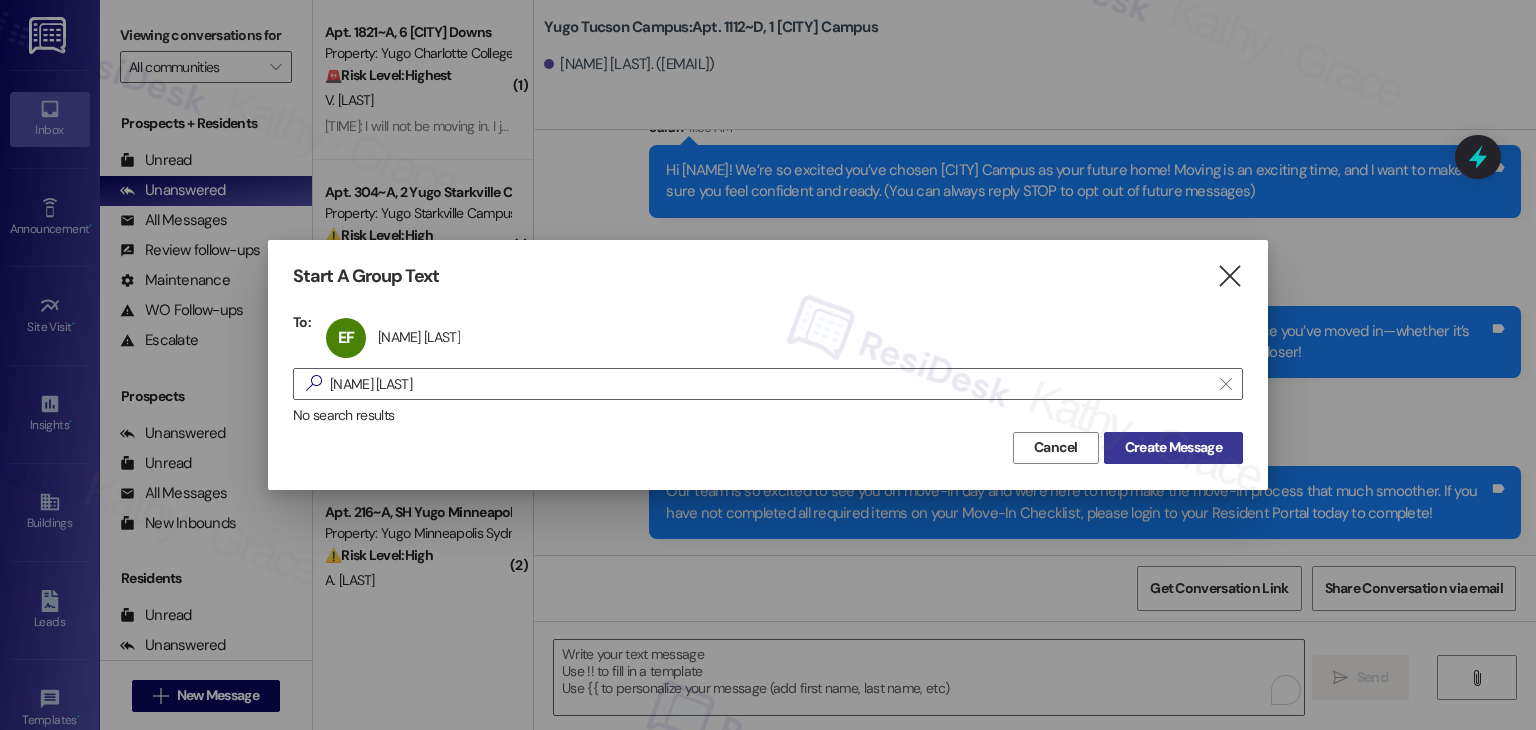 click on "Create Message" at bounding box center [1173, 447] 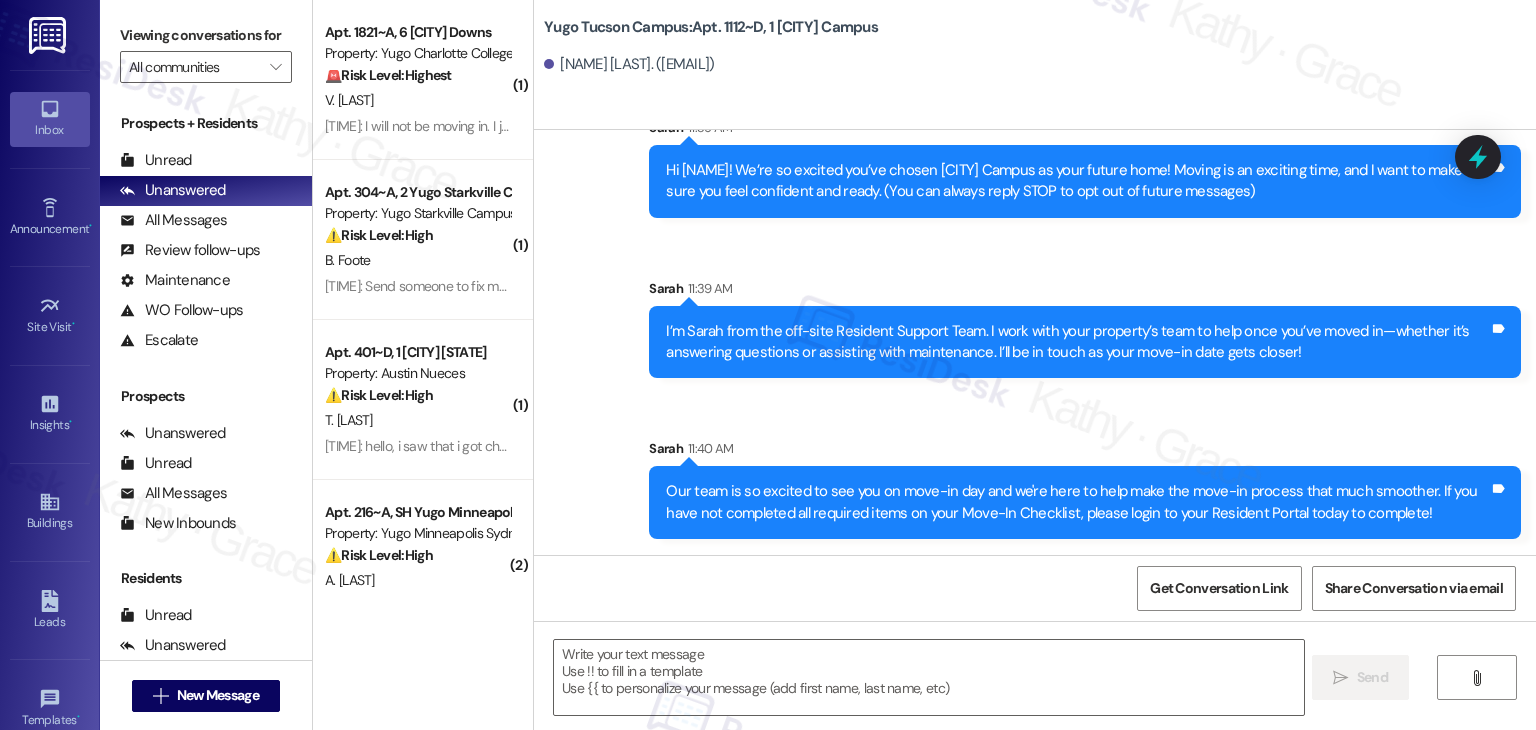 type on "Fetching suggested responses. Please feel free to read through the conversation in the meantime." 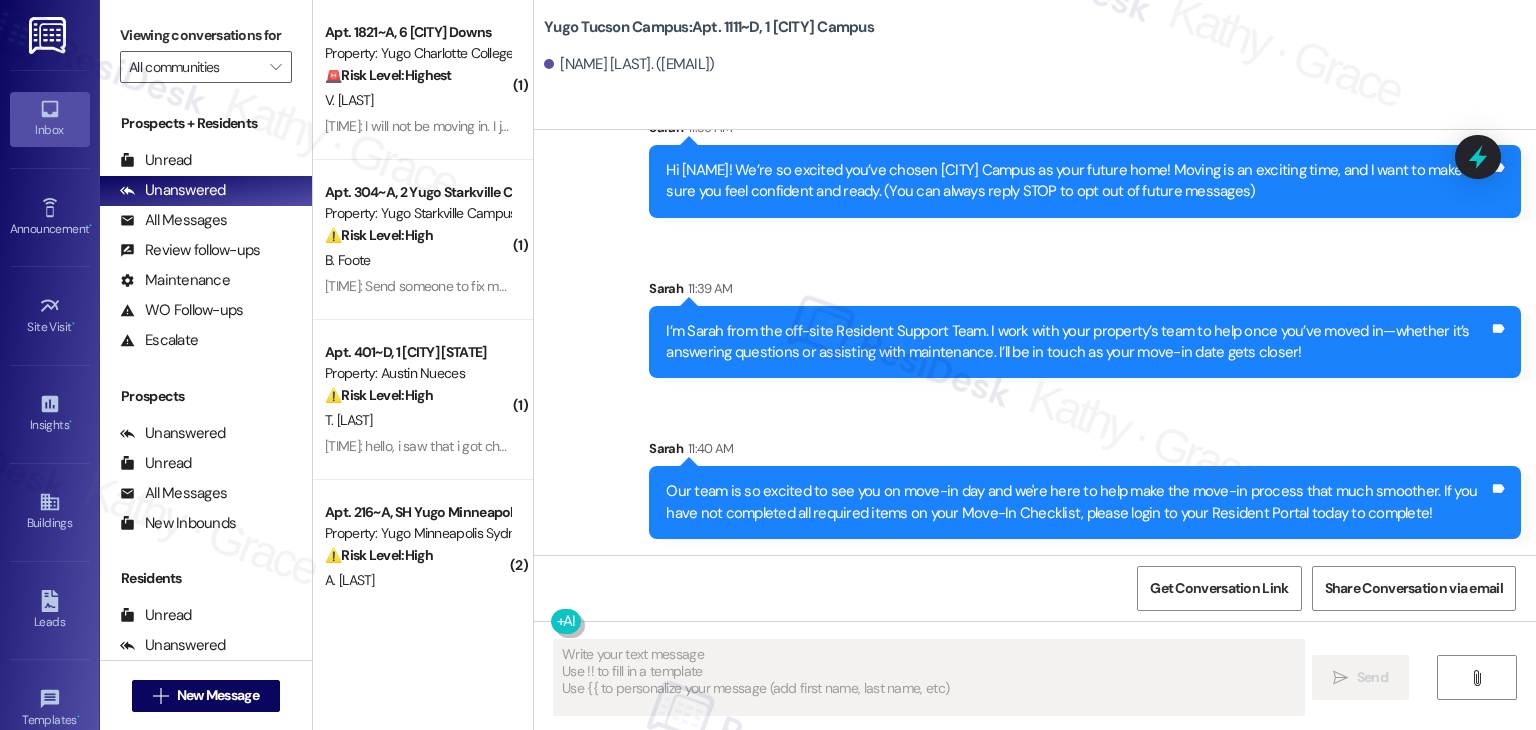 scroll, scrollTop: 0, scrollLeft: 0, axis: both 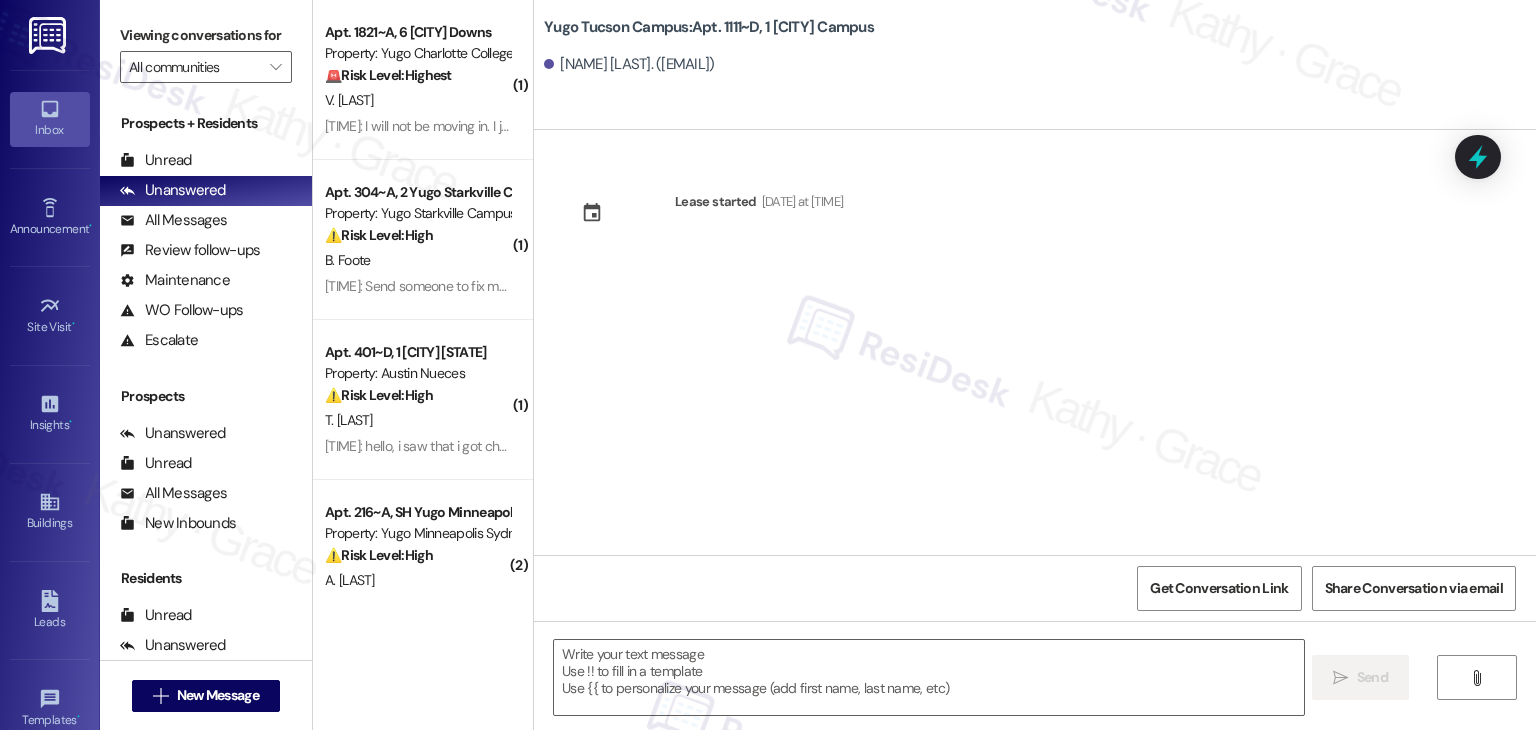 click on "Lease started [DATE] at [TIME]" at bounding box center (1035, 342) 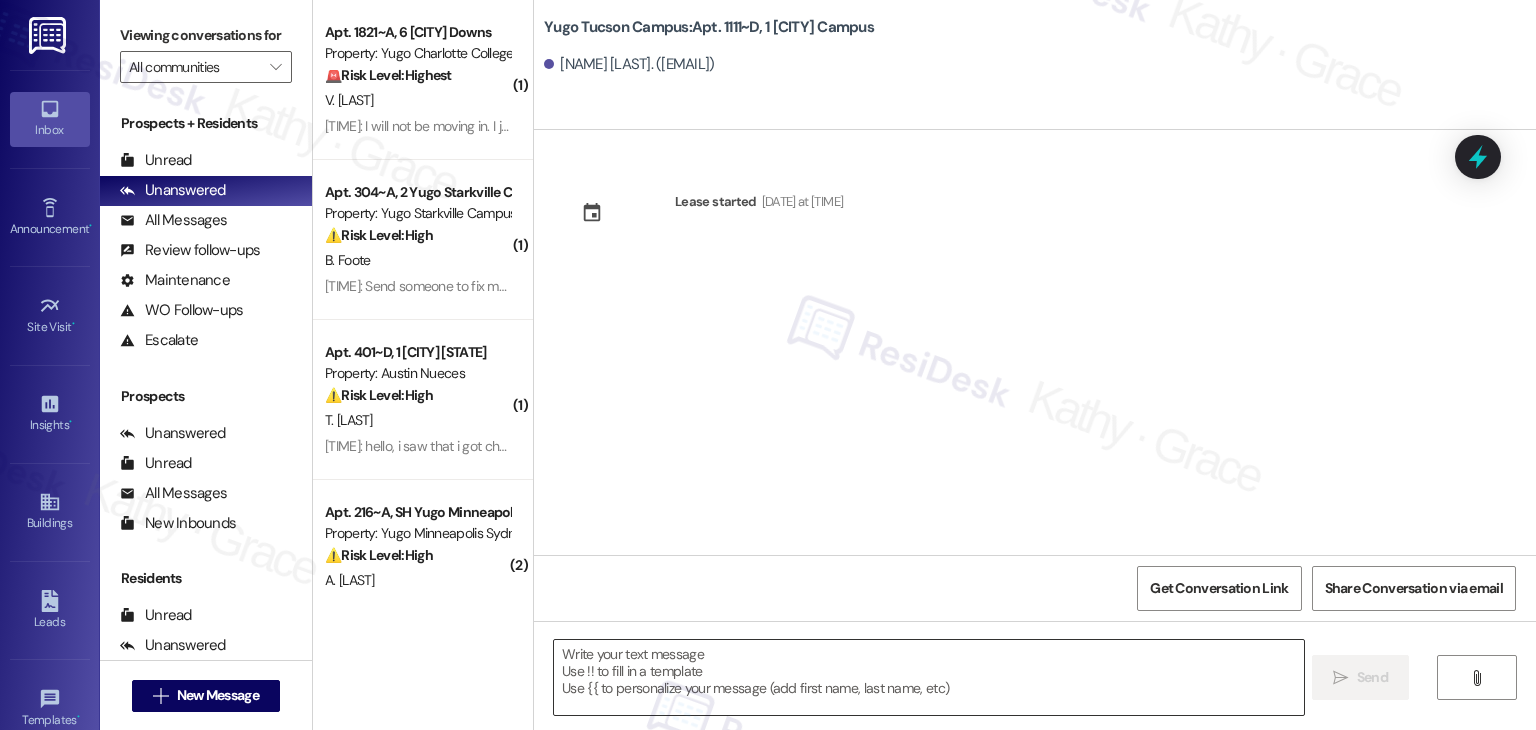 click at bounding box center (928, 677) 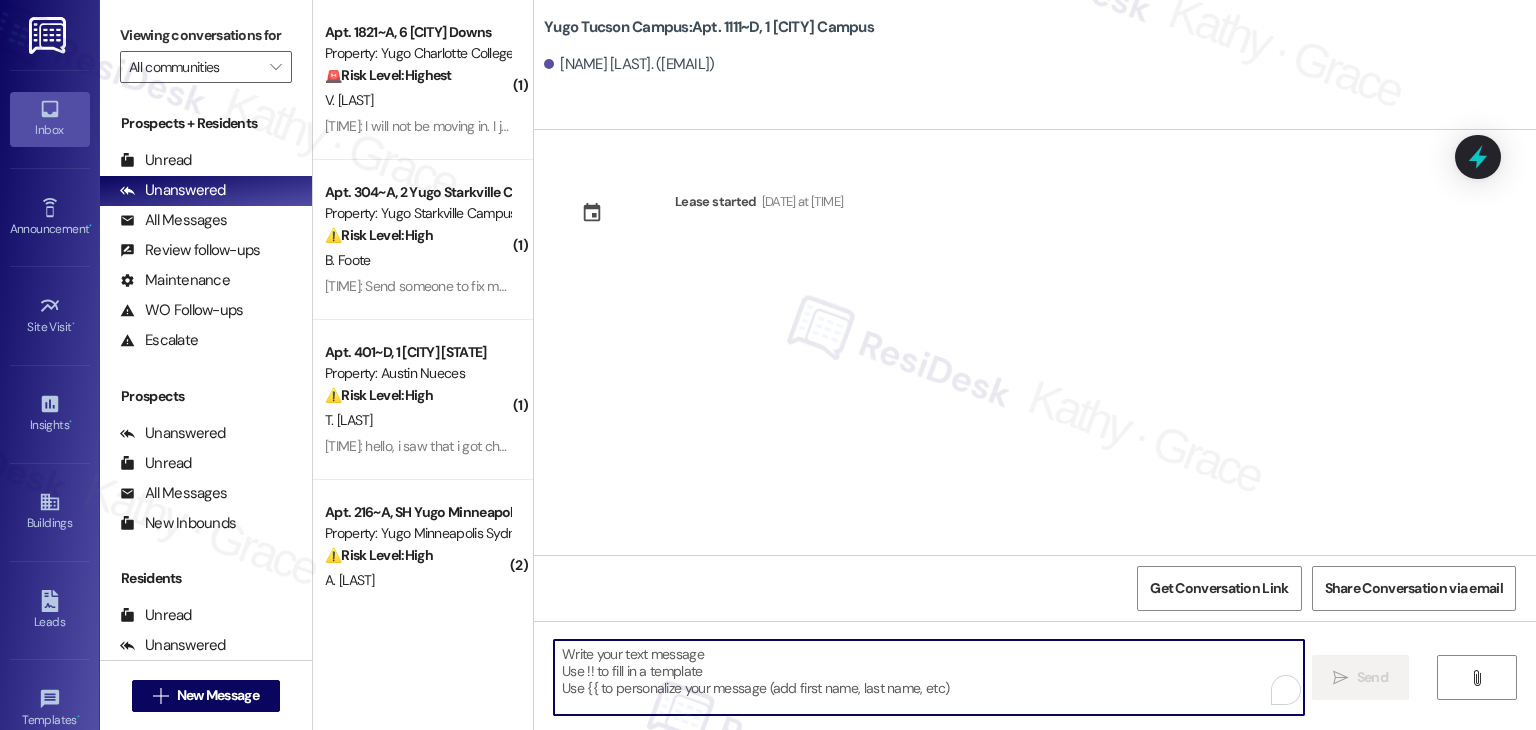 paste on "Hi {{first_name}}! We’re so excited you’ve chosen {{property}} as your future home! Moving is an exciting time, and I want to make sure you feel confident and ready." 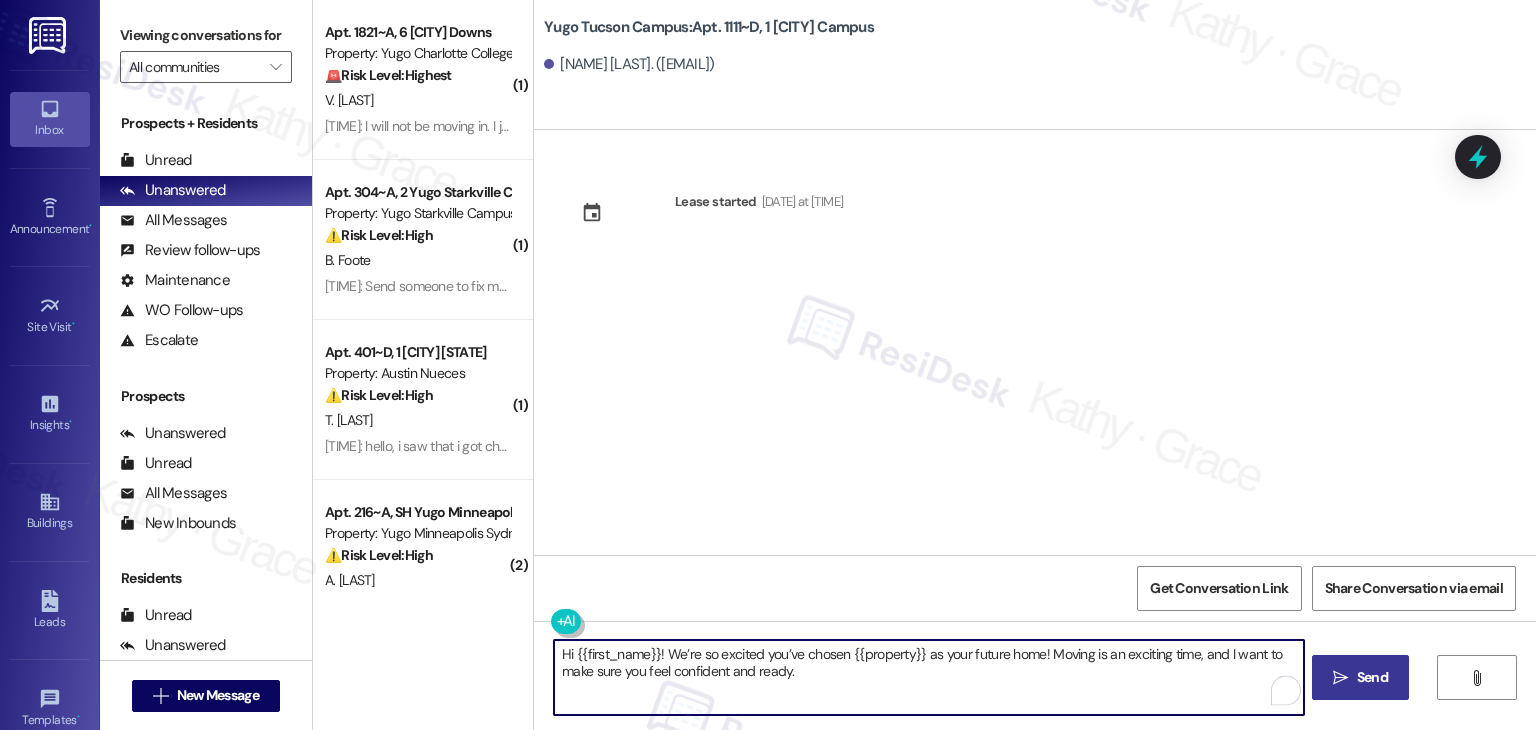 type on "Hi {{first_name}}! We’re so excited you’ve chosen {{property}} as your future home! Moving is an exciting time, and I want to make sure you feel confident and ready." 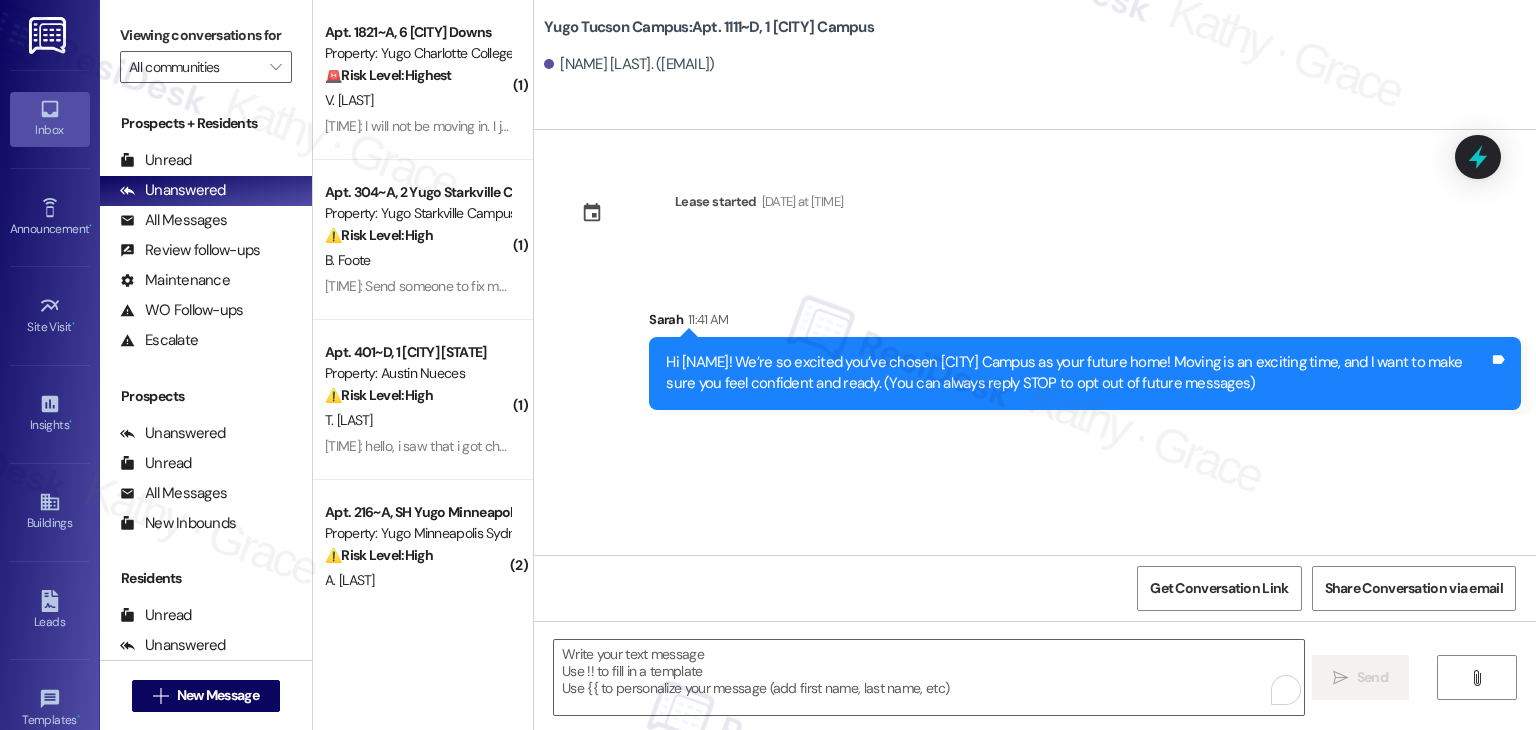 click on "Lease started [DATE] at [TIME] Sent via SMS [NAME] [TIME] Hi [NAME]! We’re so excited you’ve chosen [CITY] Campus as your future home! Moving is an exciting time, and I want to make sure you feel confident and ready. (You can always reply STOP to opt out of future messages) Tags and notes" at bounding box center (1035, 342) 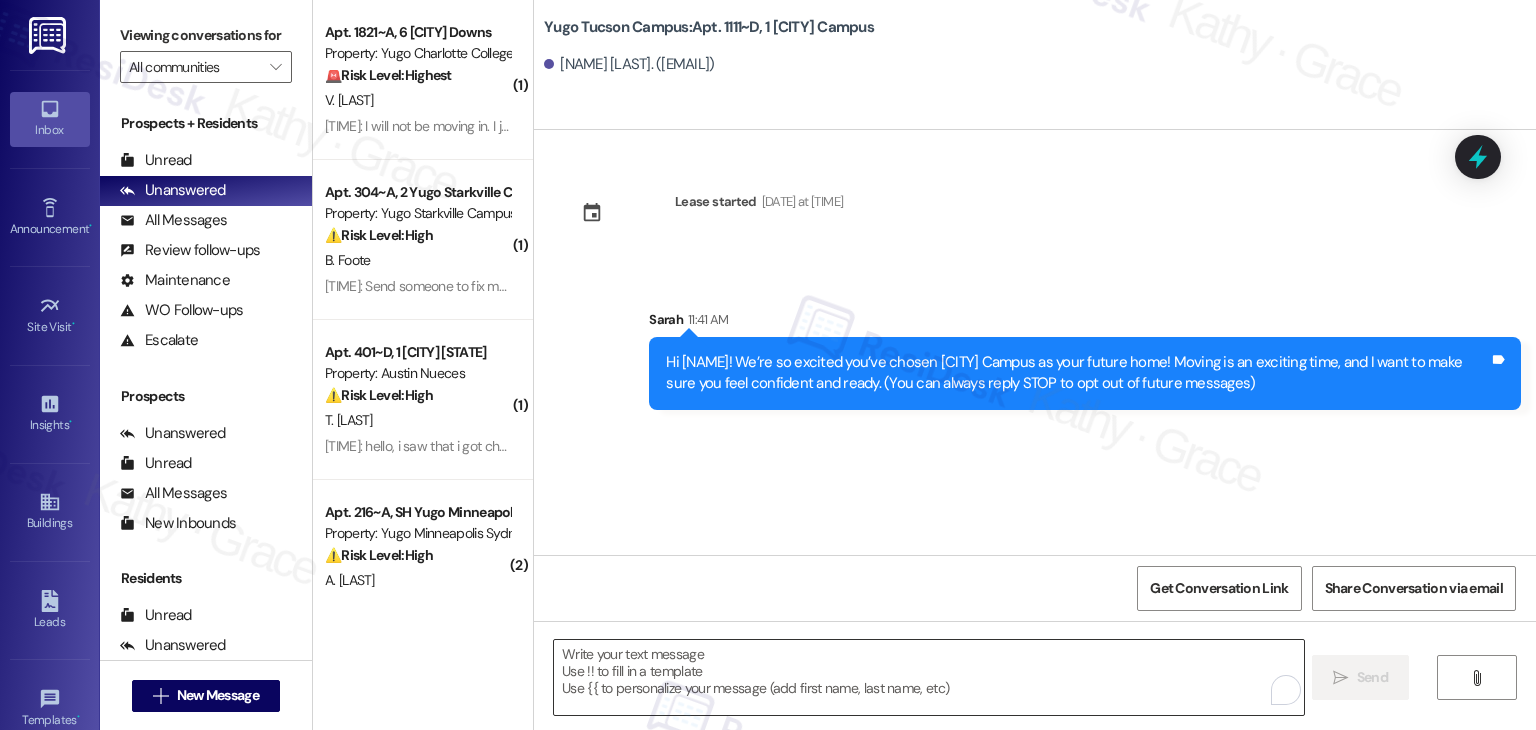 click at bounding box center (928, 677) 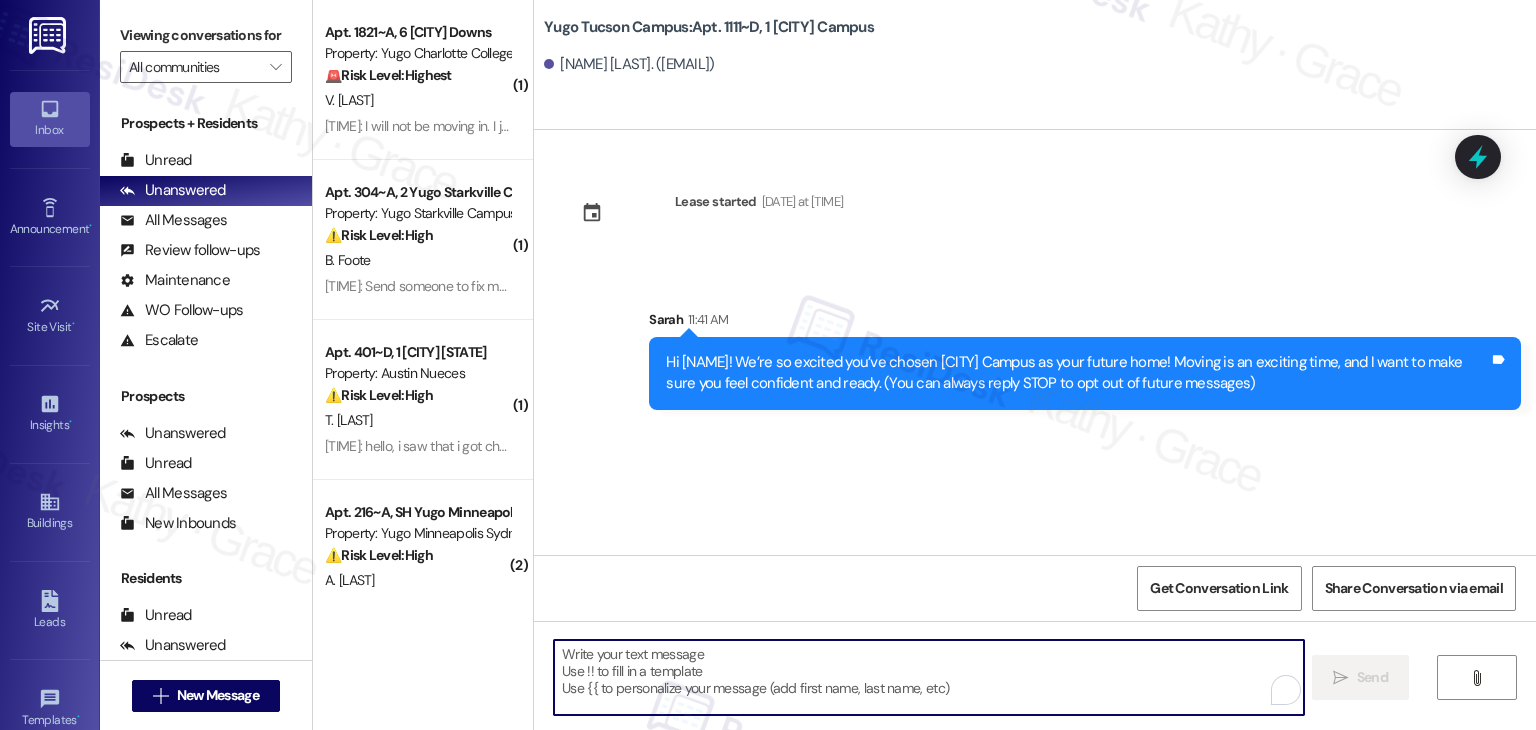 paste on "I’m Sarah from the off-site Resident Support Team. I work with your property’s team to help once you’ve moved in—whether it’s answering questions or assisting with maintenance. I’ll be in touch as your move-in date gets closer!" 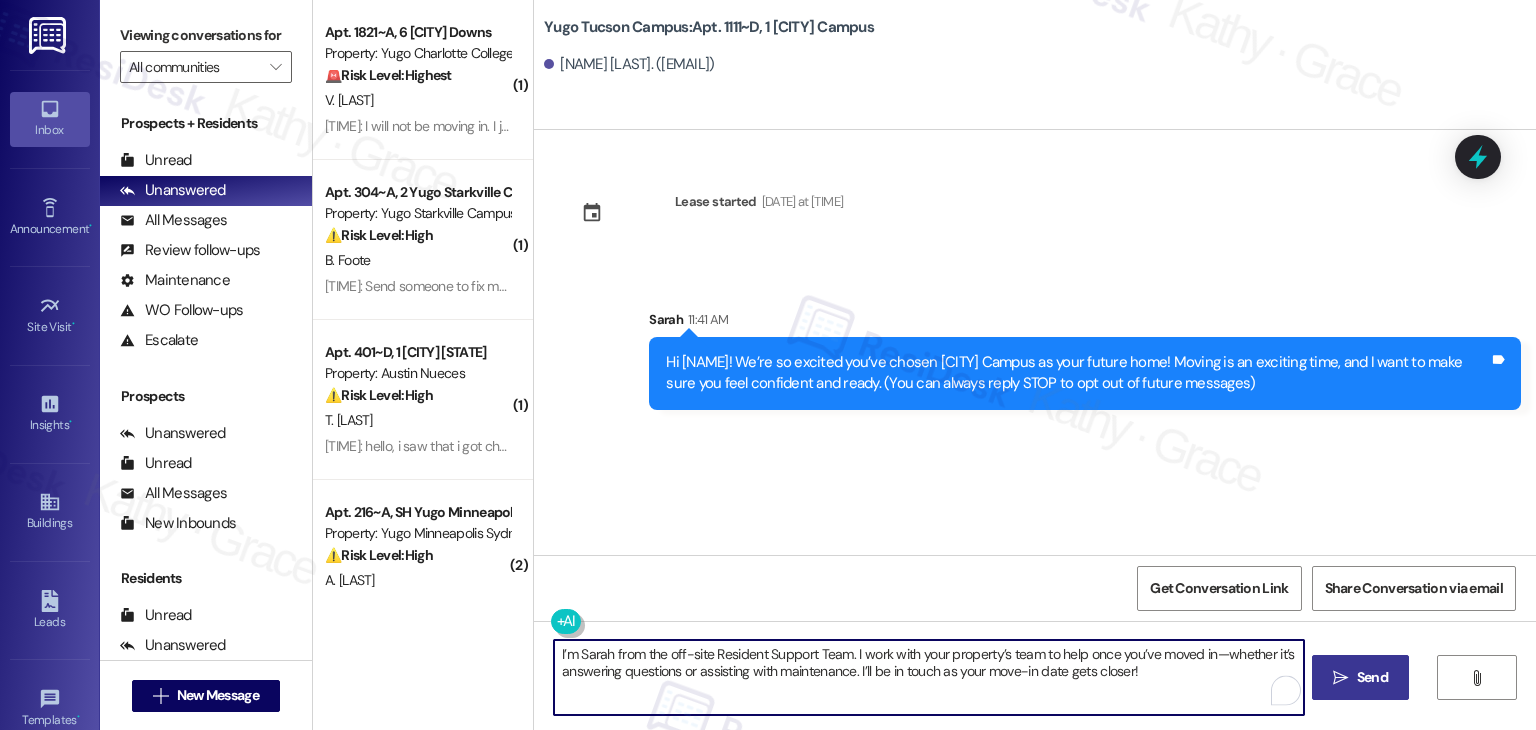 type on "I’m Sarah from the off-site Resident Support Team. I work with your property’s team to help once you’ve moved in—whether it’s answering questions or assisting with maintenance. I’ll be in touch as your move-in date gets closer!" 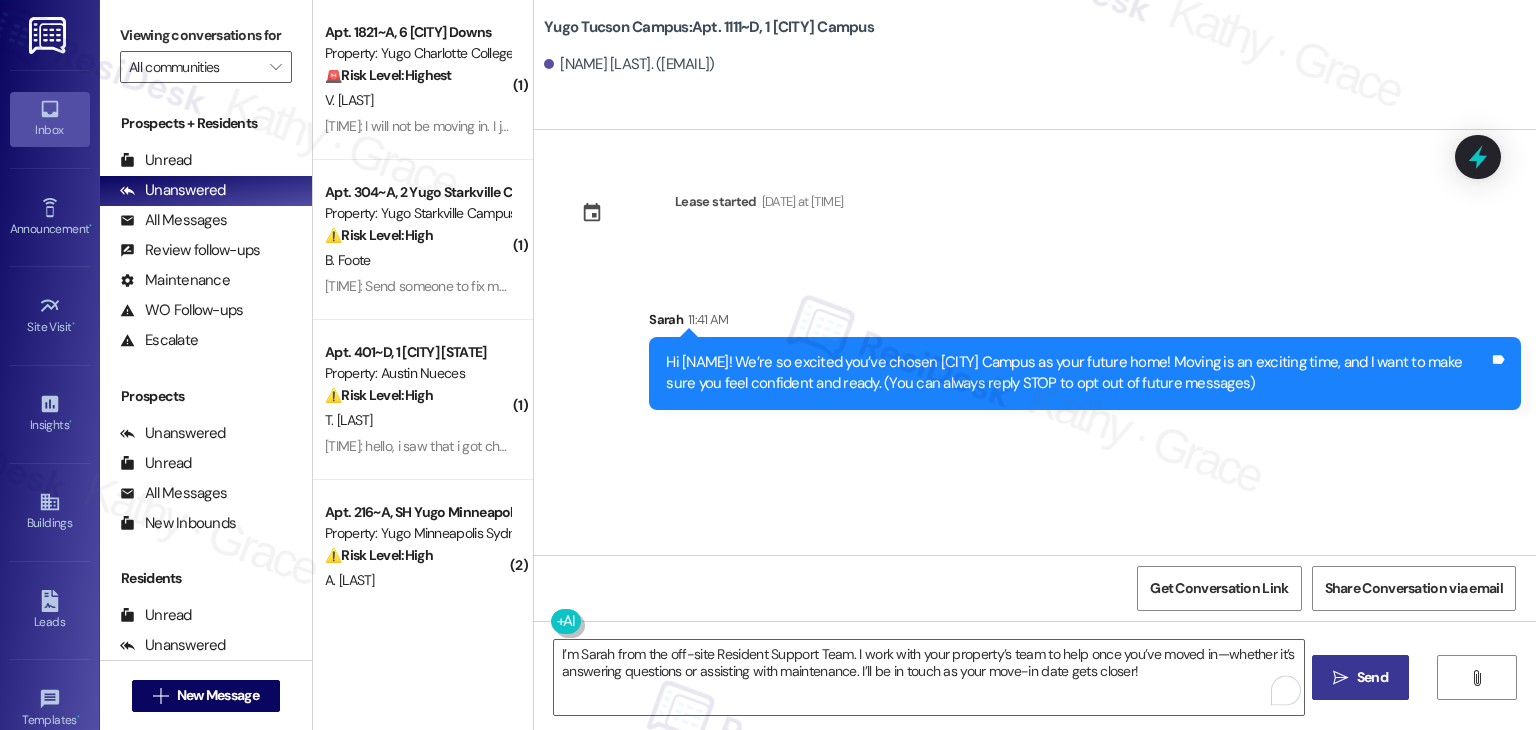 click on " Send" at bounding box center (1360, 677) 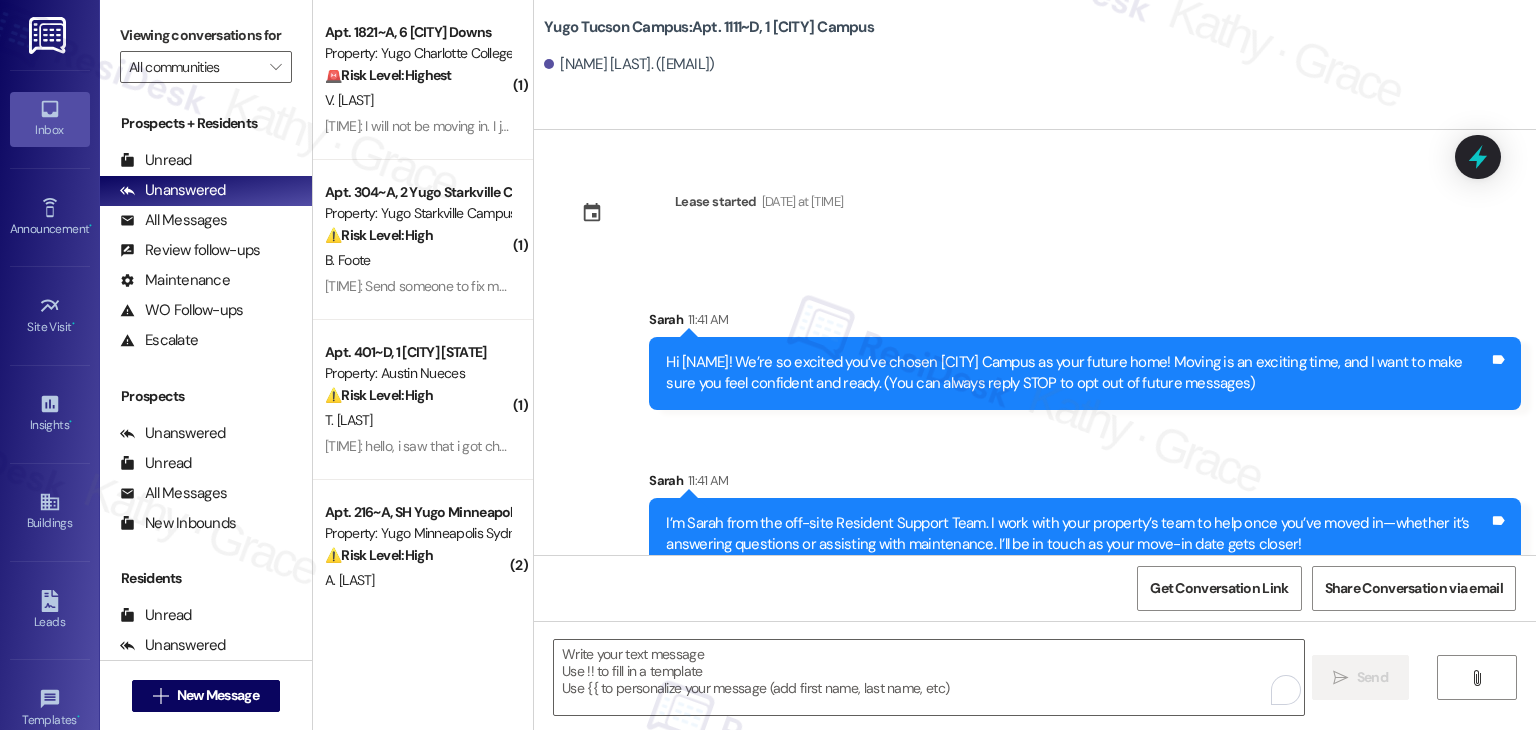 click on "Sent via SMS [NAME] [TIME] Hi [NAME]! We’re so excited you’ve chosen [CITY] Campus as your future home! Moving is an exciting time, and I want to make sure you feel confident and ready. (You can always reply STOP to opt out of future messages) Tags and notes Sent via SMS [NAME] [TIME] I’m [NAME] from the off-site Resident Support Team. I work with your property’s team to help once you’ve moved in—whether it’s answering questions or assisting with maintenance. I’ll be in touch as your move-in date gets closer! Tags and notes" at bounding box center (1035, 425) 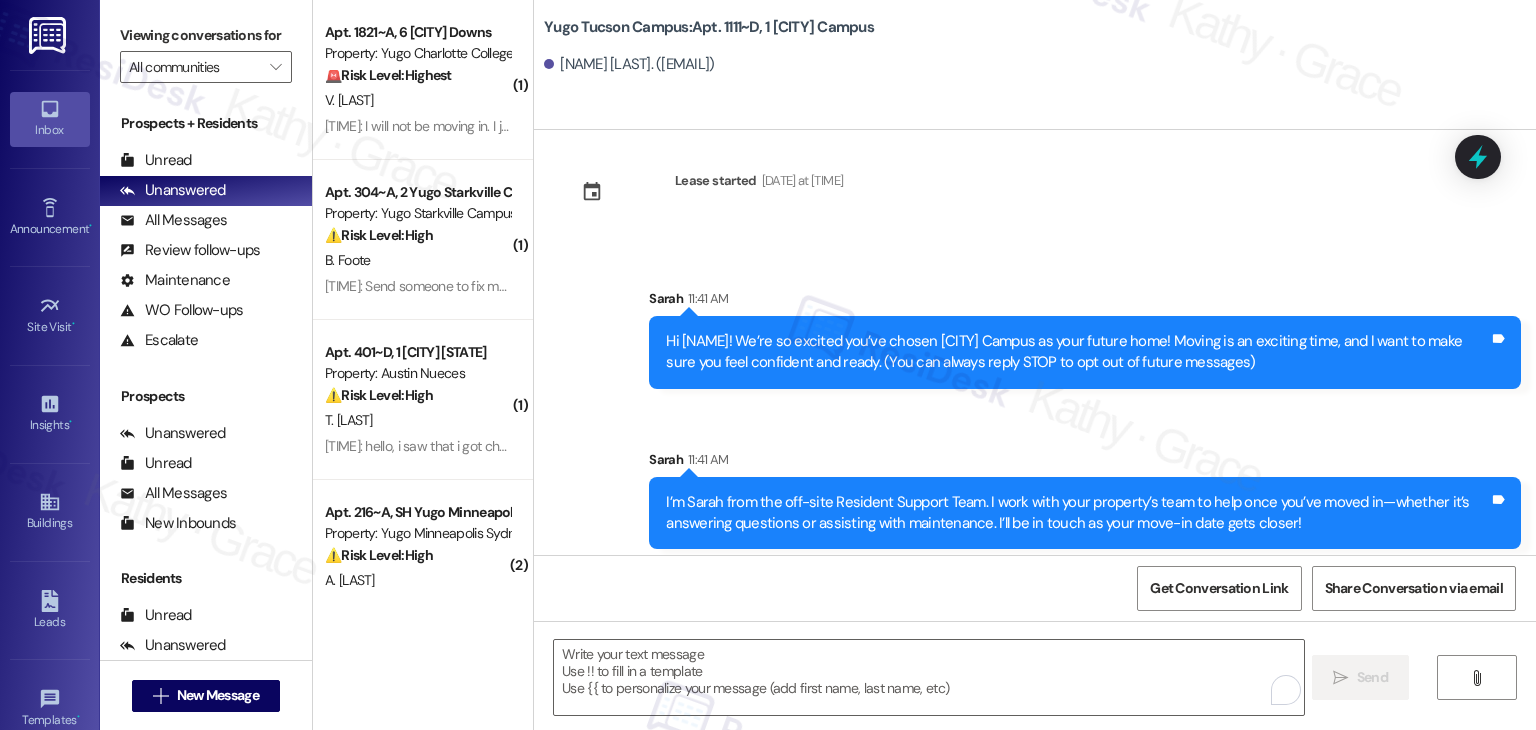 scroll, scrollTop: 32, scrollLeft: 0, axis: vertical 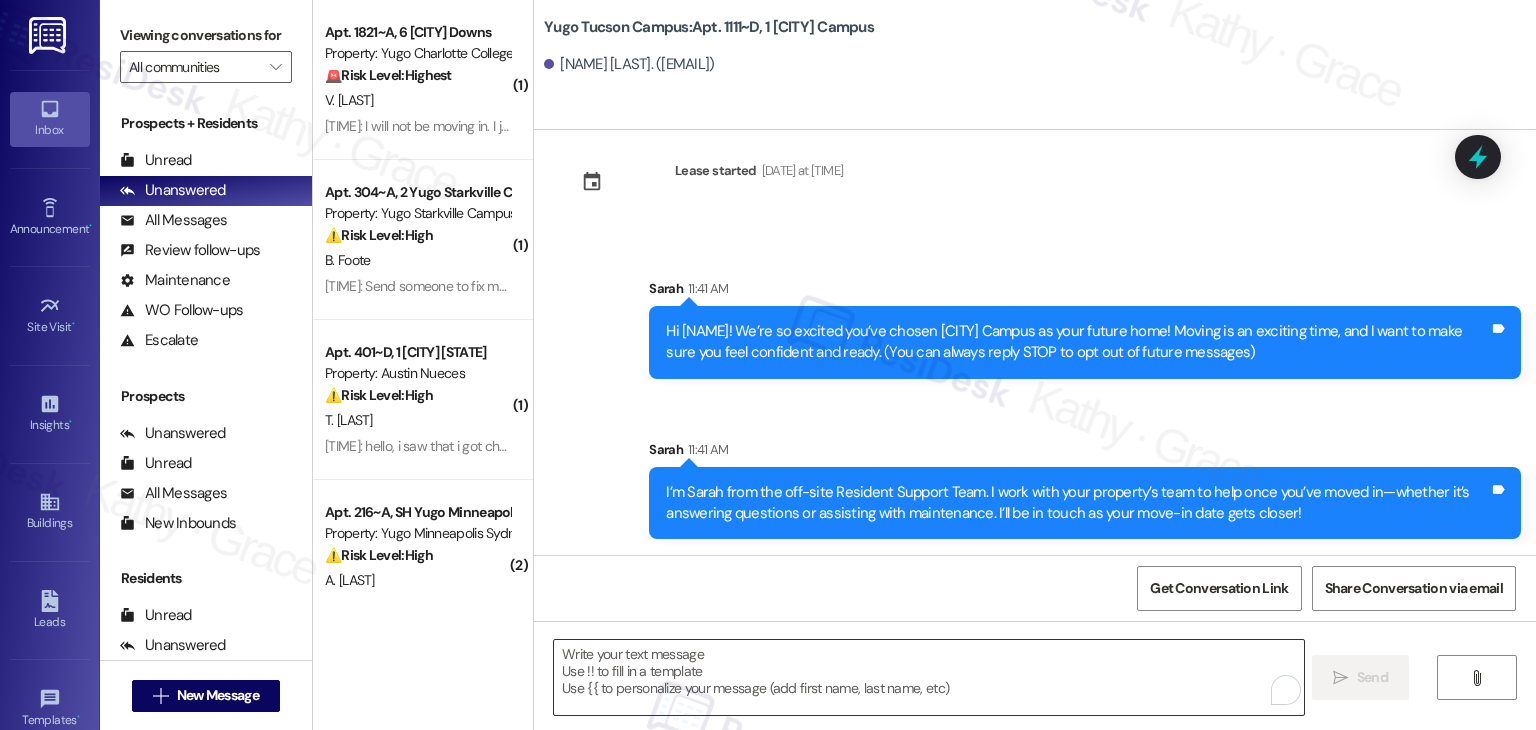 click at bounding box center (928, 677) 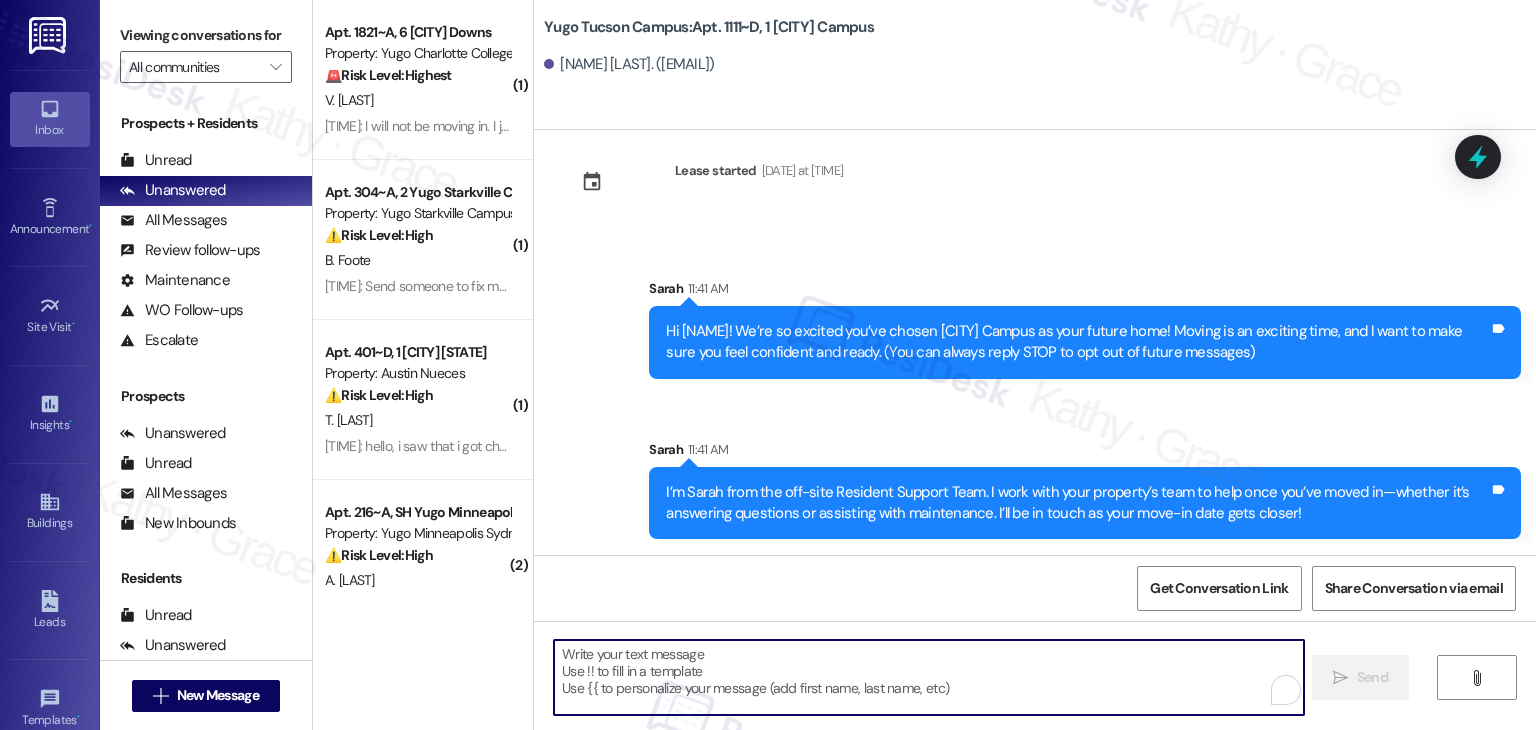 paste on "Our team is so excited to see you on move-in day and we're here to help make the move-in process that much smoother. If you have not completed all required items on your Move-In Checklist, please login to your Resident Portal today to complete!" 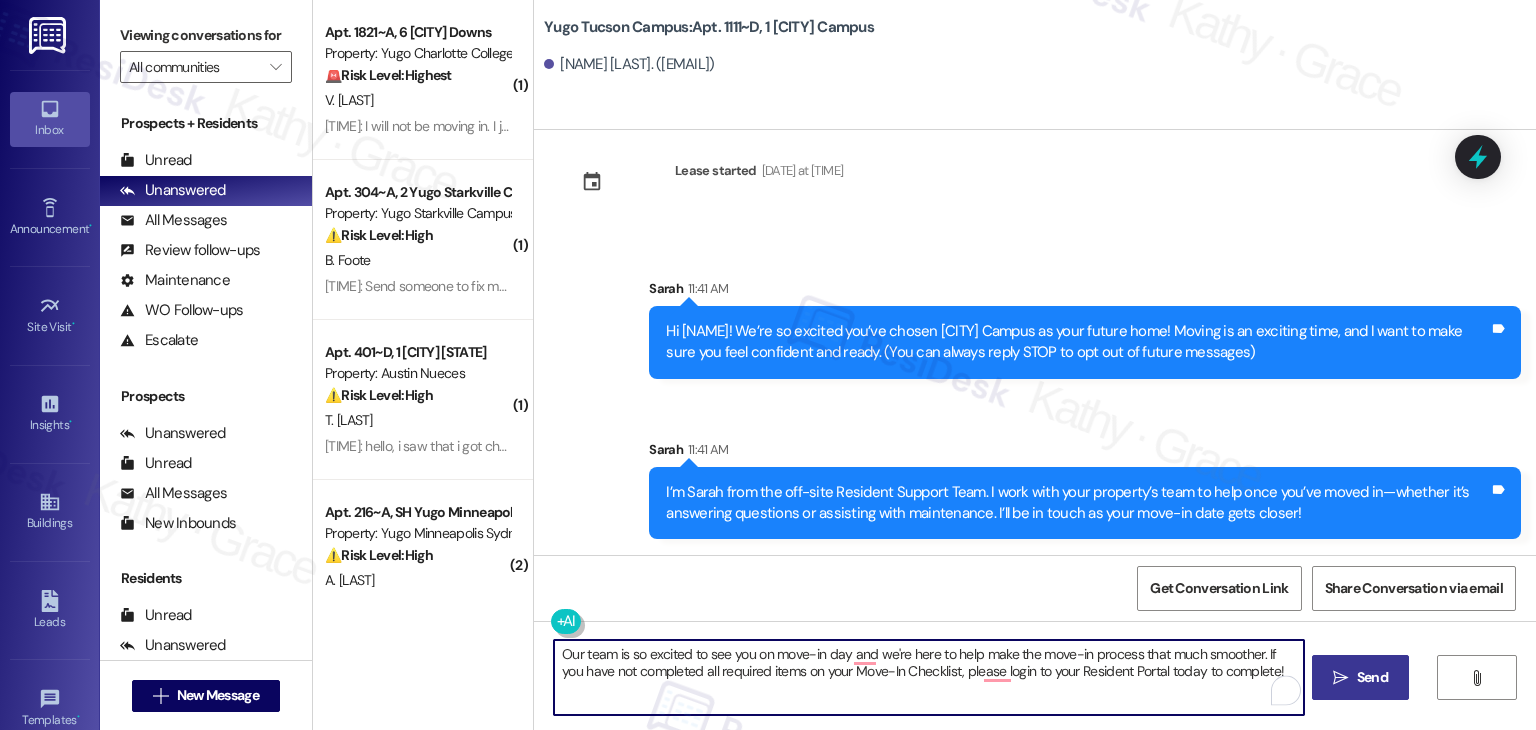 type on "Our team is so excited to see you on move-in day and we're here to help make the move-in process that much smoother. If you have not completed all required items on your Move-In Checklist, please login to your Resident Portal today to complete!" 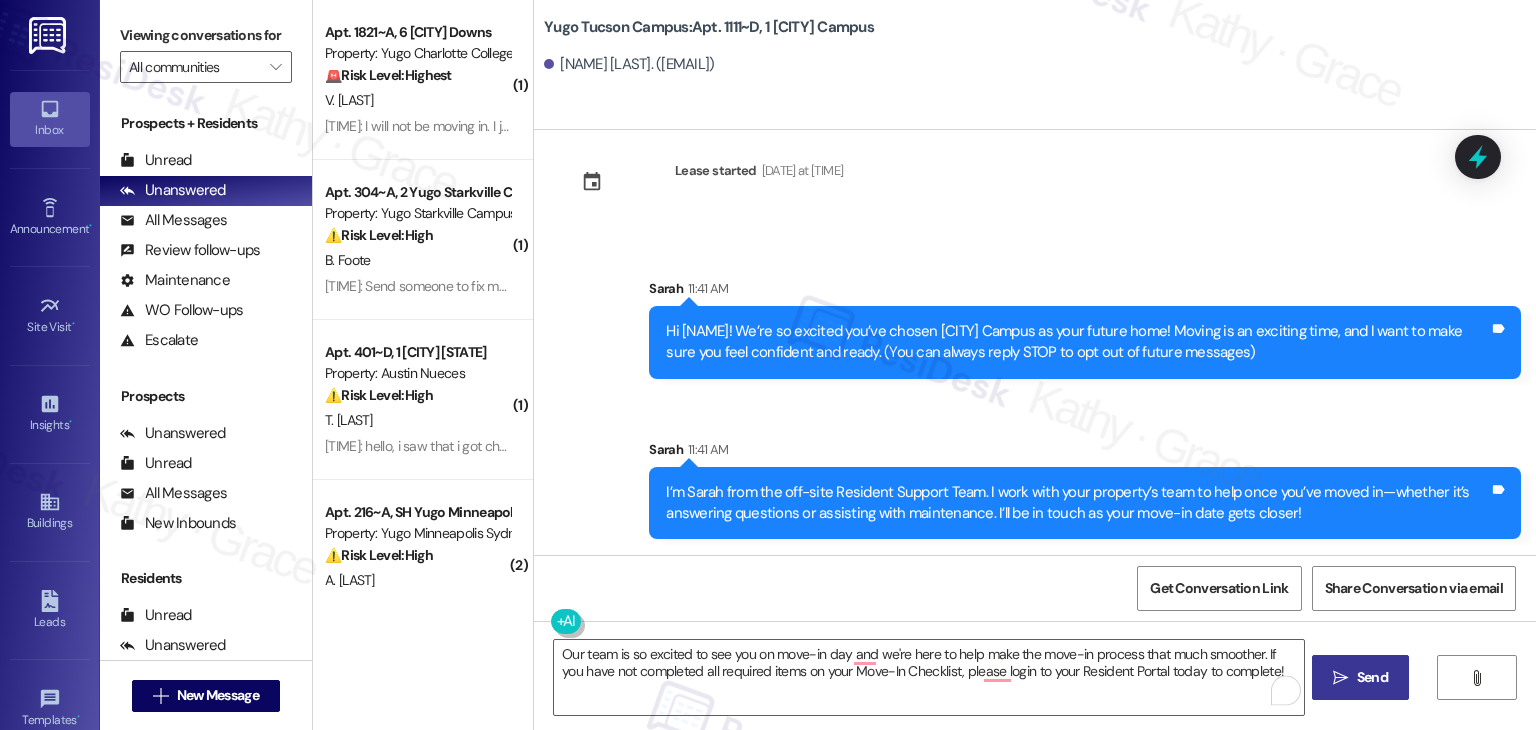 click on "Send" at bounding box center (1372, 677) 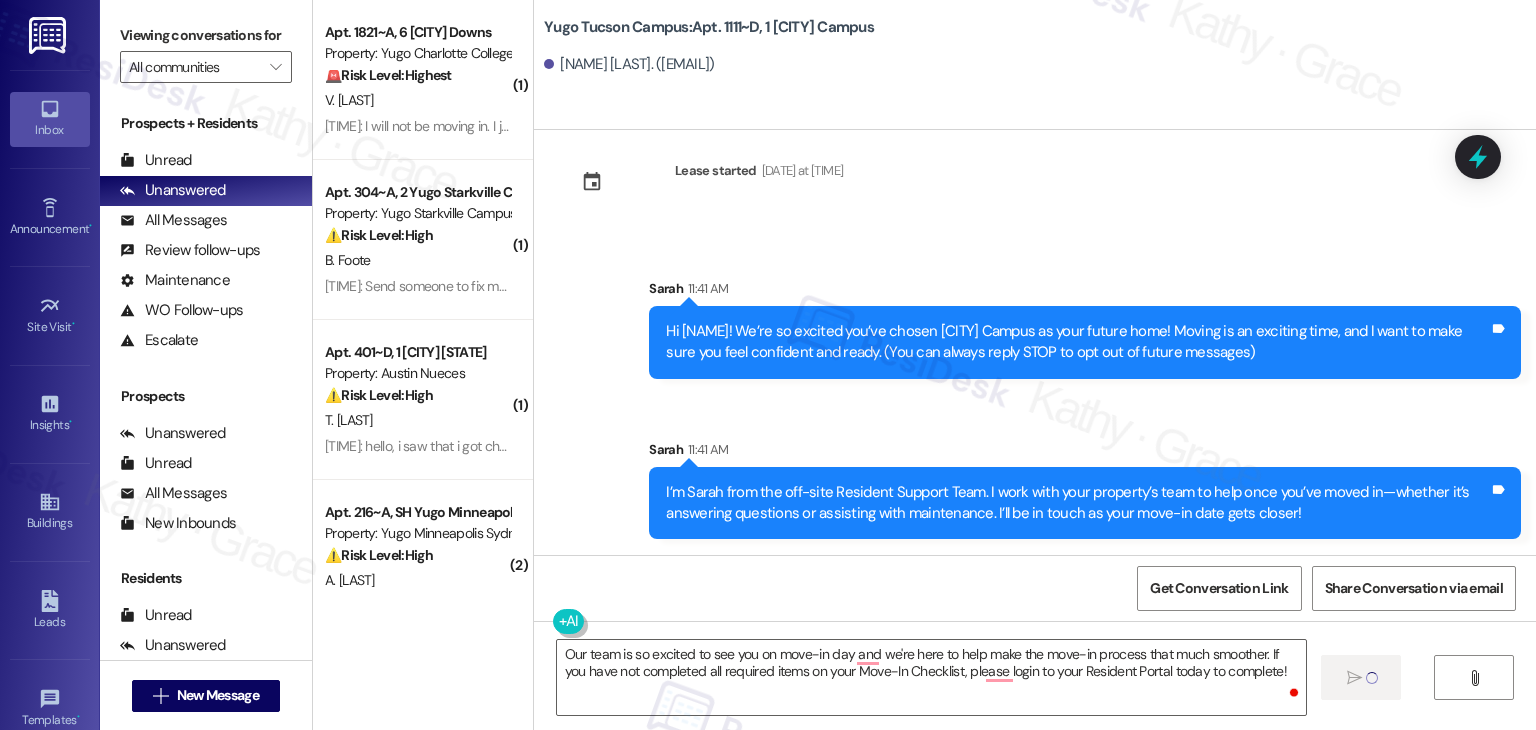 type 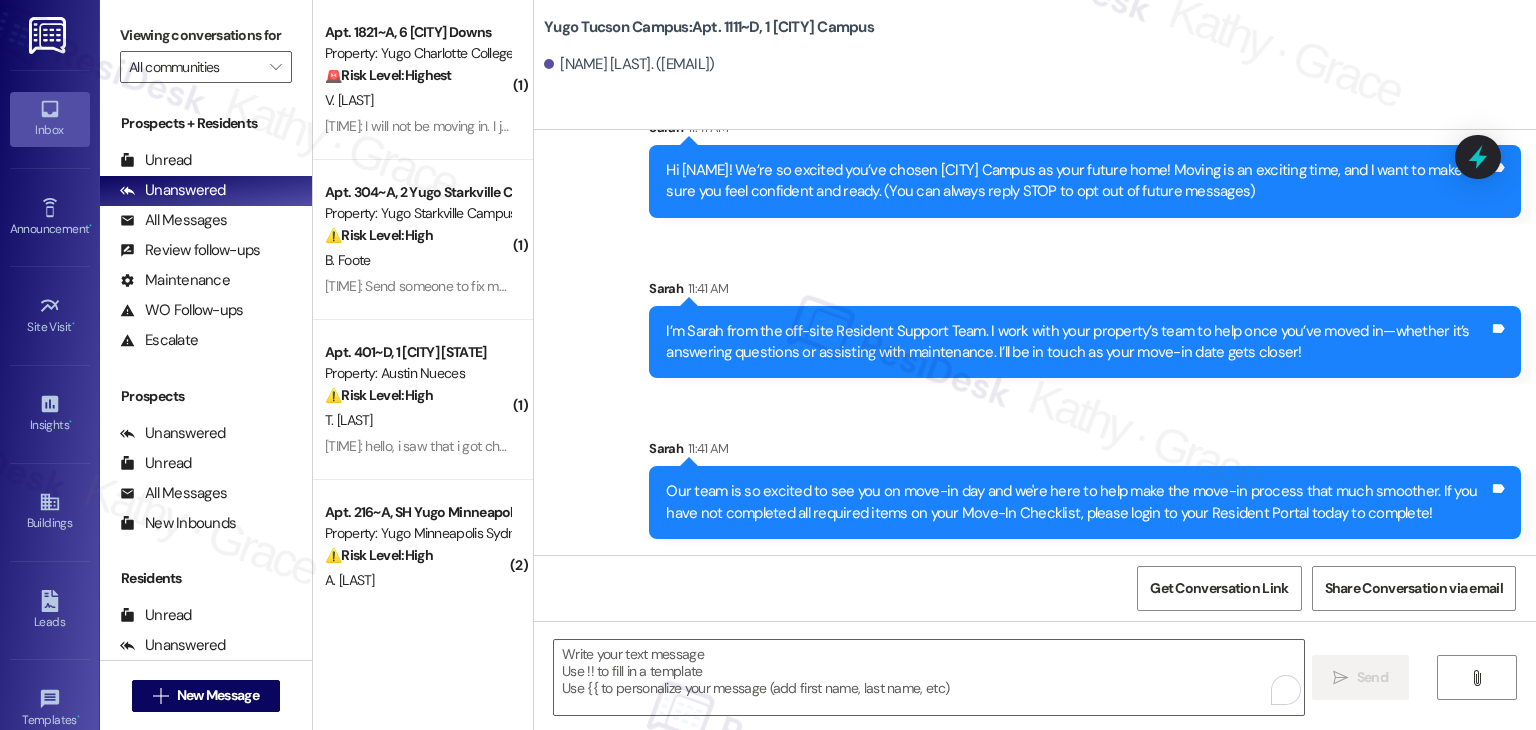 scroll, scrollTop: 192, scrollLeft: 0, axis: vertical 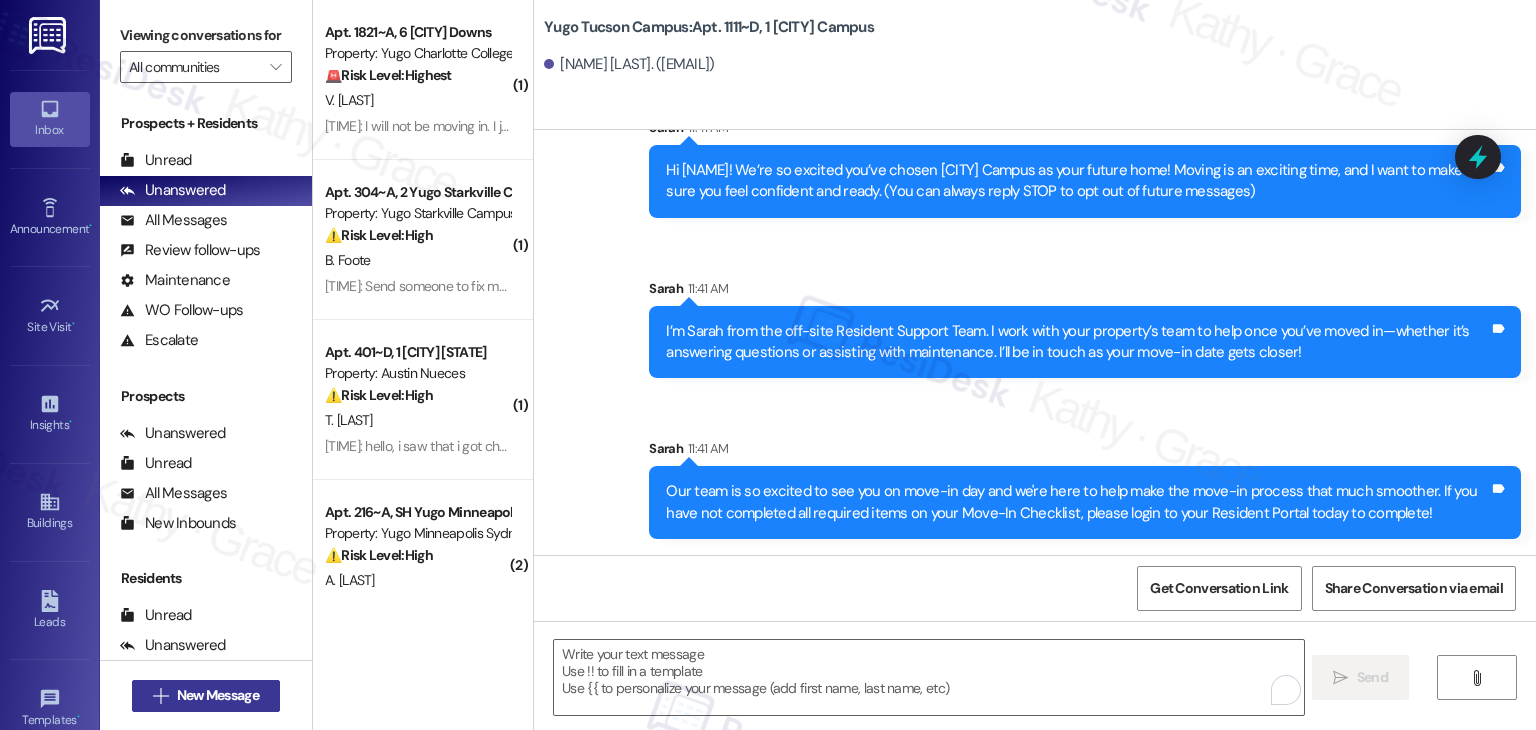 click on "New Message" at bounding box center (218, 695) 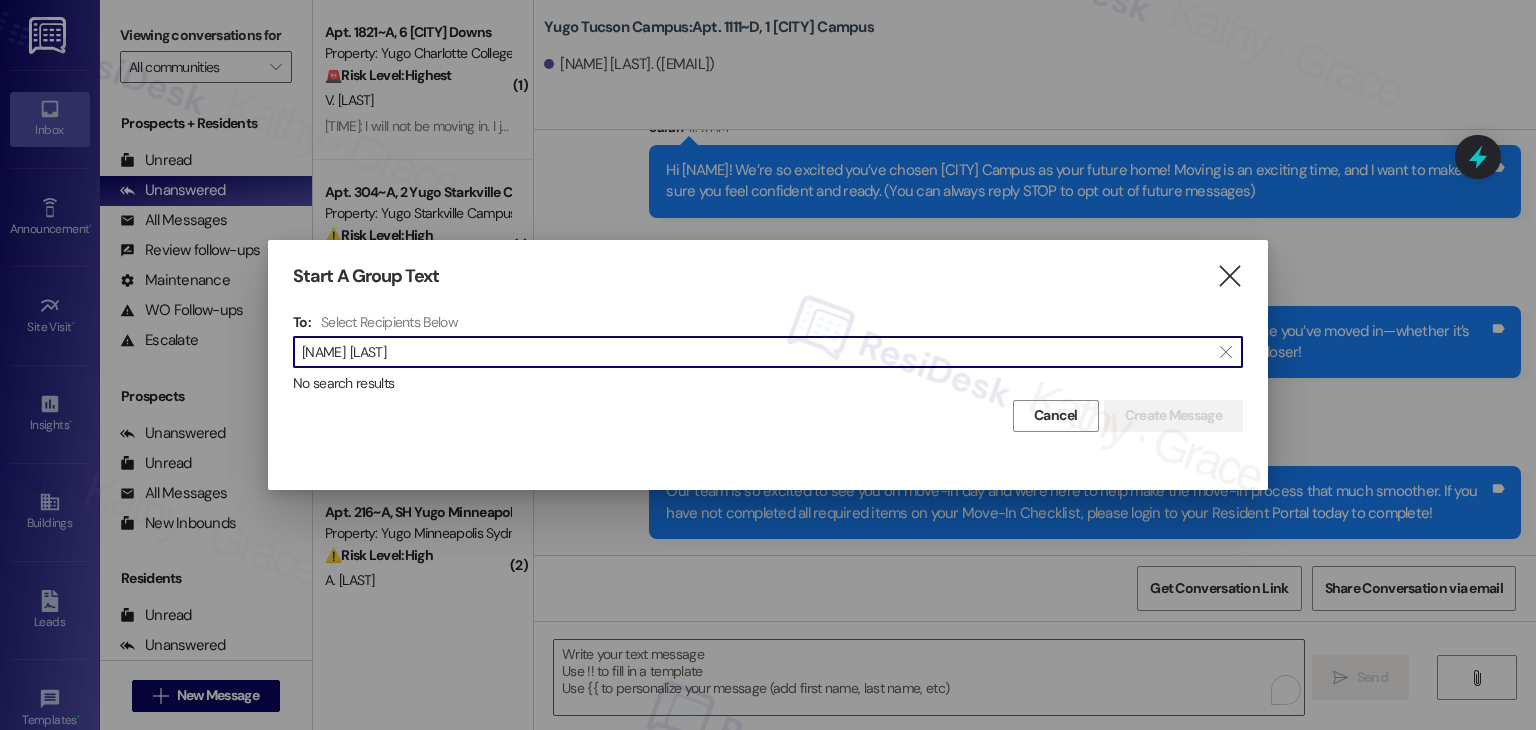 click on "[NAME]	[LAST]" at bounding box center (756, 352) 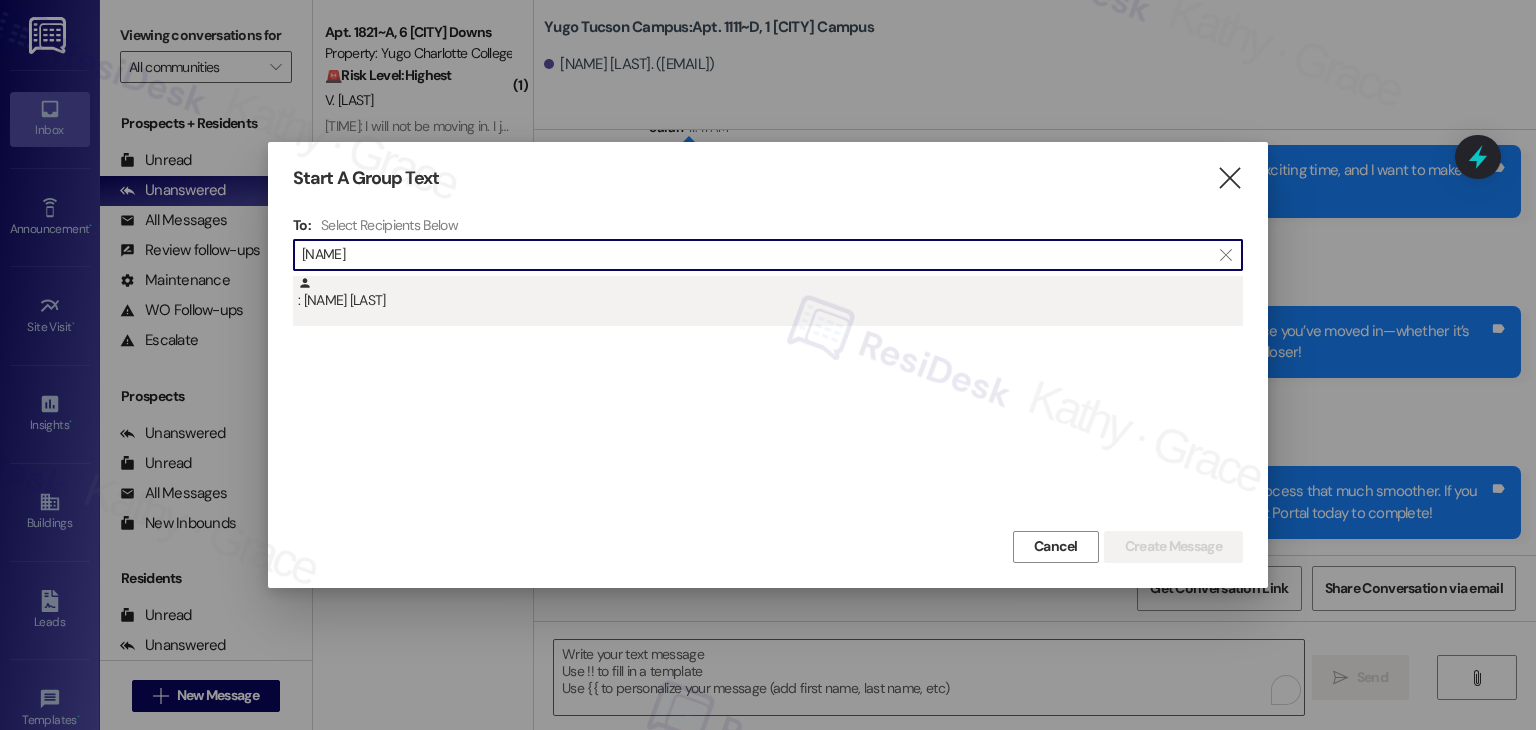 type on "[NAME]" 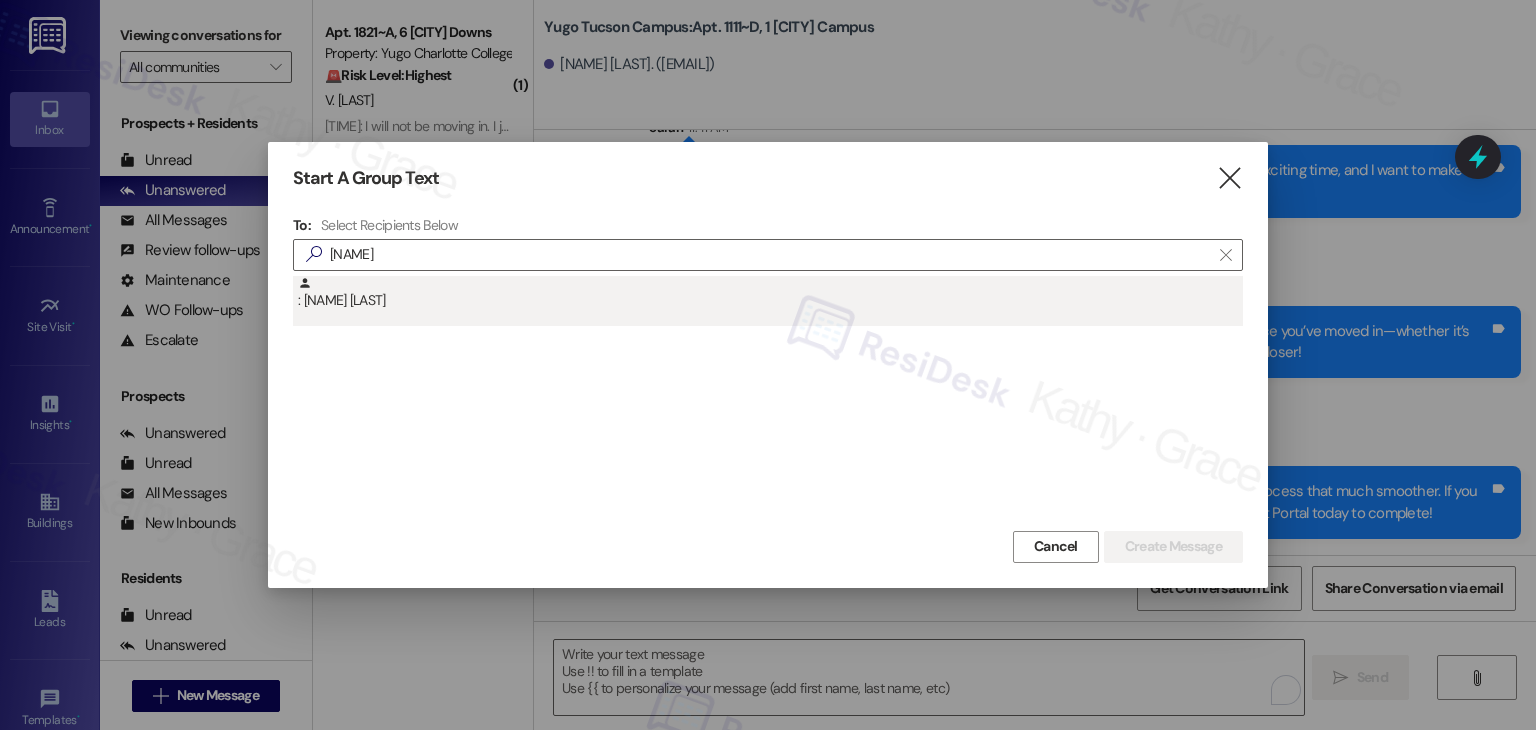 click on ": [NAME] [LAST]" at bounding box center [770, 293] 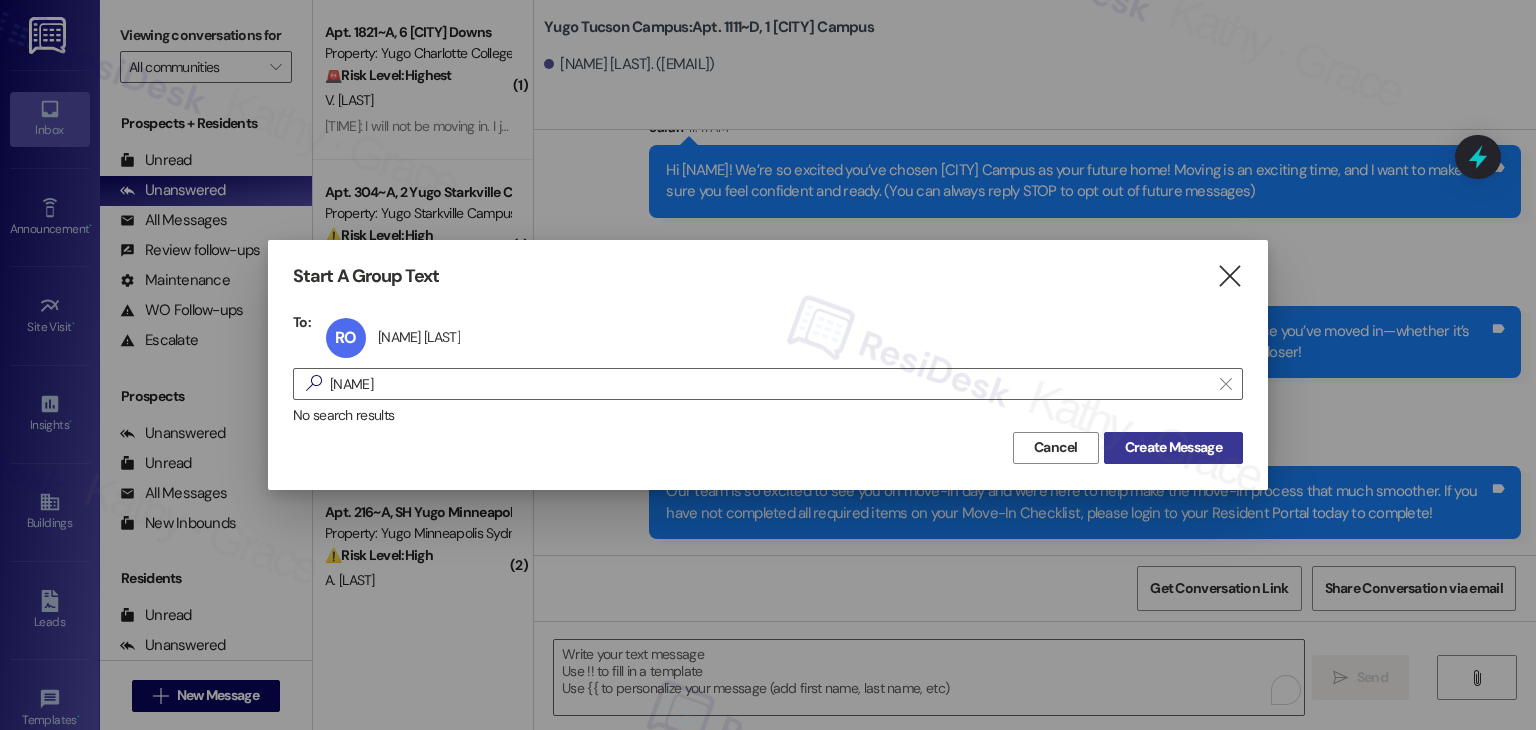 click on "Create Message" at bounding box center (1173, 447) 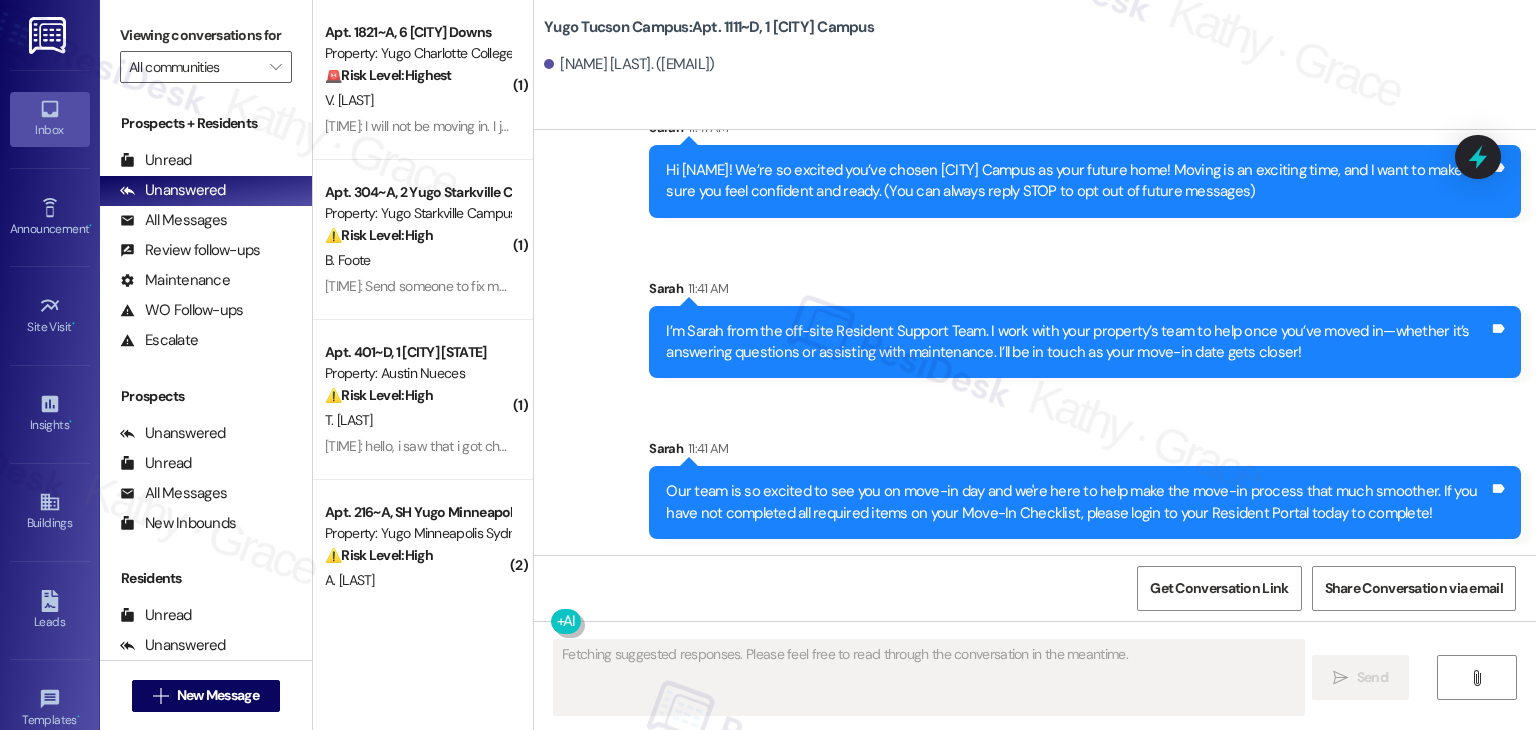 type on "Fetching suggested responses. Please feel free to read through the conversation in the meantime." 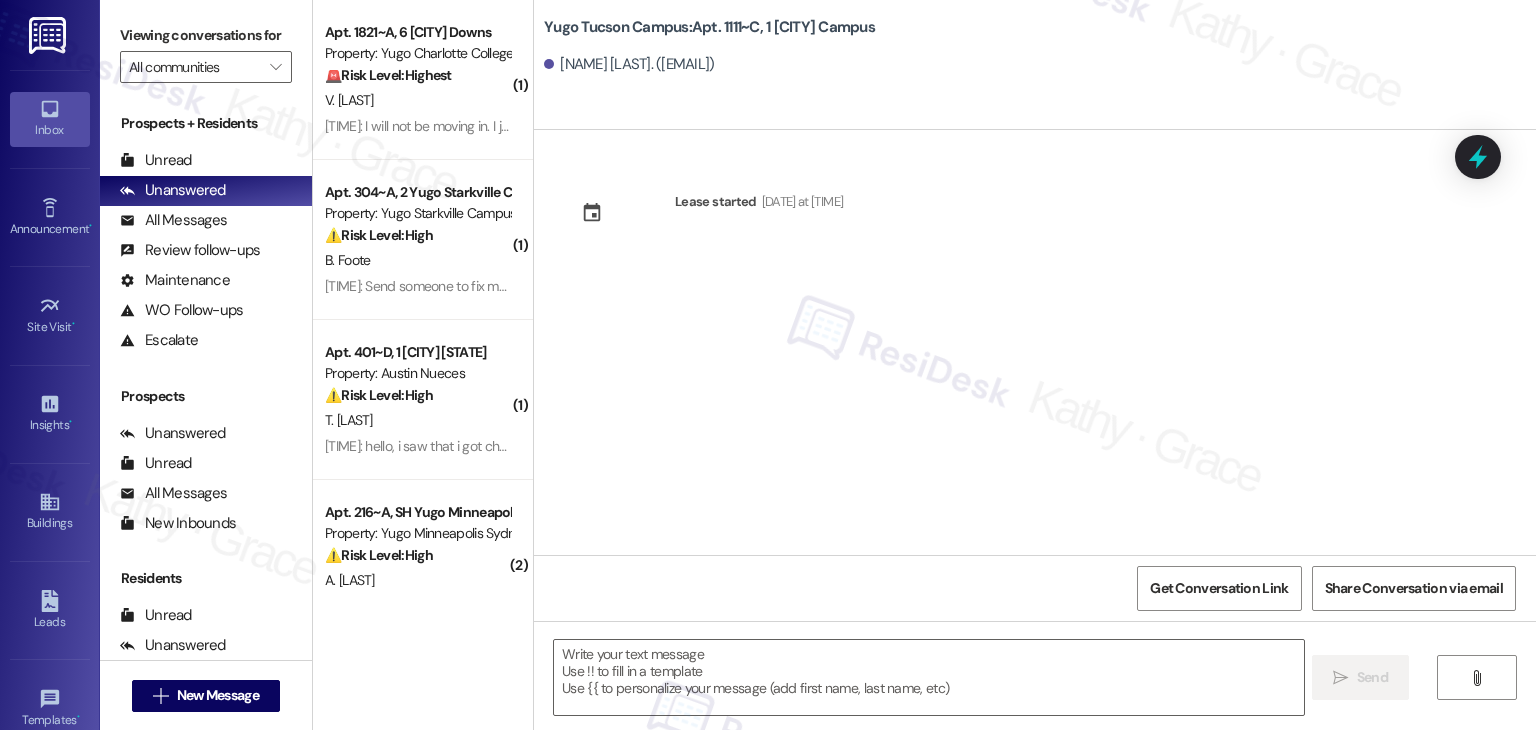 click on "Lease started [DATE] at [TIME]" at bounding box center (1035, 342) 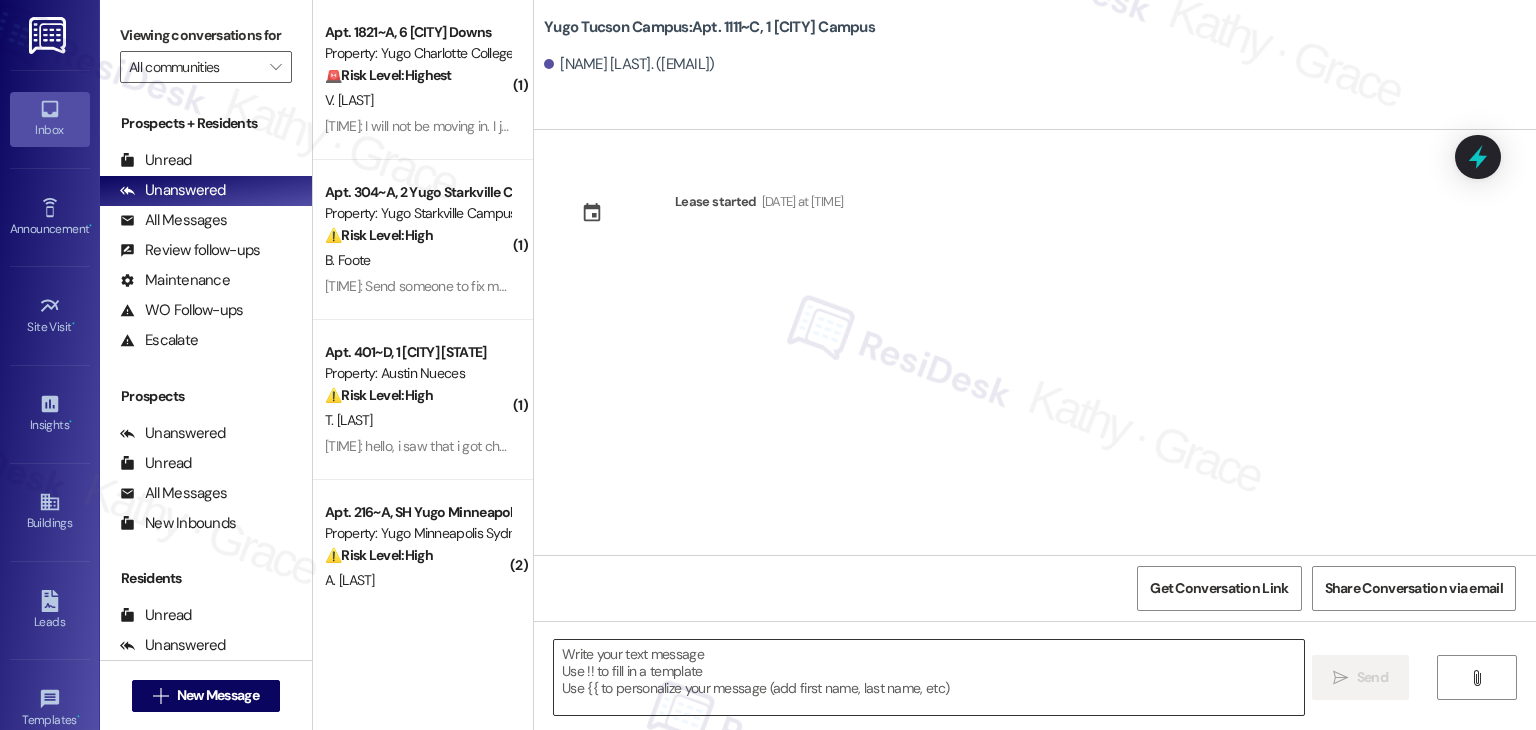 click at bounding box center [928, 677] 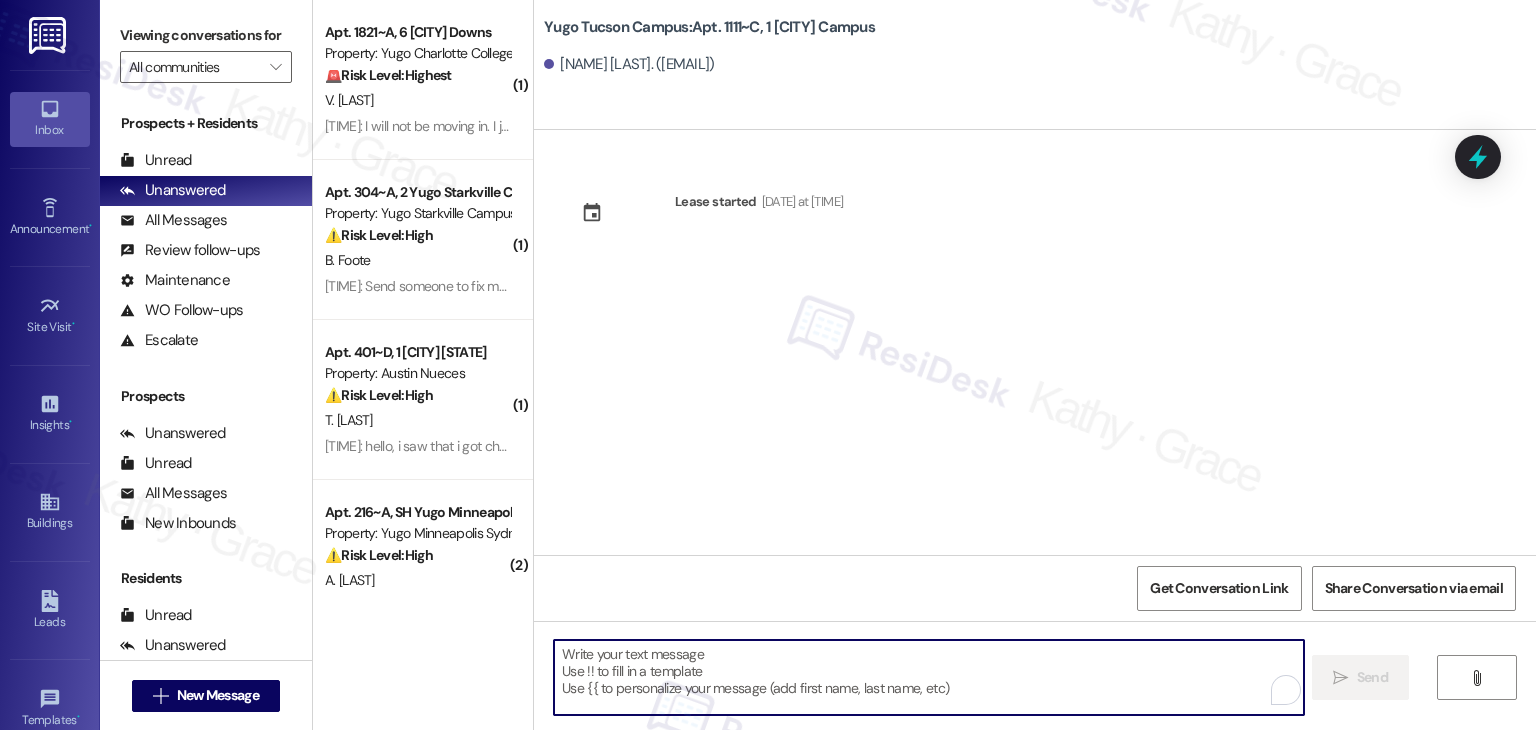paste on "Hi {{first_name}}! We’re so excited you’ve chosen {{property}} as your future home! Moving is an exciting time, and I want to make sure you feel confident and ready." 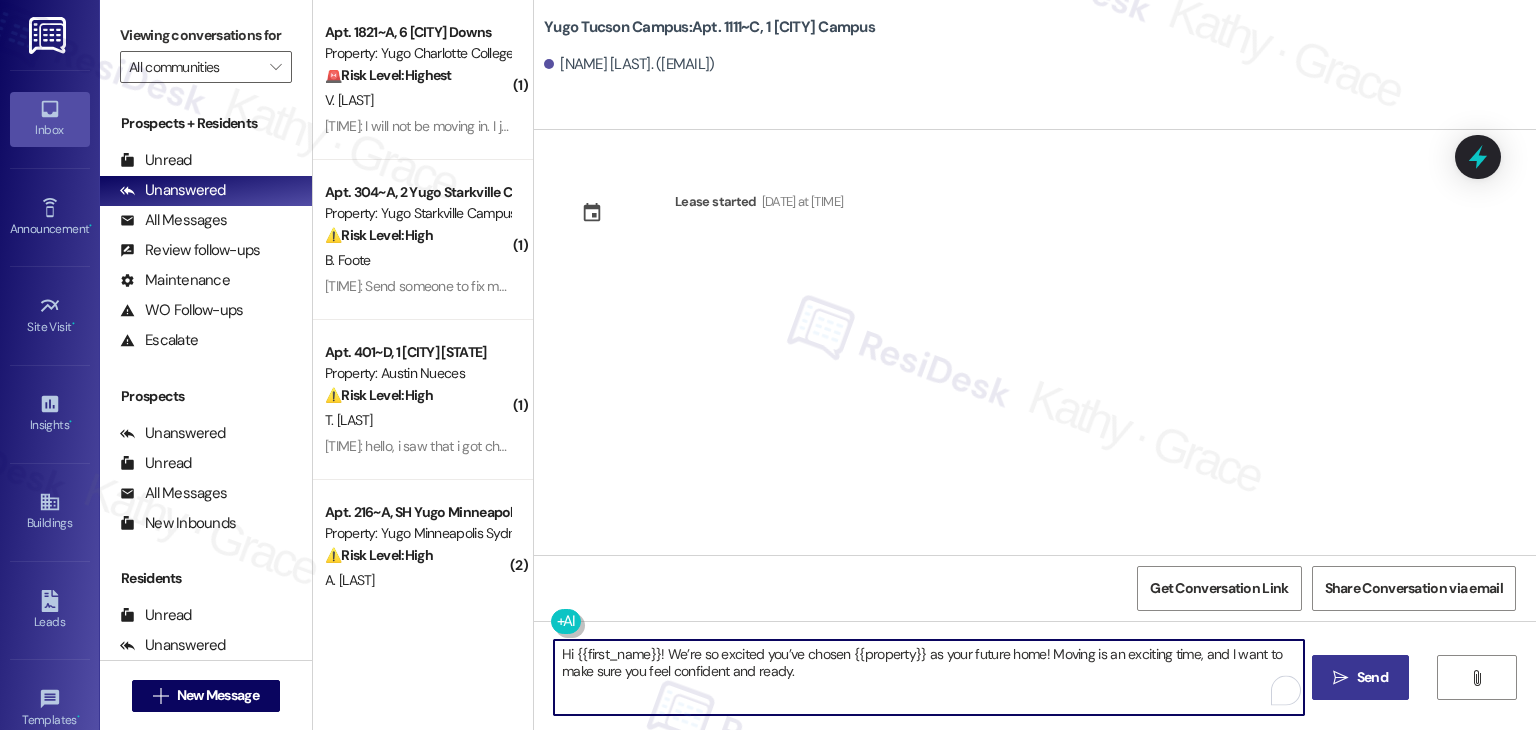 type on "Hi {{first_name}}! We’re so excited you’ve chosen {{property}} as your future home! Moving is an exciting time, and I want to make sure you feel confident and ready." 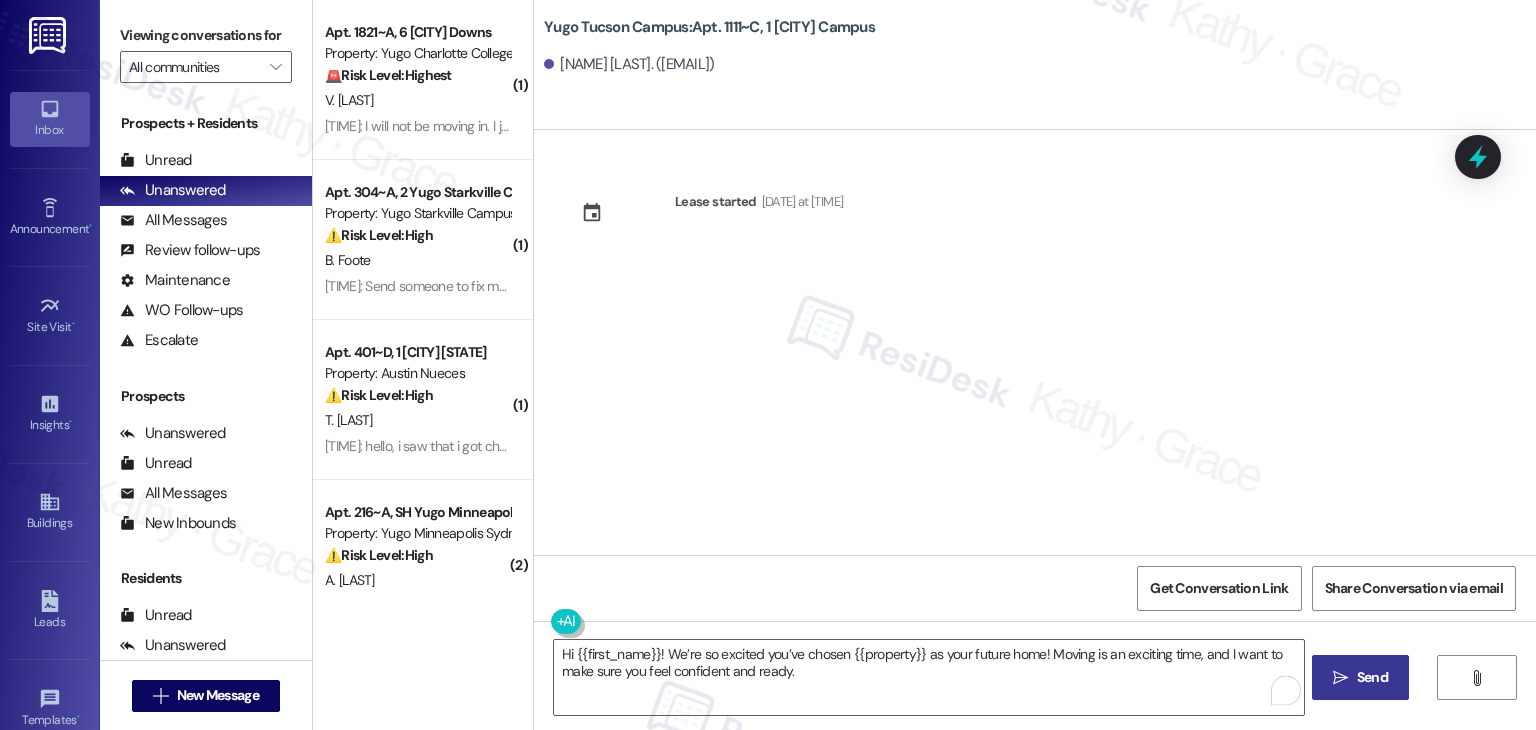 click on "Send" at bounding box center (1372, 677) 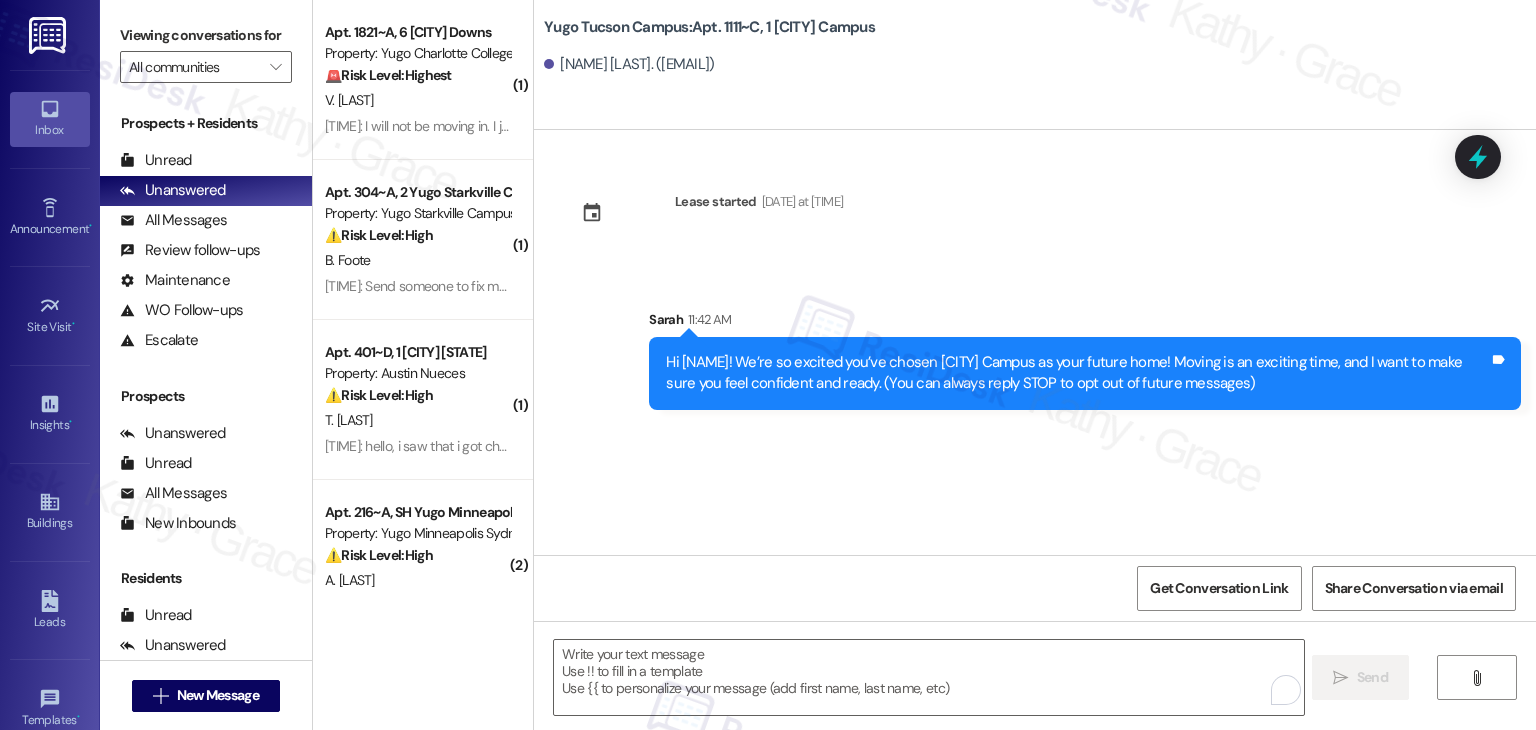 click on "Lease started [DATE] at [TIME] Sent via SMS [NAME] [TIME] Hi [NAME]! We’re so excited you’ve chosen Yugo Tucson Campus as your future home! Moving is an exciting time, and I want to make sure you feel confident and ready. (You can always reply STOP to opt out of future messages) Tags and notes" at bounding box center (1035, 342) 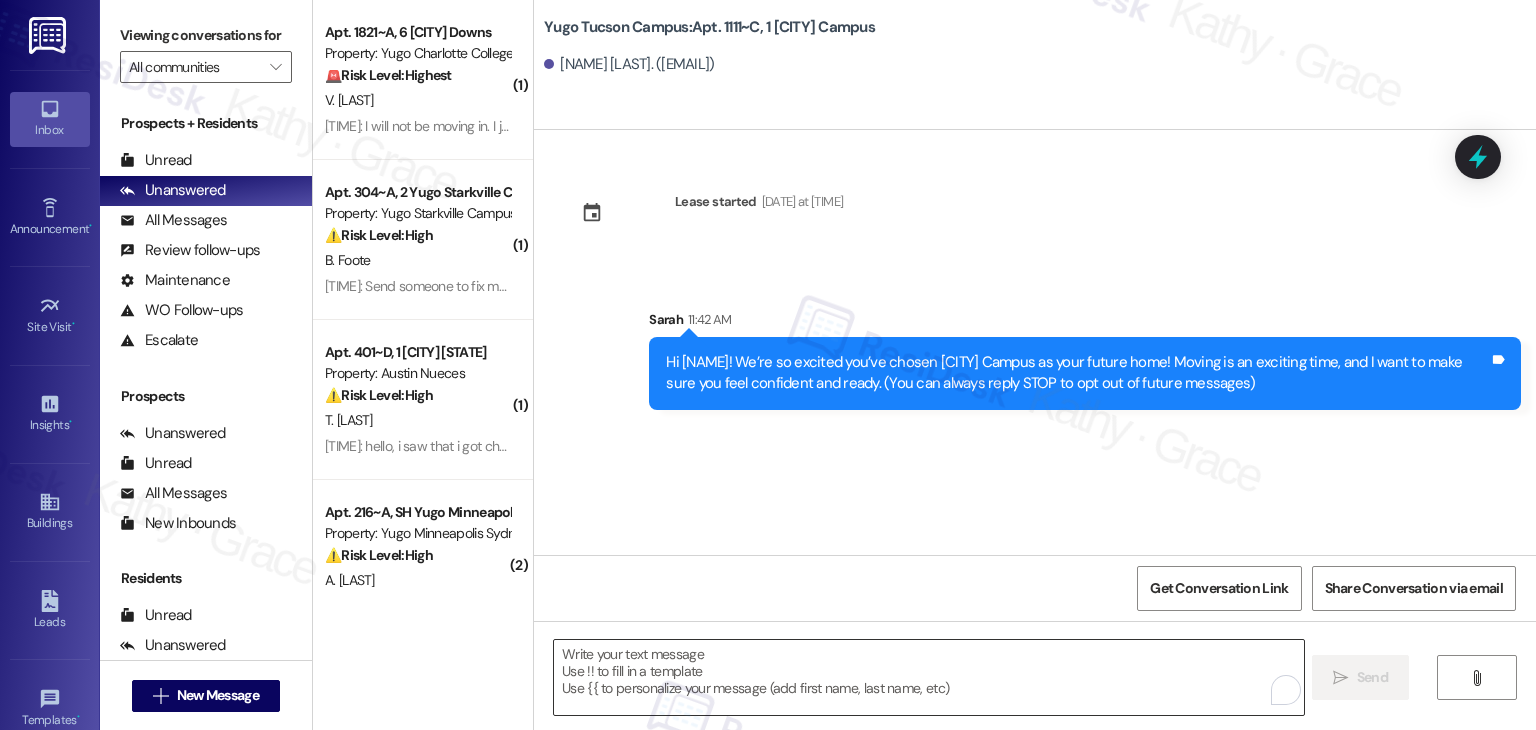 click at bounding box center [928, 677] 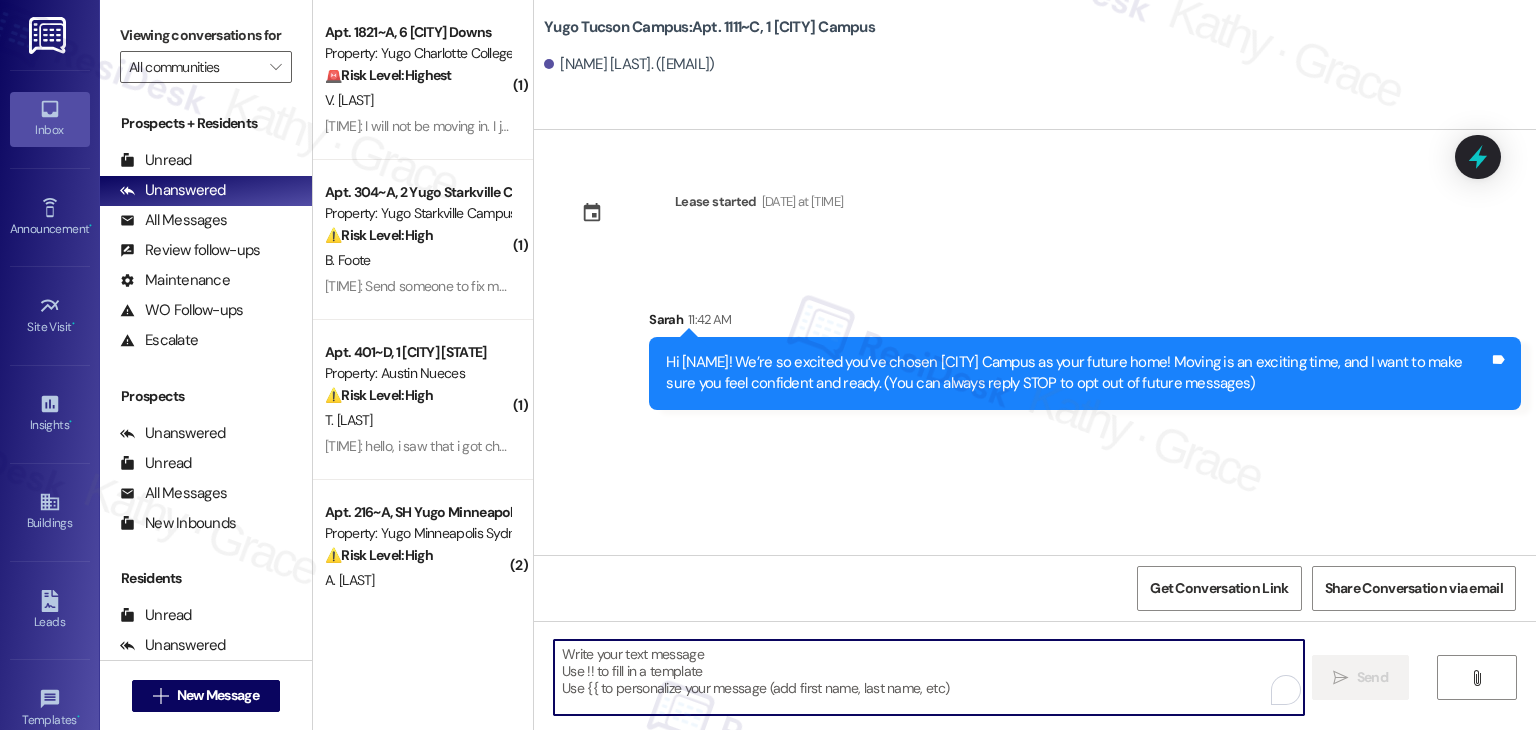 paste on "I’m Sarah from the off-site Resident Support Team. I work with your property’s team to help once you’ve moved in—whether it’s answering questions or assisting with maintenance. I’ll be in touch as your move-in date gets closer!" 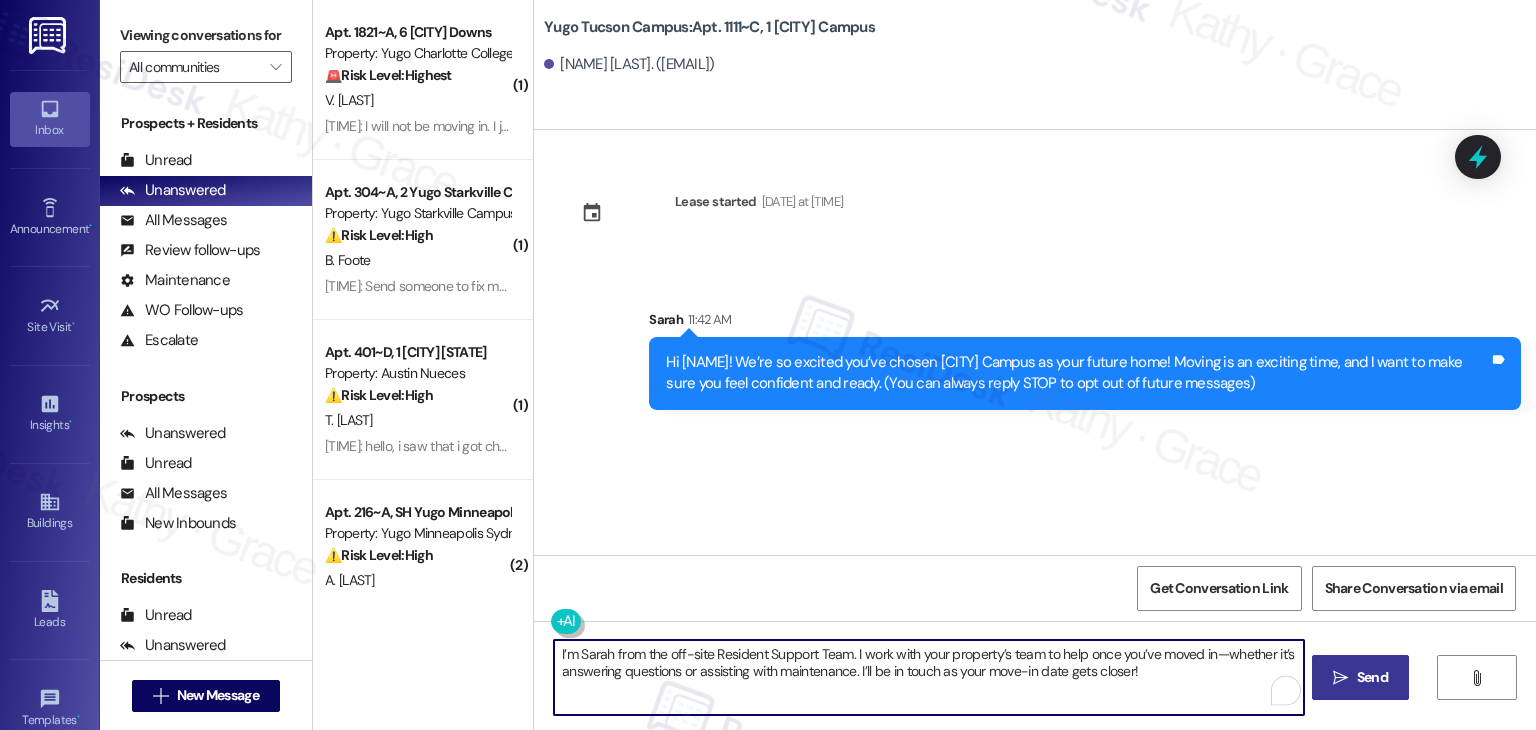 type on "I’m Sarah from the off-site Resident Support Team. I work with your property’s team to help once you’ve moved in—whether it’s answering questions or assisting with maintenance. I’ll be in touch as your move-in date gets closer!" 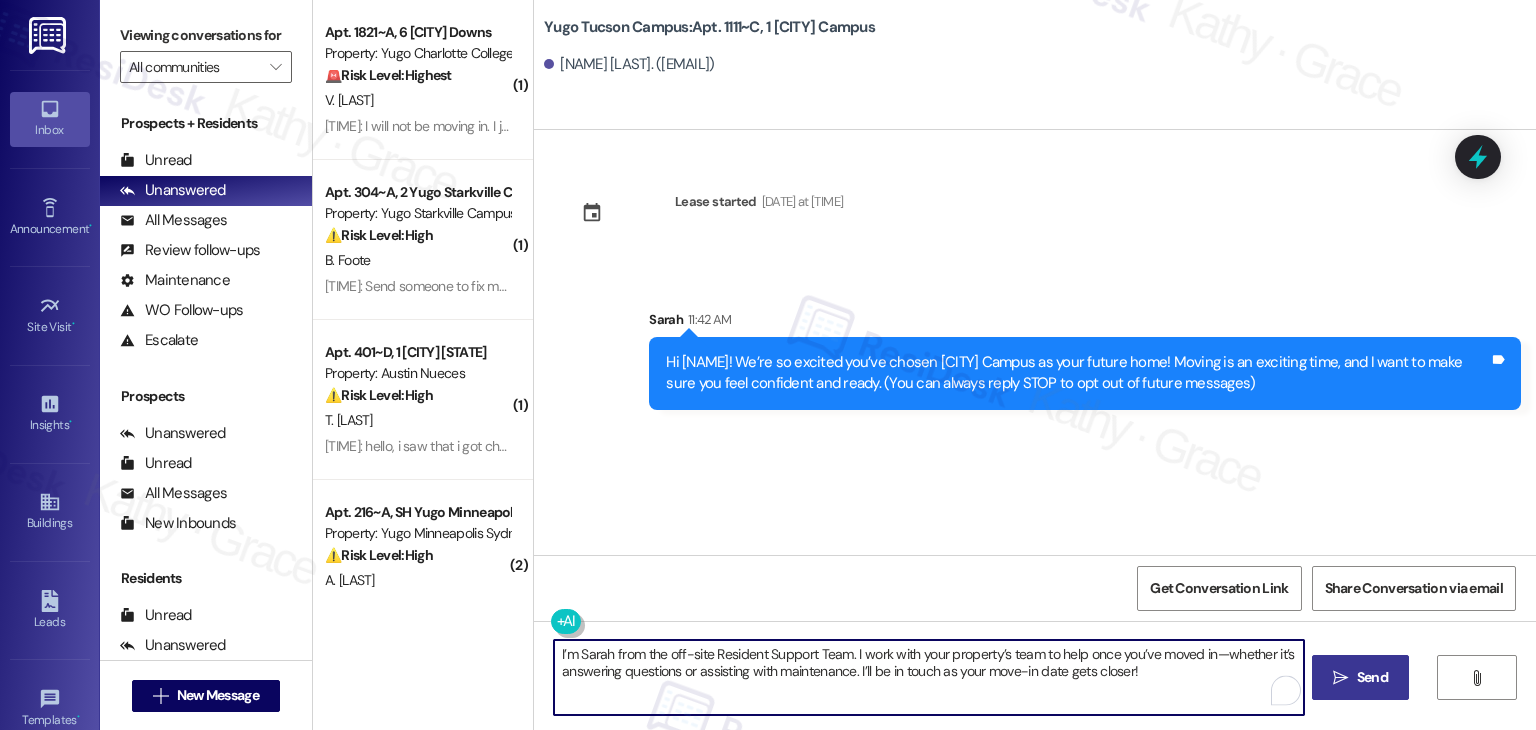 click on "Send" at bounding box center [1372, 677] 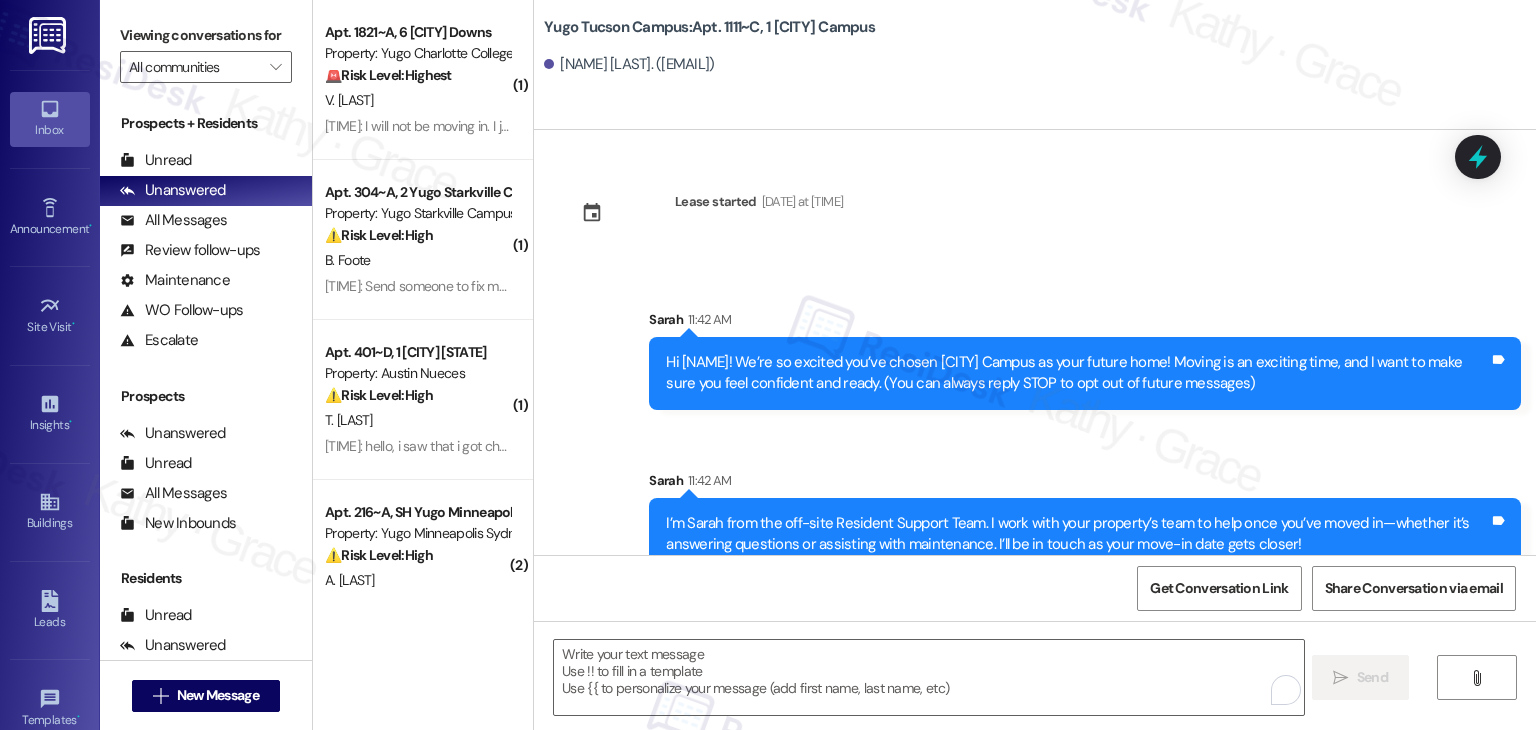click on "[NAME] [TIME]" at bounding box center (1085, 484) 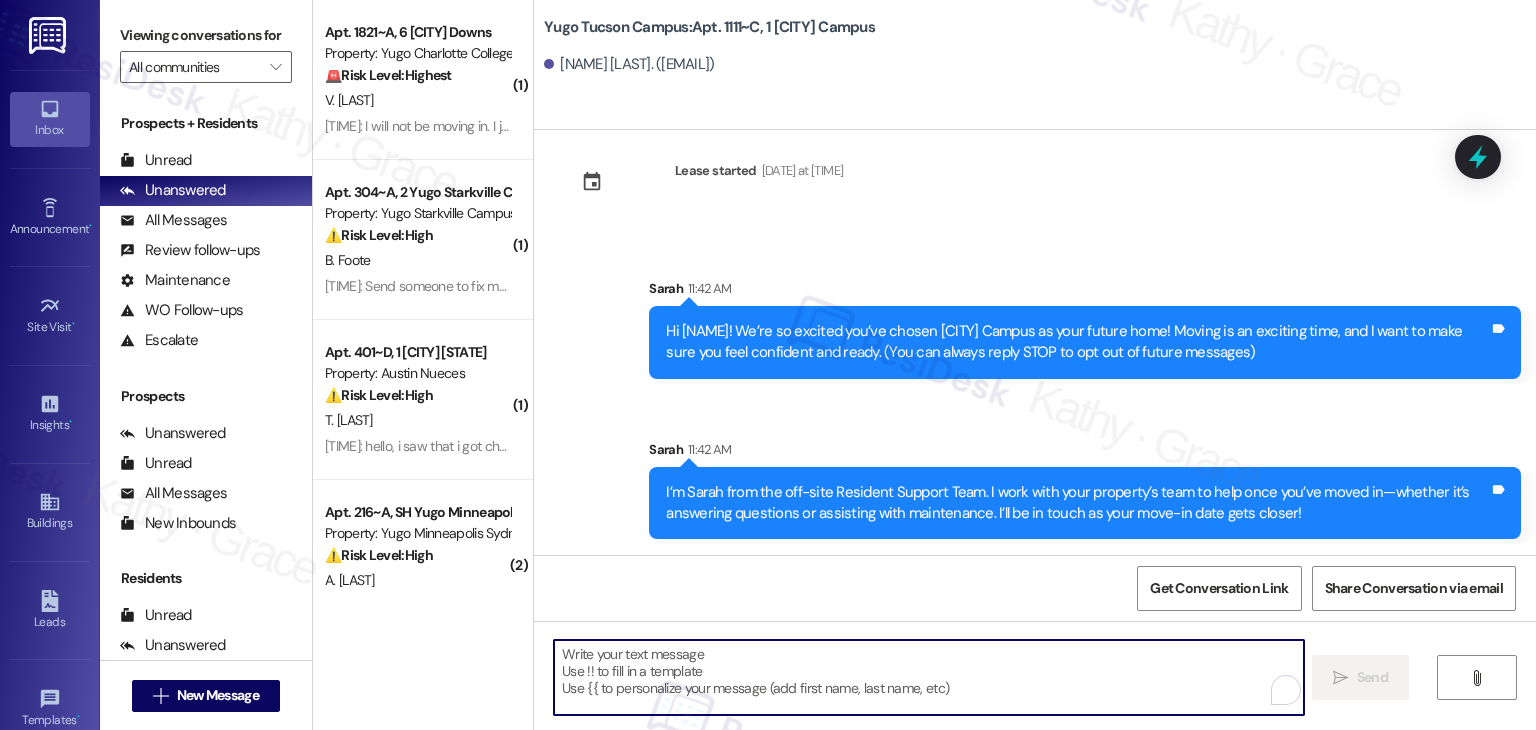 click at bounding box center [928, 677] 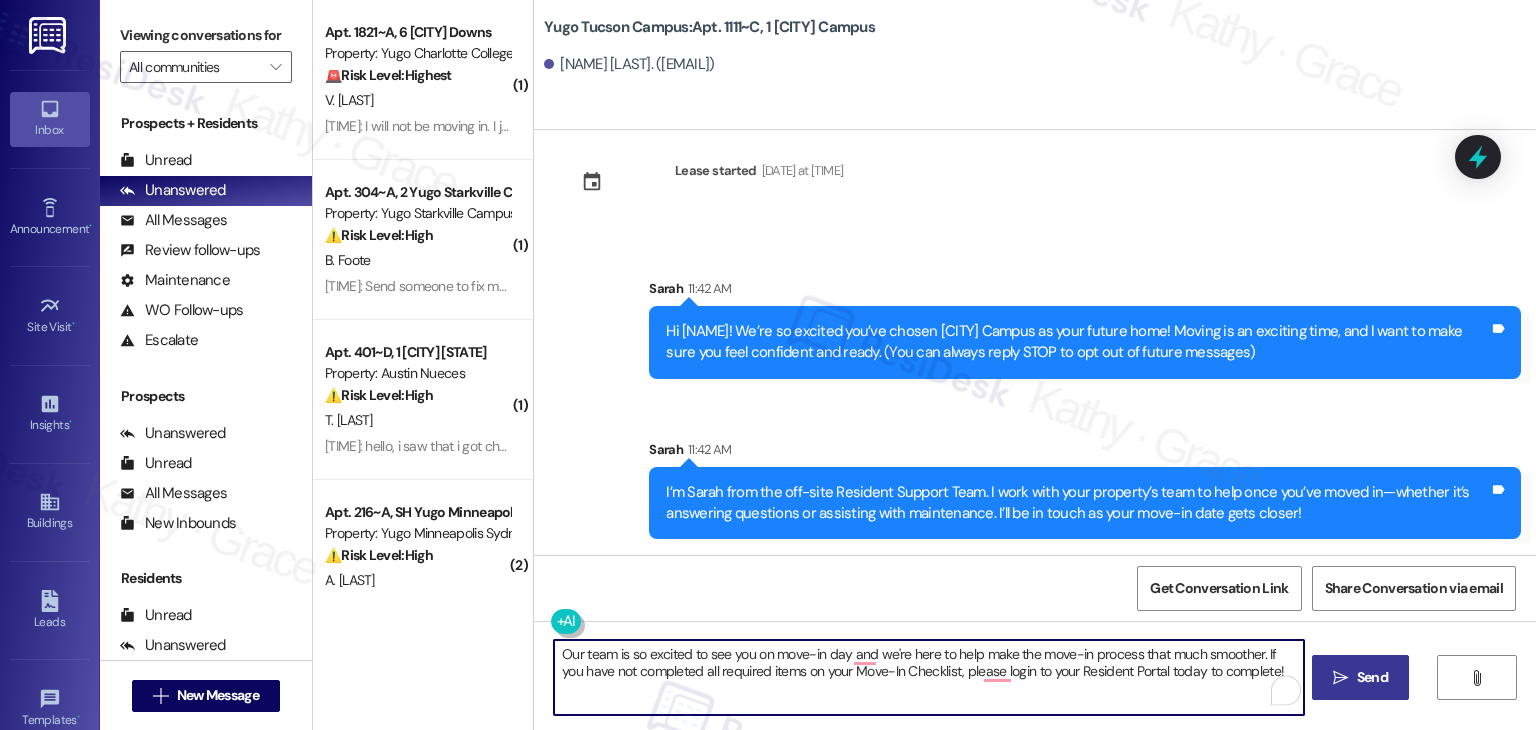 type on "Our team is so excited to see you on move-in day and we're here to help make the move-in process that much smoother. If you have not completed all required items on your Move-In Checklist, please login to your Resident Portal today to complete!" 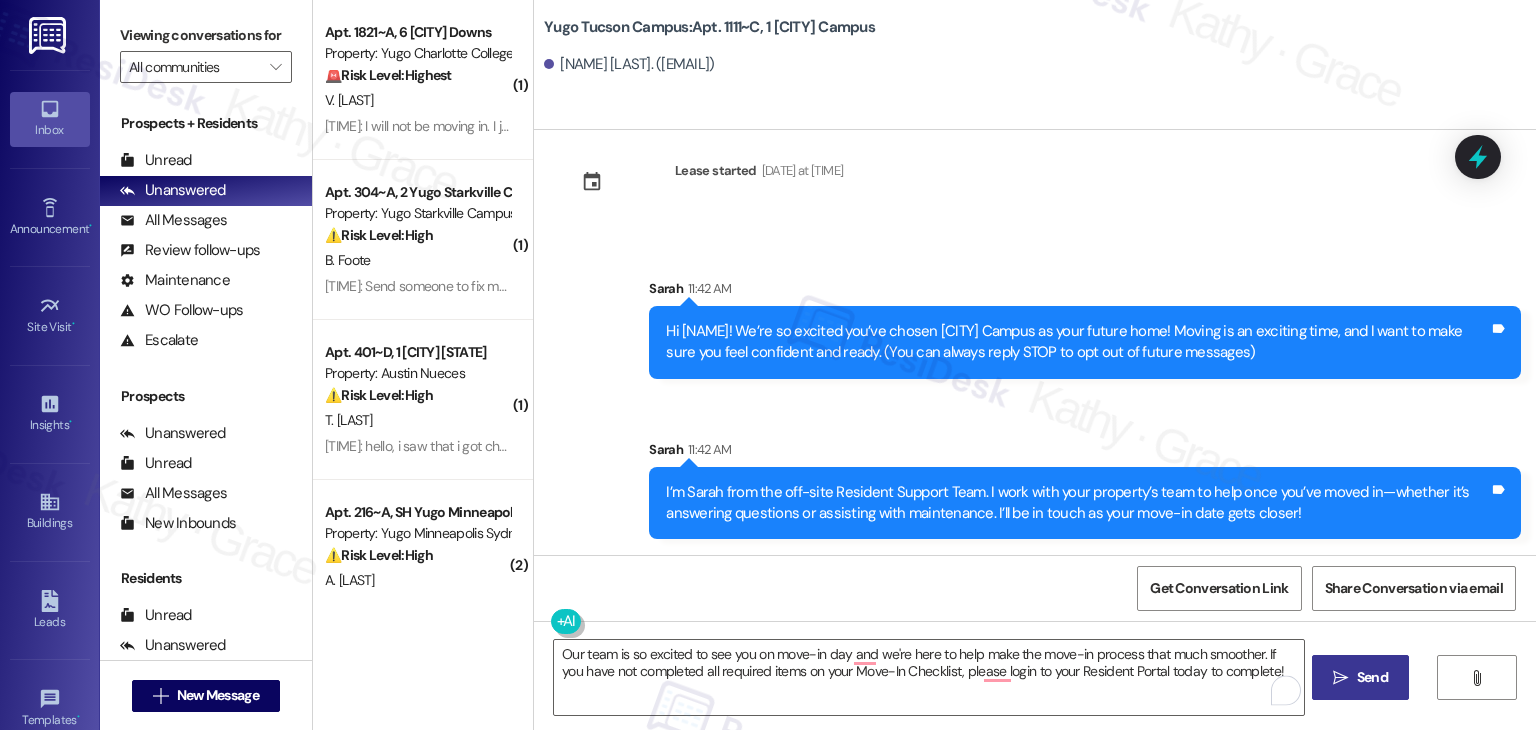 click on "Send" at bounding box center (1372, 677) 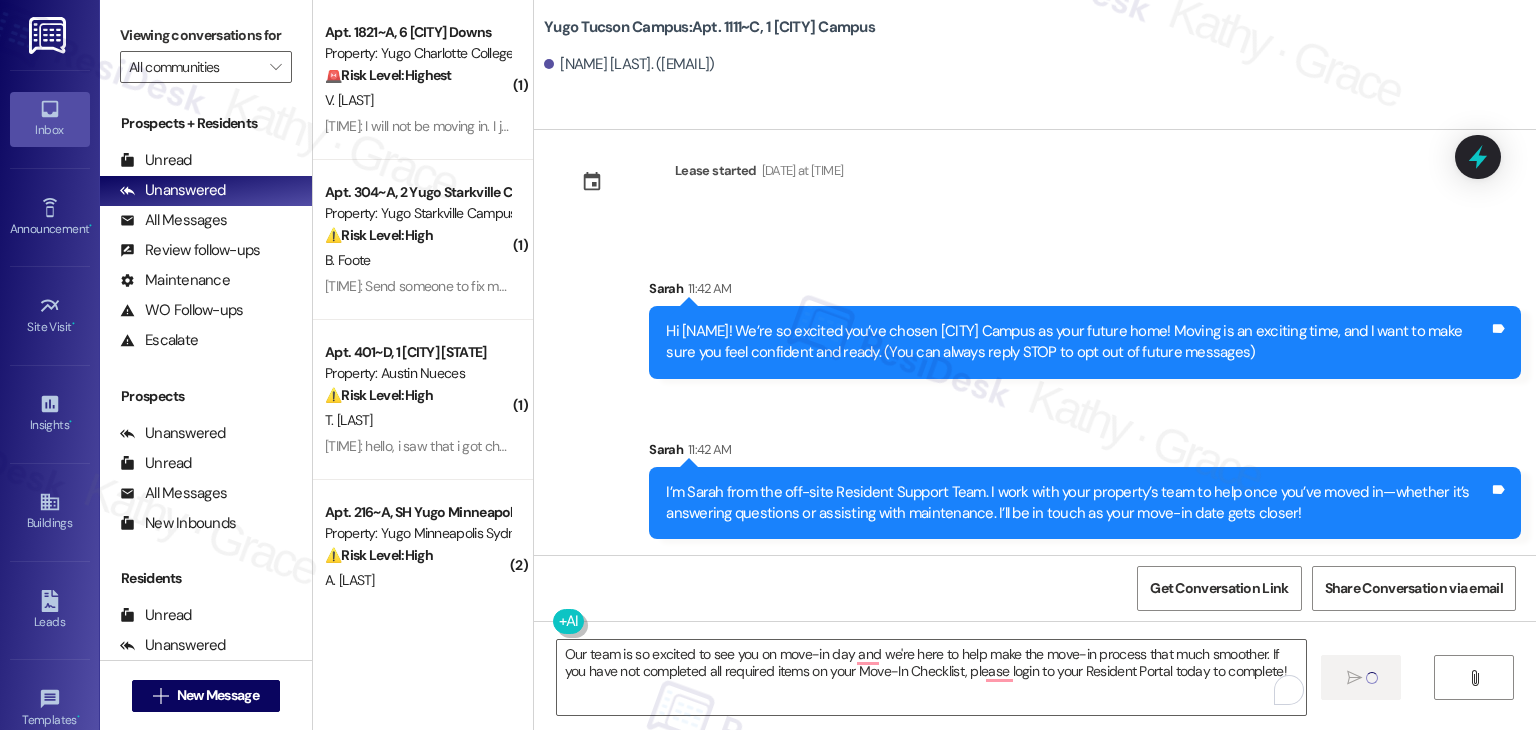 type 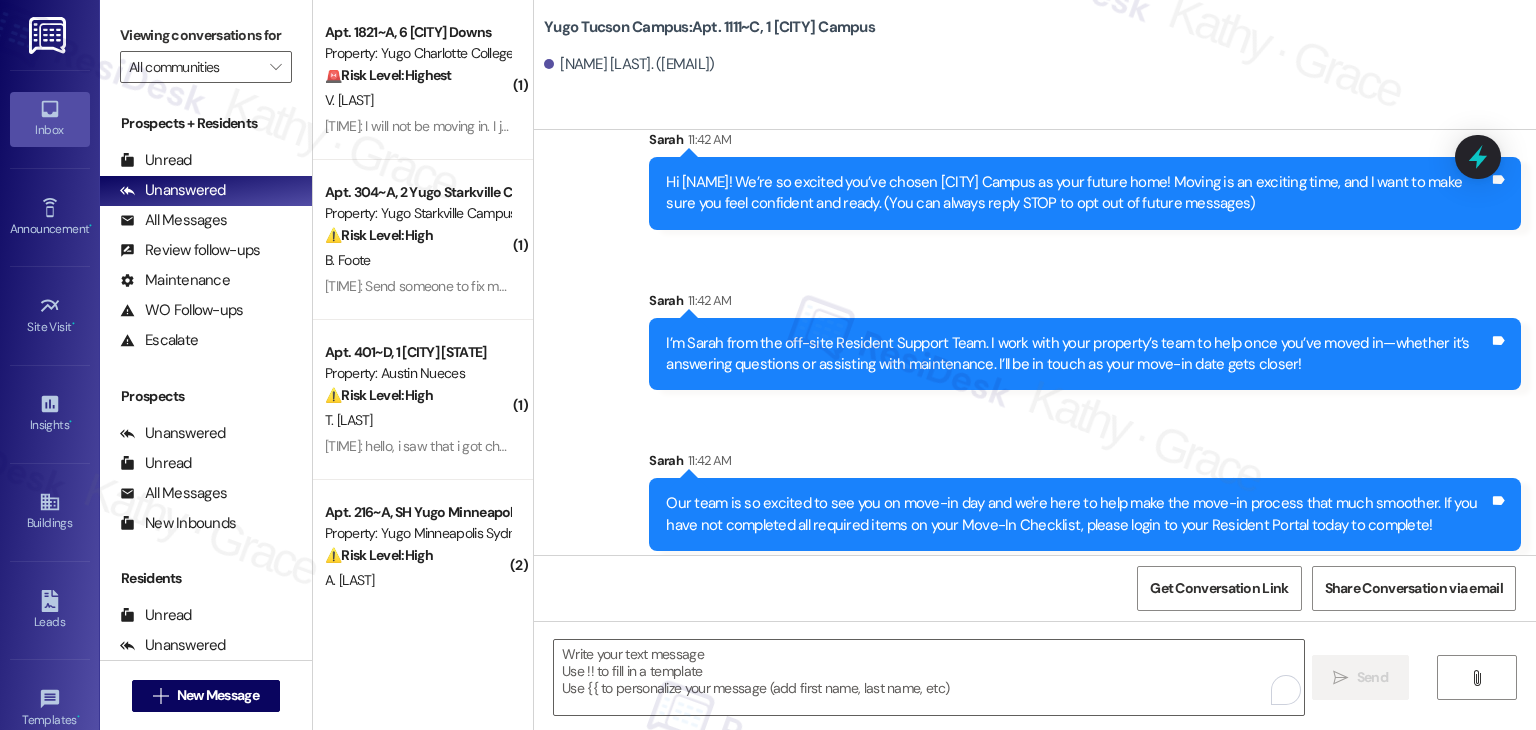 scroll, scrollTop: 192, scrollLeft: 0, axis: vertical 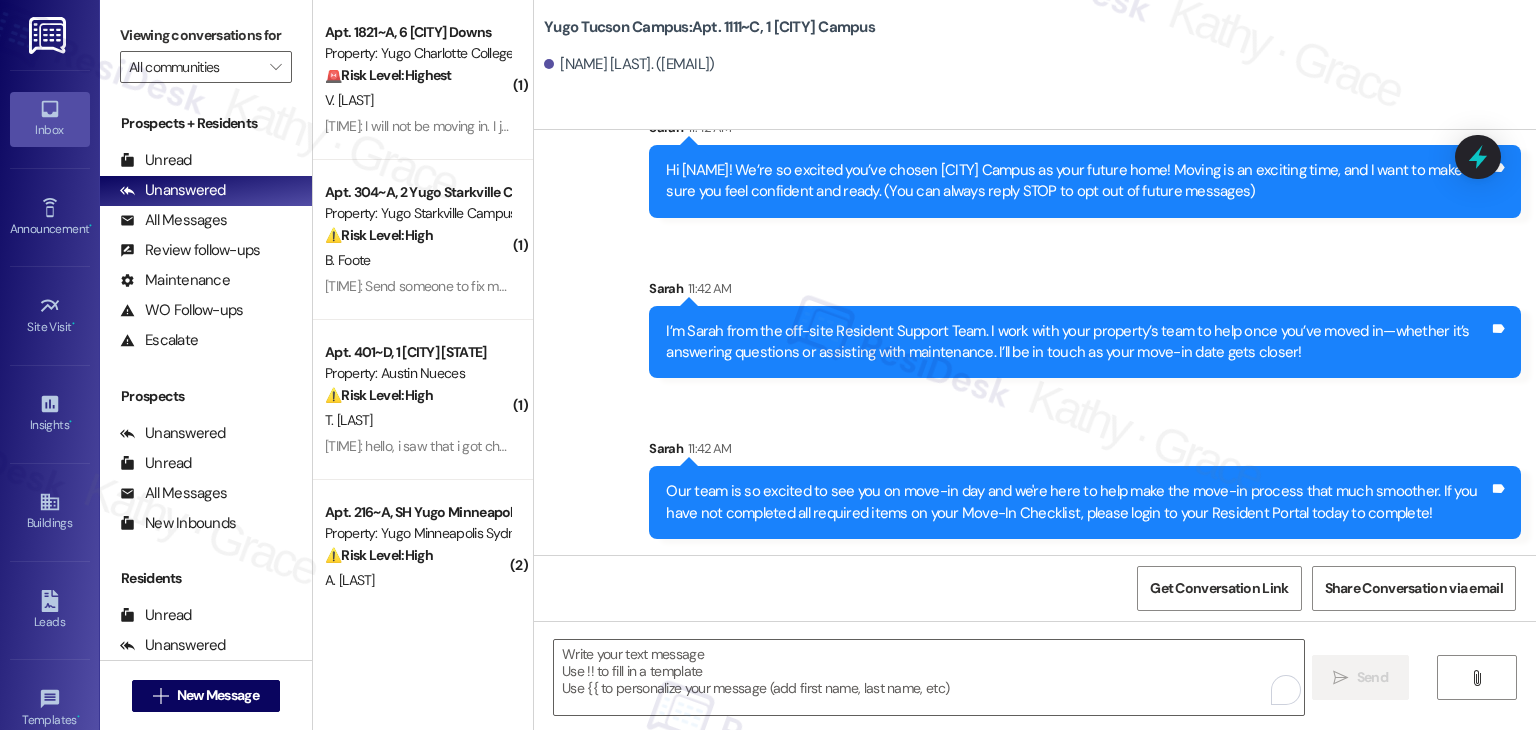 click on "Get Conversation Link Share Conversation via email" at bounding box center (1035, 588) 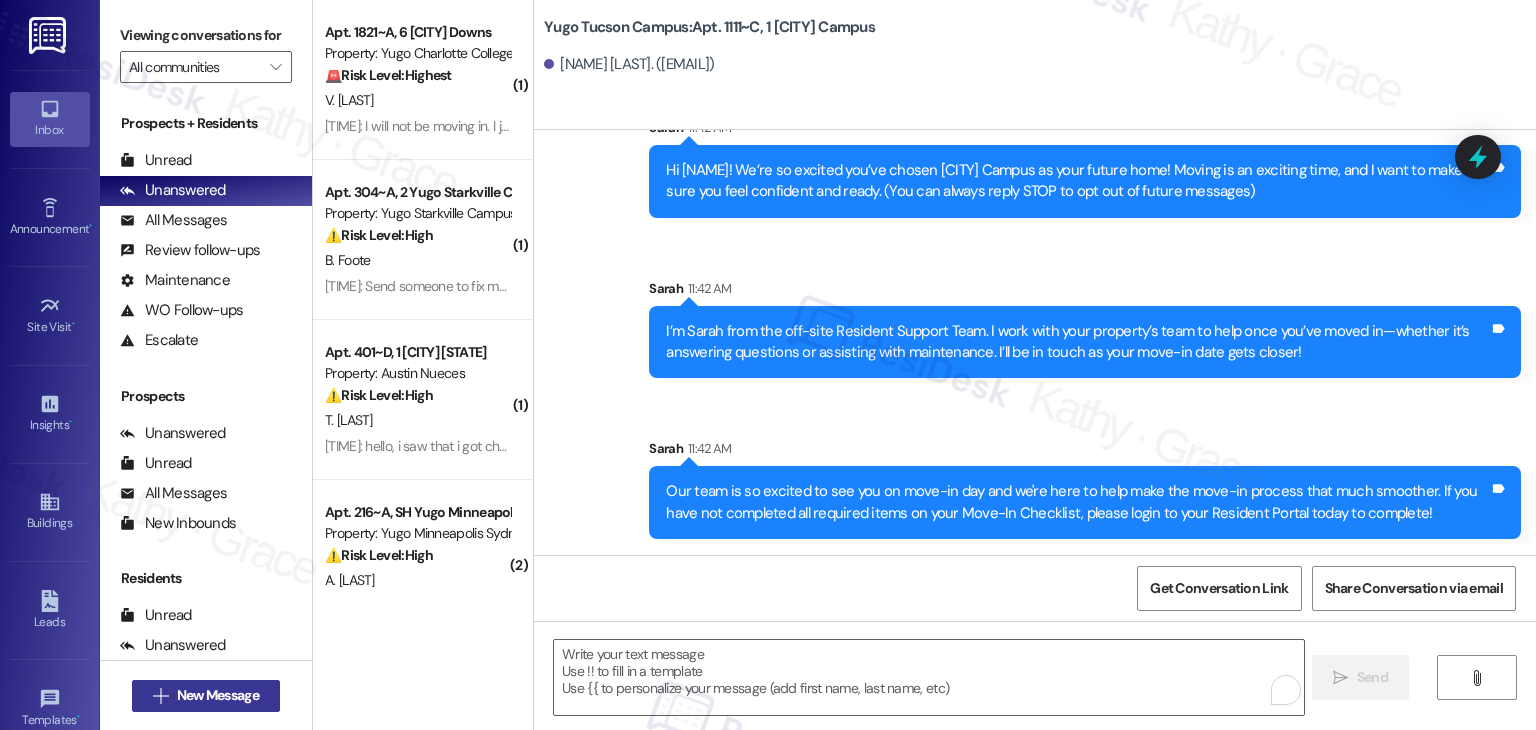 click on "New Message" at bounding box center (218, 695) 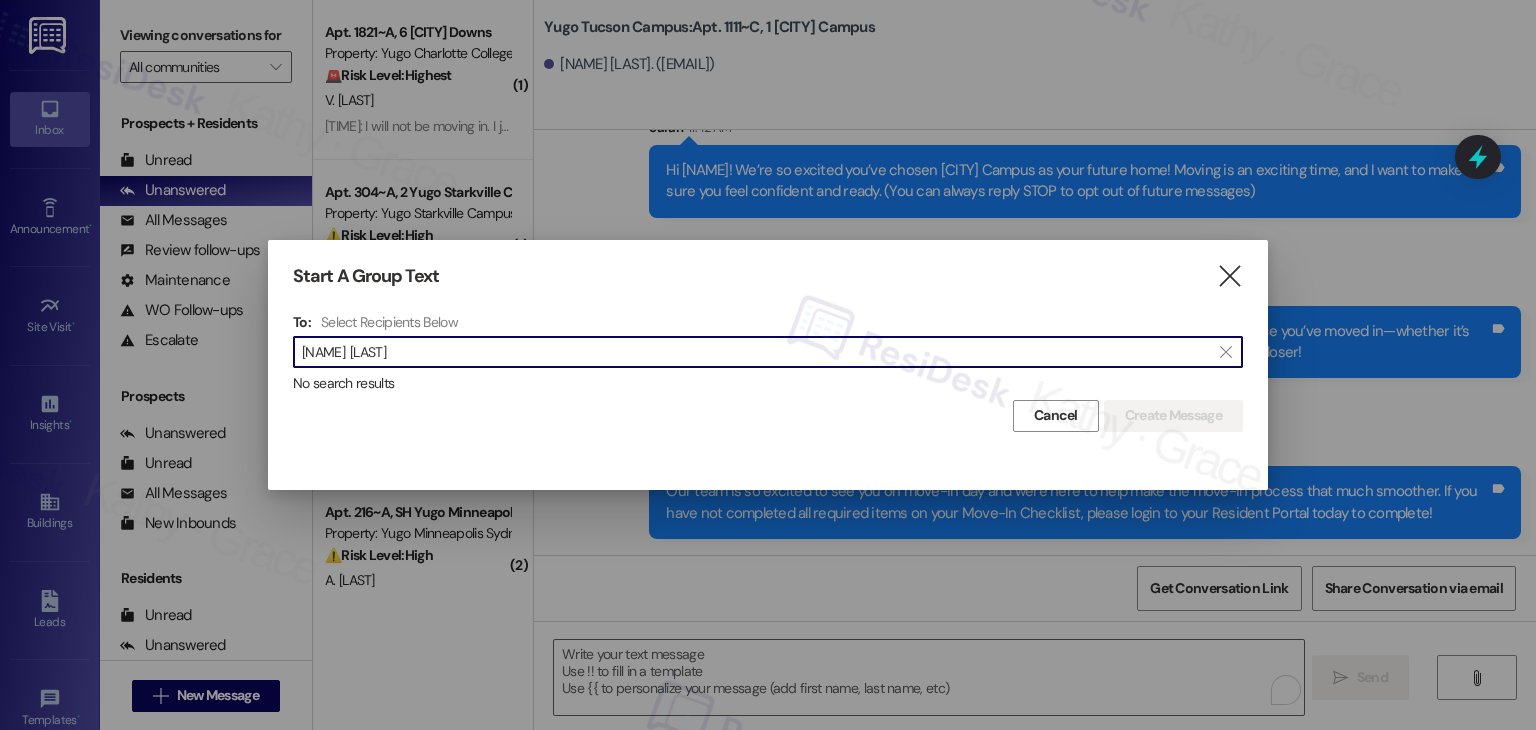 click on "[NAME]	[LAST]" at bounding box center [756, 352] 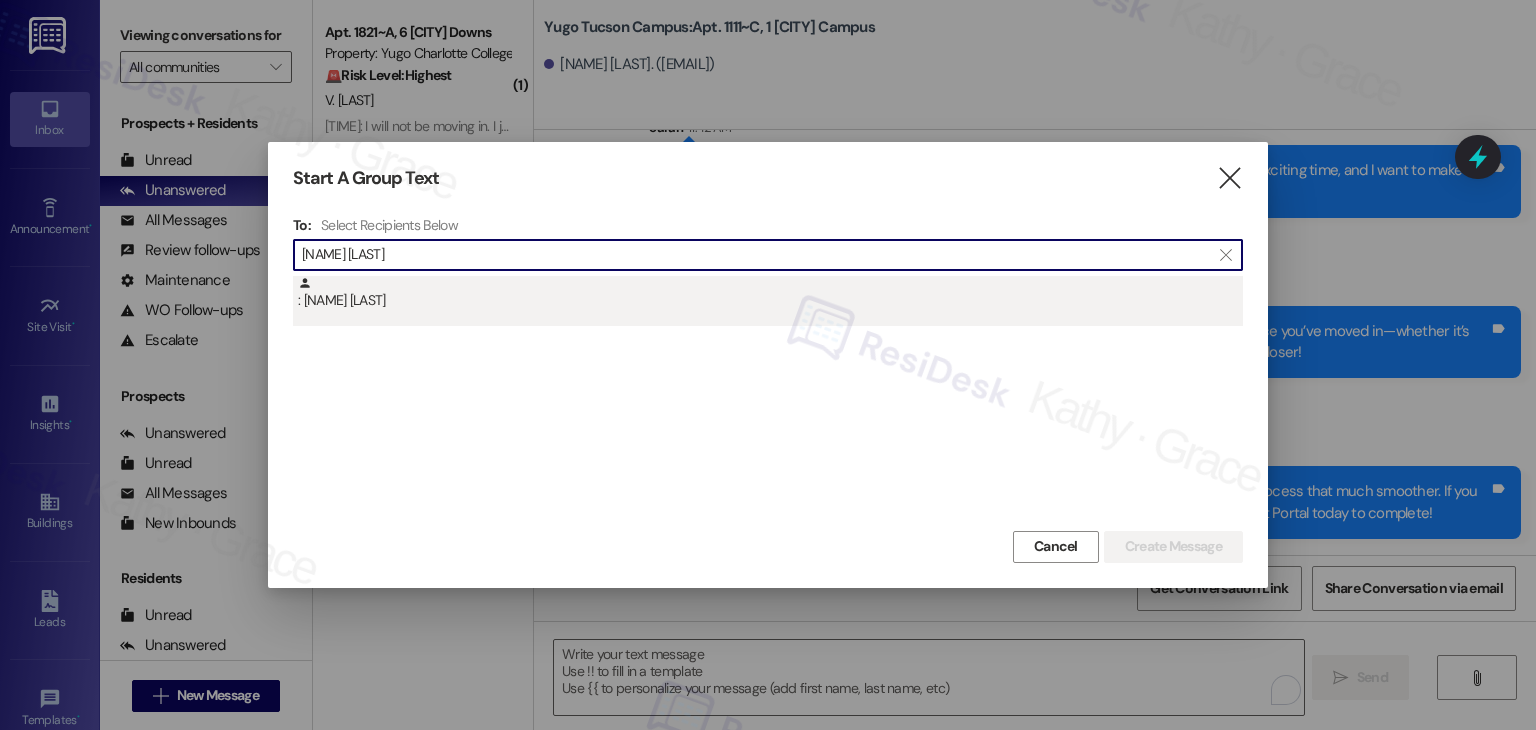 type on "[NAME] [LAST]" 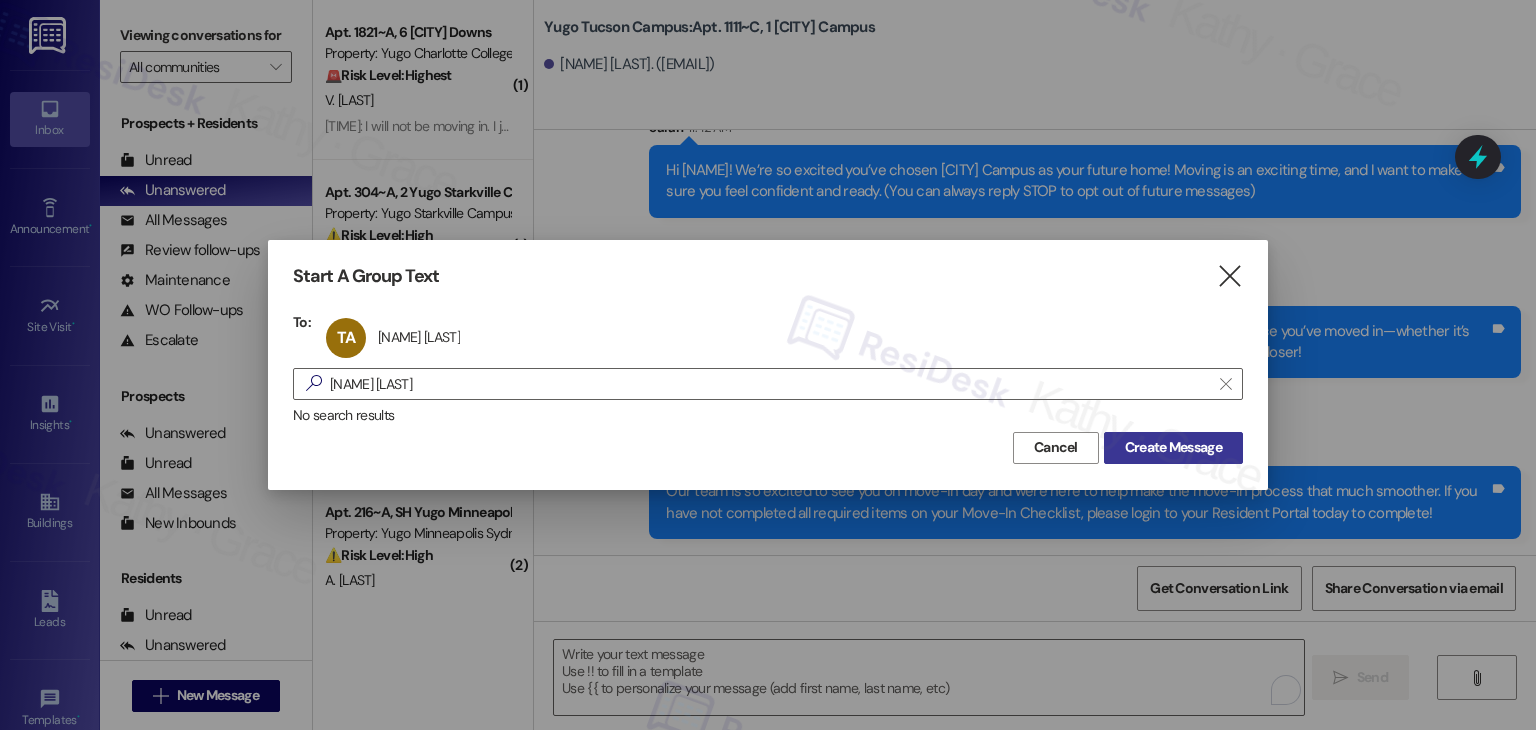 click on "Create Message" at bounding box center (1173, 447) 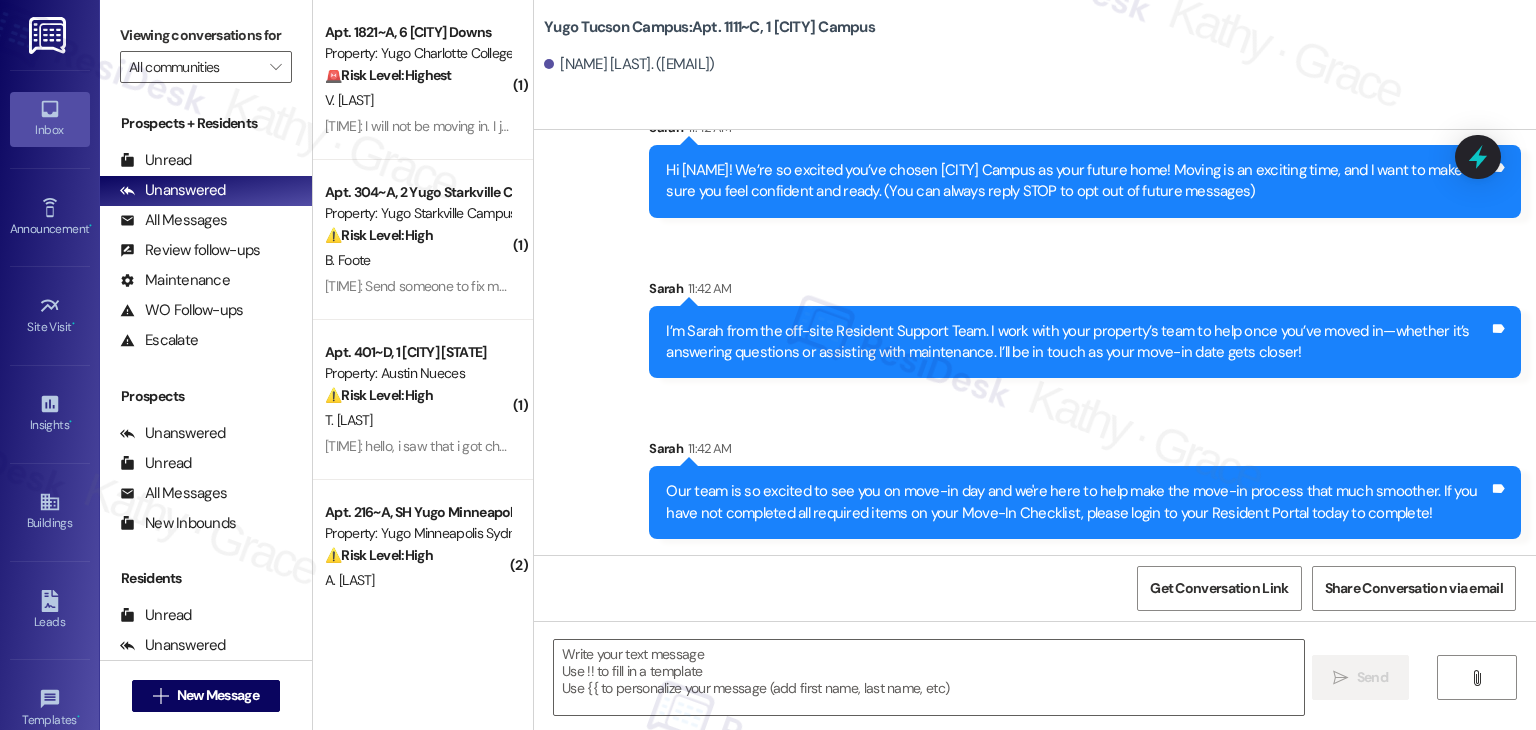 type on "Fetching suggested responses. Please feel free to read through the conversation in the meantime." 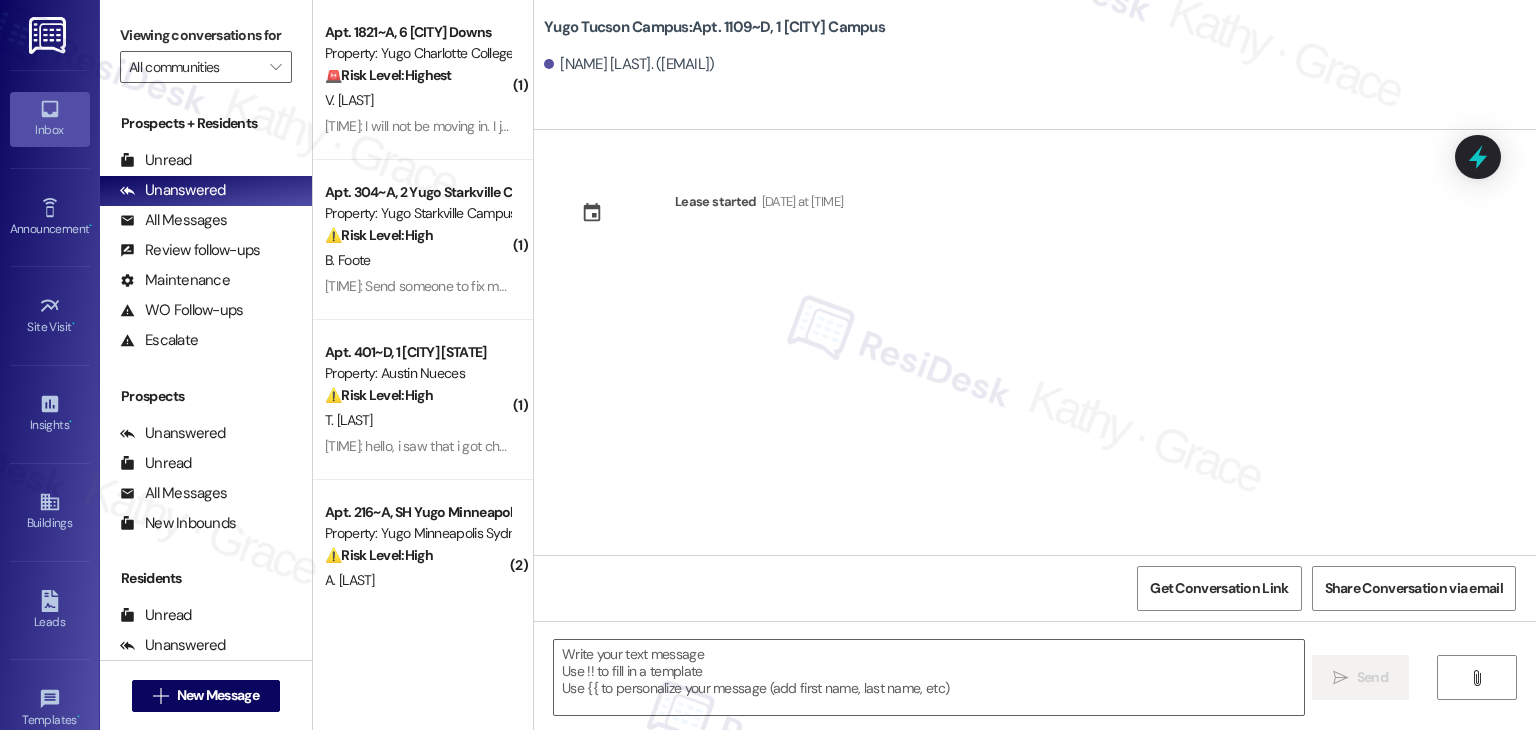 scroll, scrollTop: 0, scrollLeft: 0, axis: both 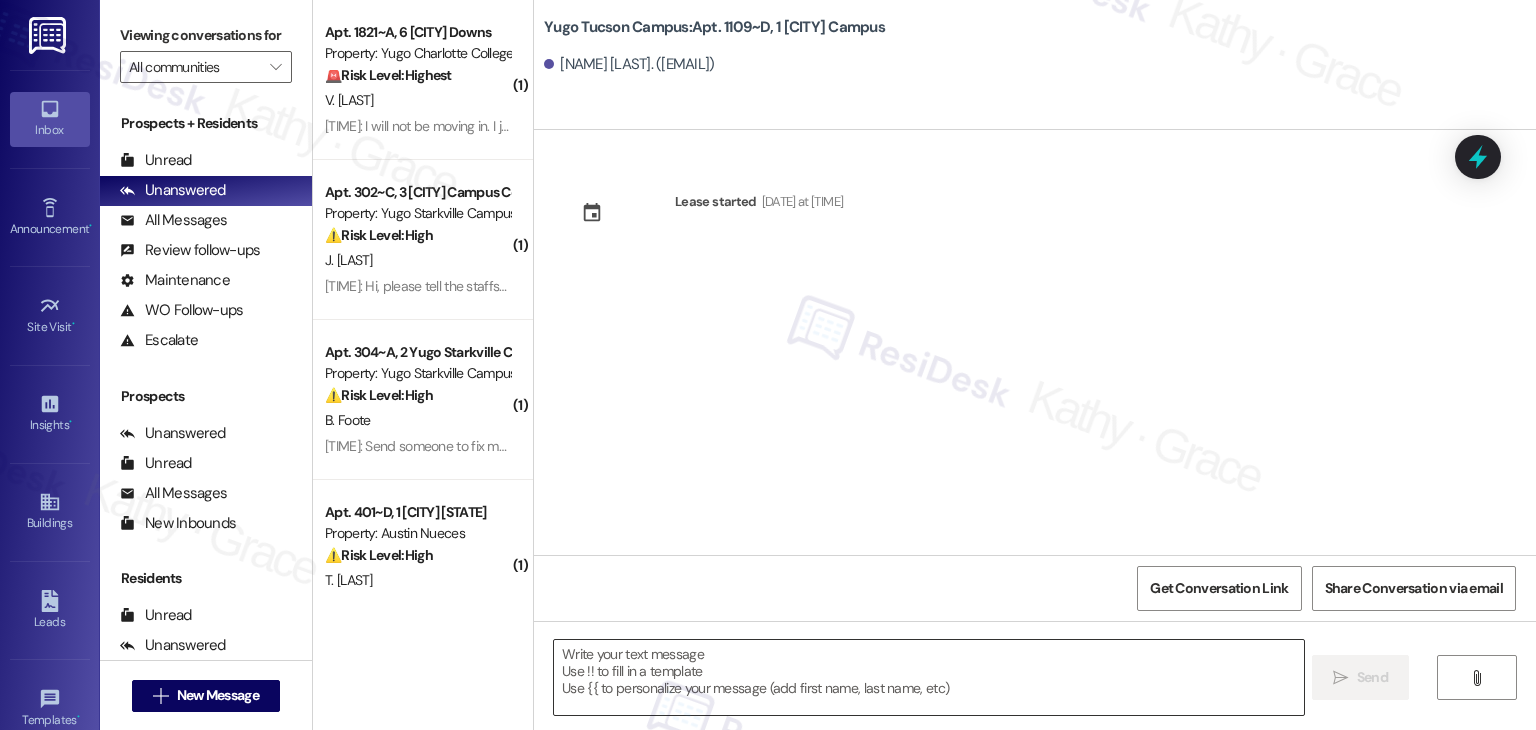 drag, startPoint x: 782, startPoint y: 676, endPoint x: 825, endPoint y: 684, distance: 43.737854 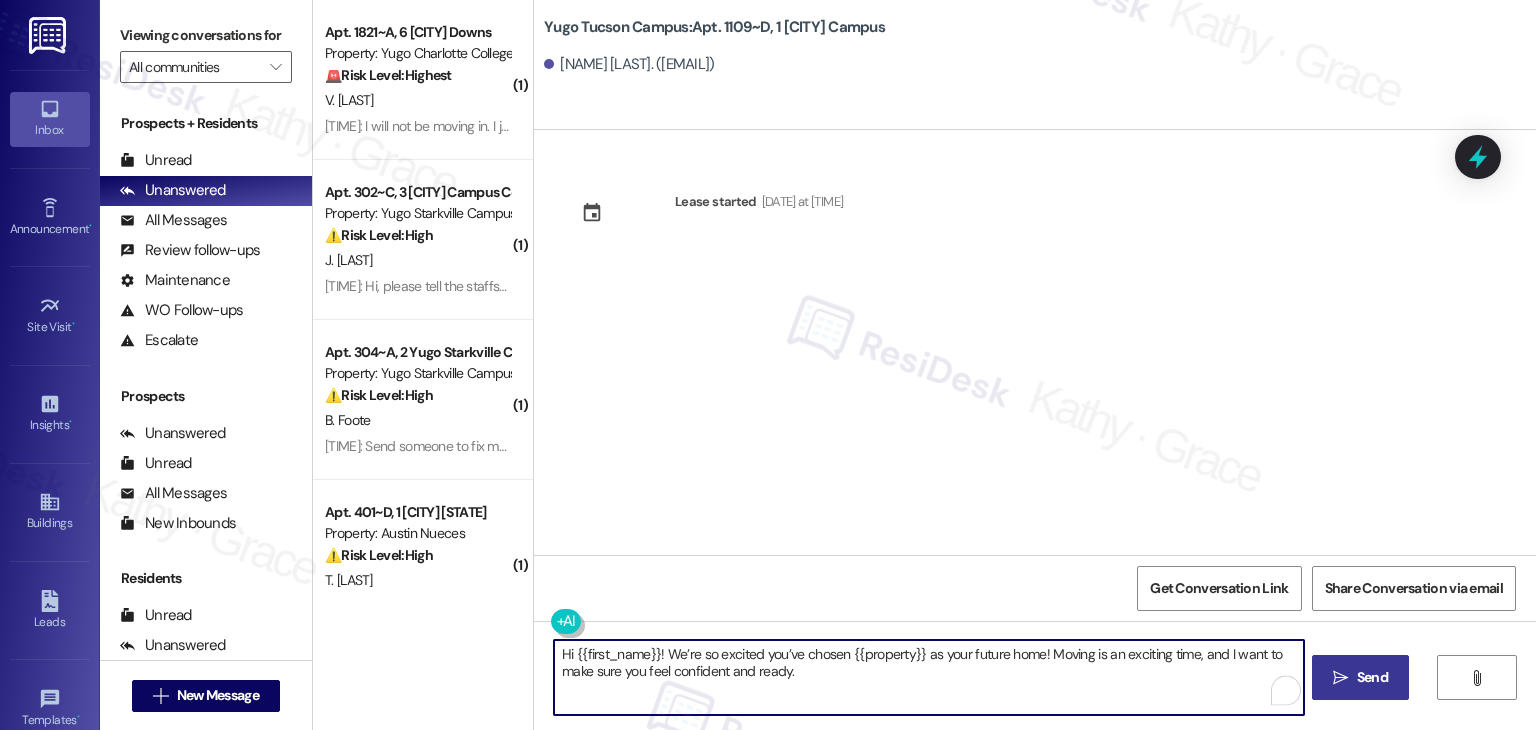 type on "Hi {{first_name}}! We’re so excited you’ve chosen {{property}} as your future home! Moving is an exciting time, and I want to make sure you feel confident and ready." 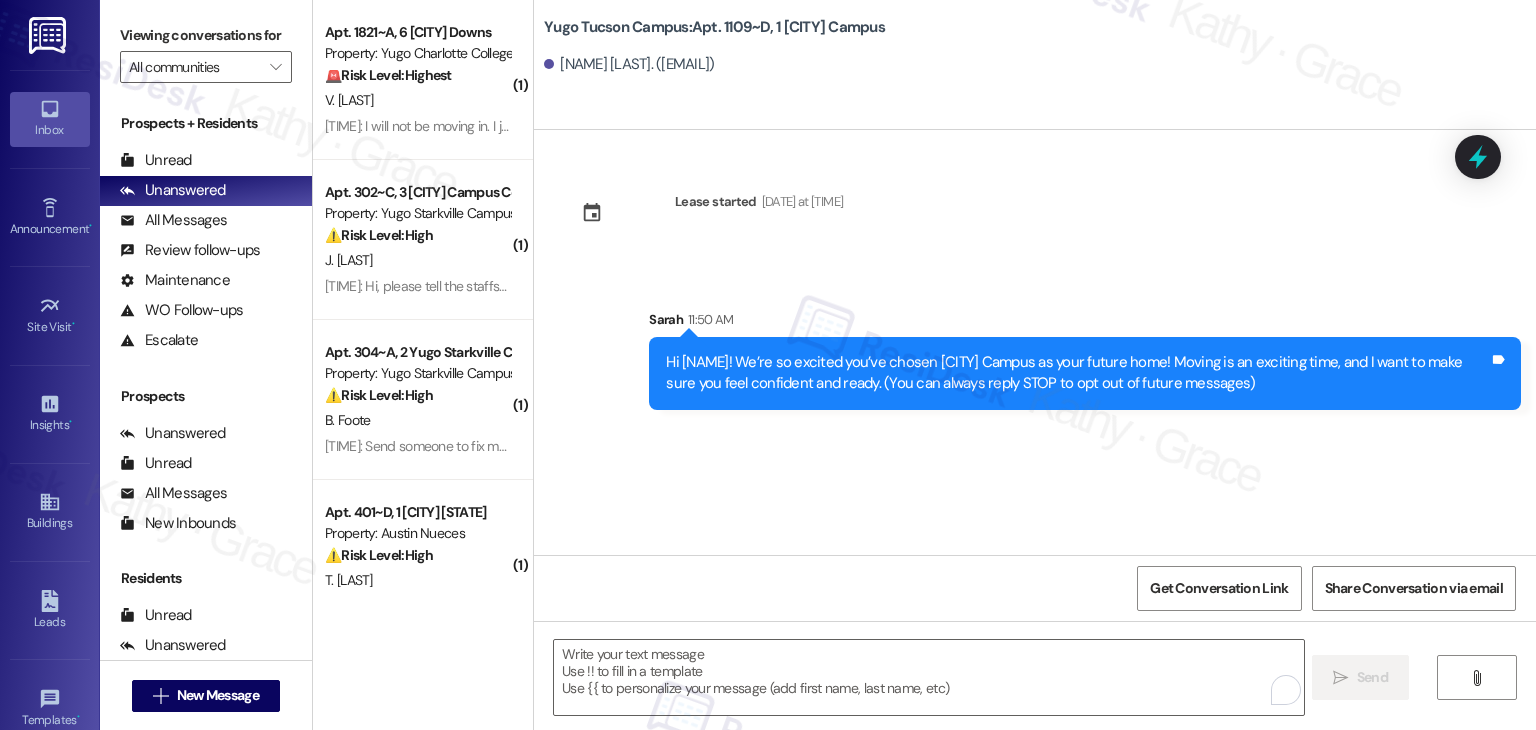 click on "Lease started [DATE] at [TIME] Sent via SMS [NAME] [TIME] Hi [NAME]! We’re so excited you’ve chosen Yugo Tucson Campus as your future home! Moving is an exciting time, and I want to make sure you feel confident and ready. (You can always reply STOP to opt out of future messages) Tags and notes" at bounding box center [1035, 342] 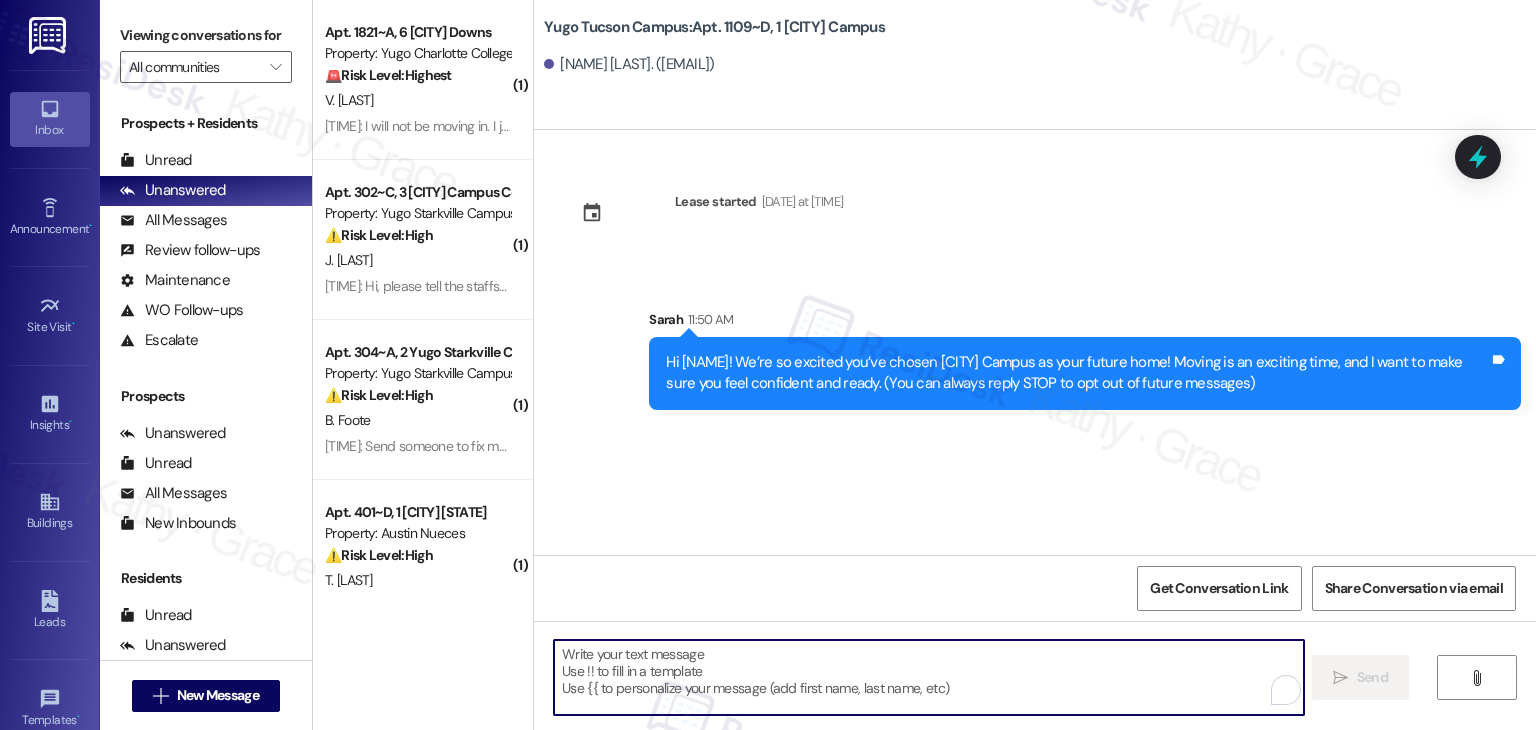 click at bounding box center (928, 677) 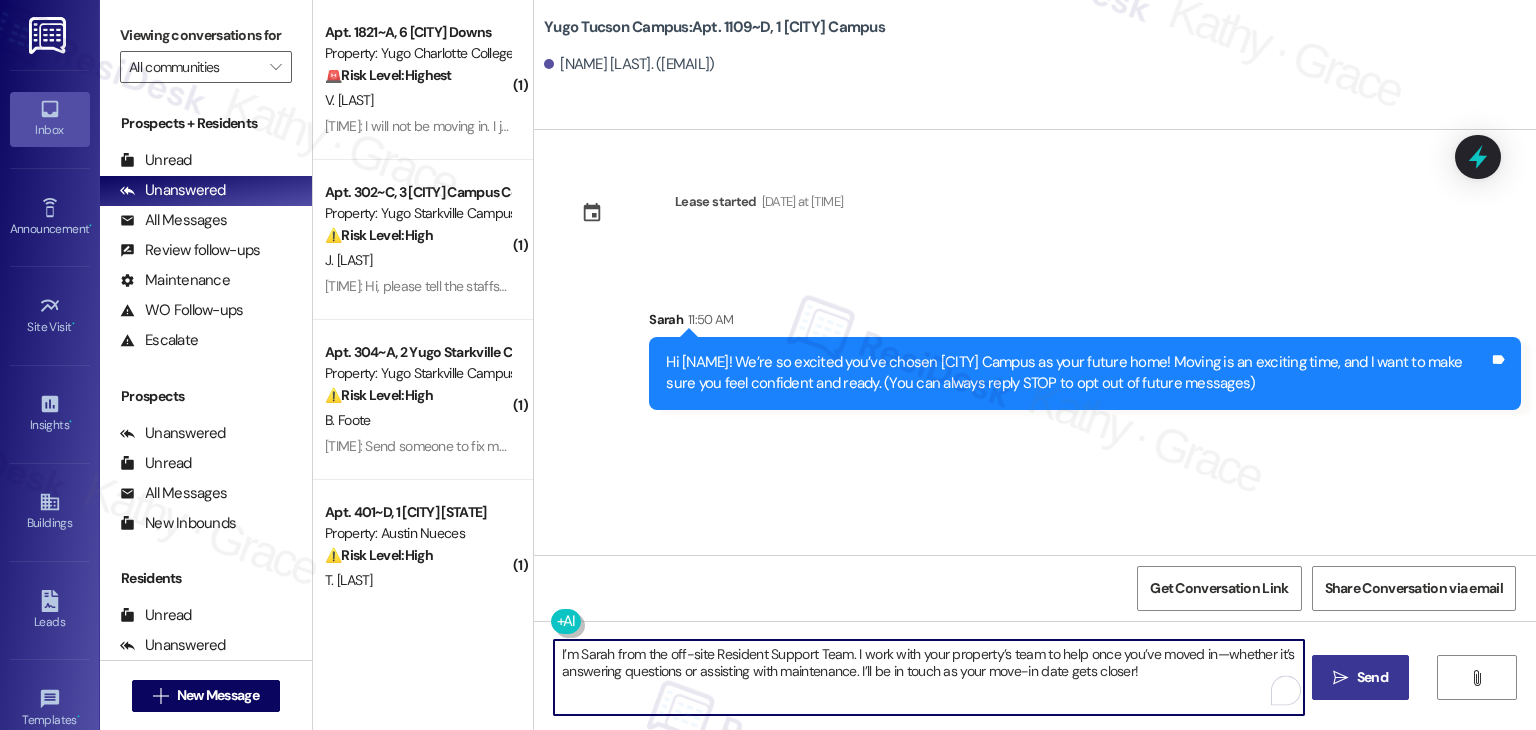 type on "I’m Sarah from the off-site Resident Support Team. I work with your property’s team to help once you’ve moved in—whether it’s answering questions or assisting with maintenance. I’ll be in touch as your move-in date gets closer!" 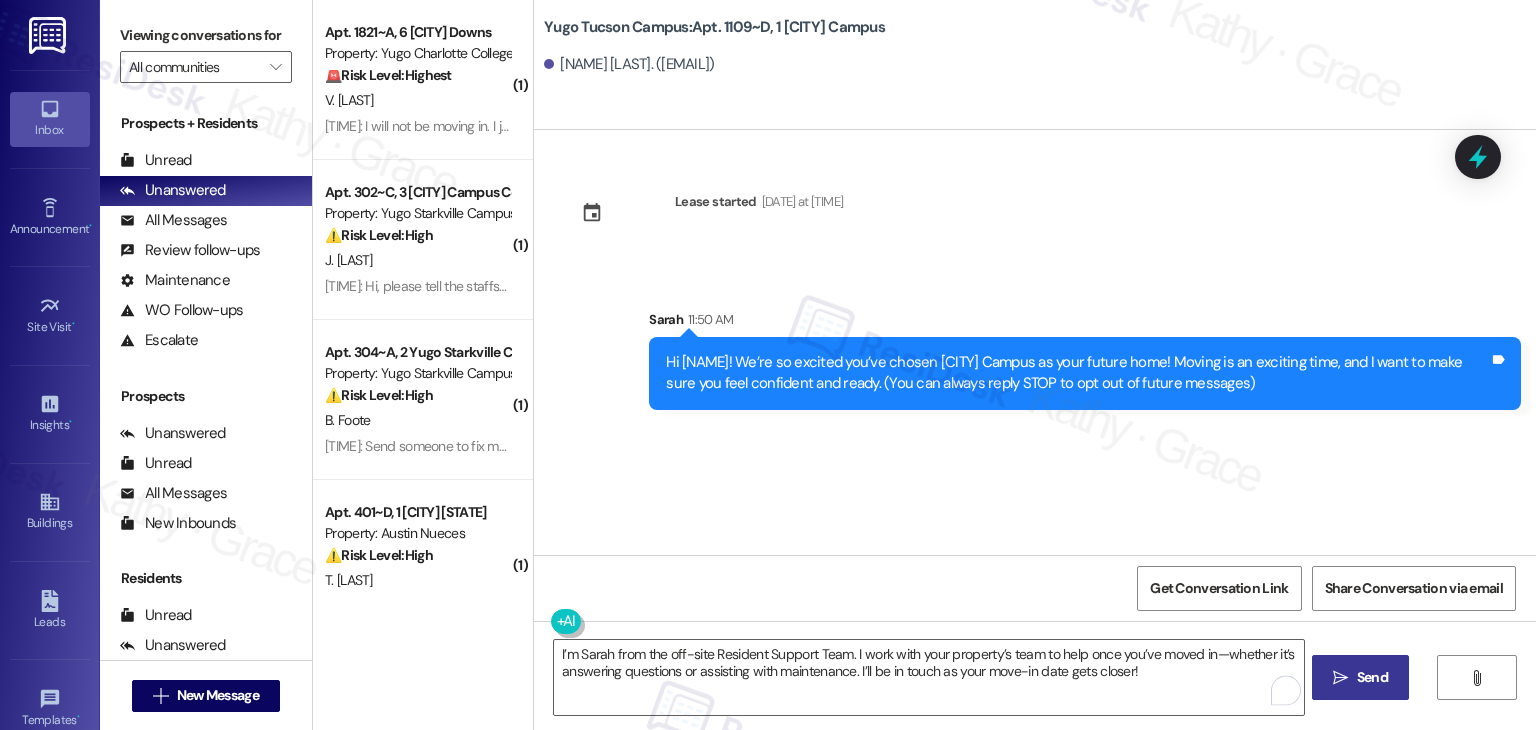 click on "Send" at bounding box center (1372, 677) 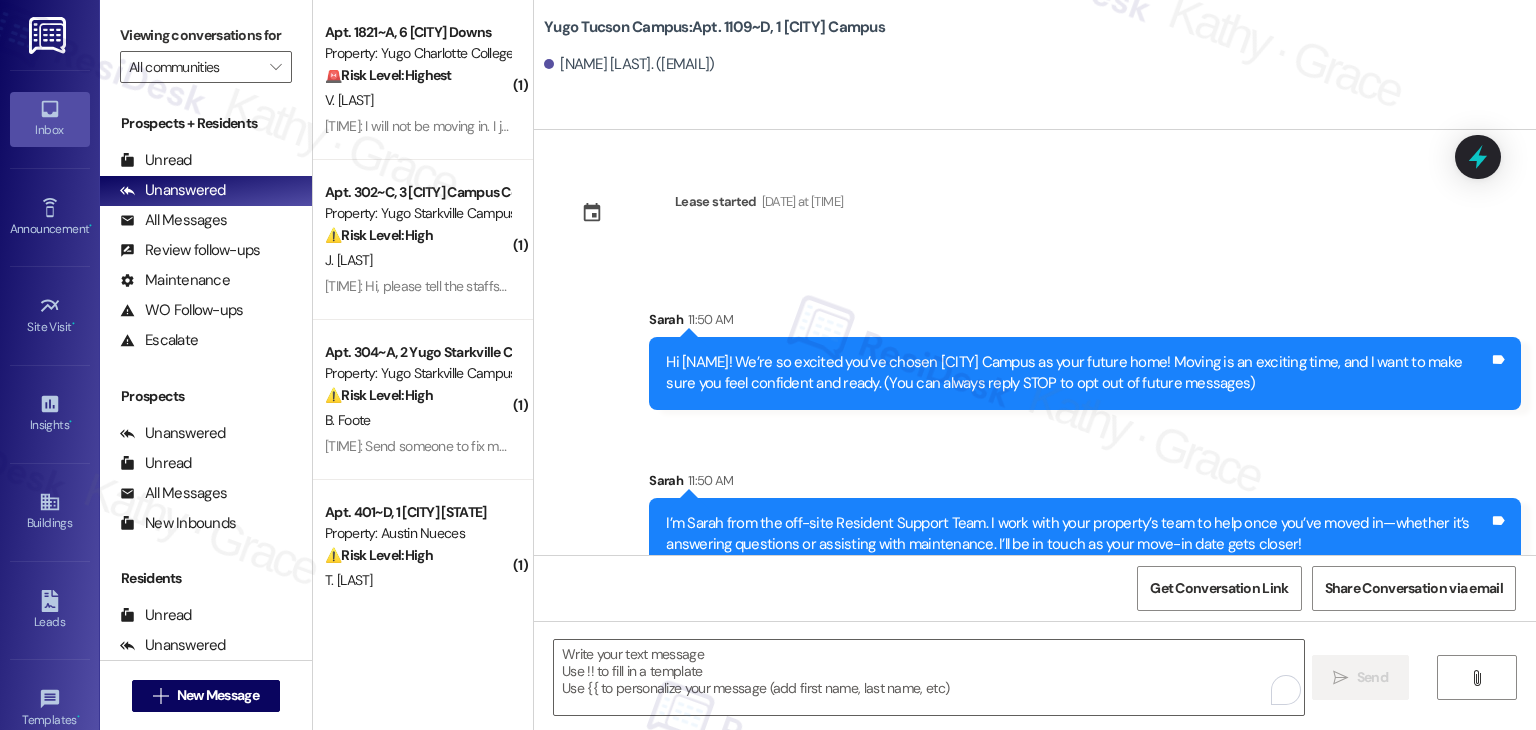 click on "Sent via SMS [NAME] [TIME] Hi [NAME]! We’re so excited you’ve chosen [CITY] Campus as your future home! Moving is an exciting time, and I want to make sure you feel confident and ready. (You can always reply STOP to opt out of future messages) Tags and notes Sent via SMS [NAME] [TIME] I’m [NAME] from the off-site Resident Support Team. I work with your property’s team to help once you’ve moved in—whether it’s answering questions or assisting with maintenance. I’ll be in touch as your move-in date gets closer! Tags and notes" at bounding box center [1035, 425] 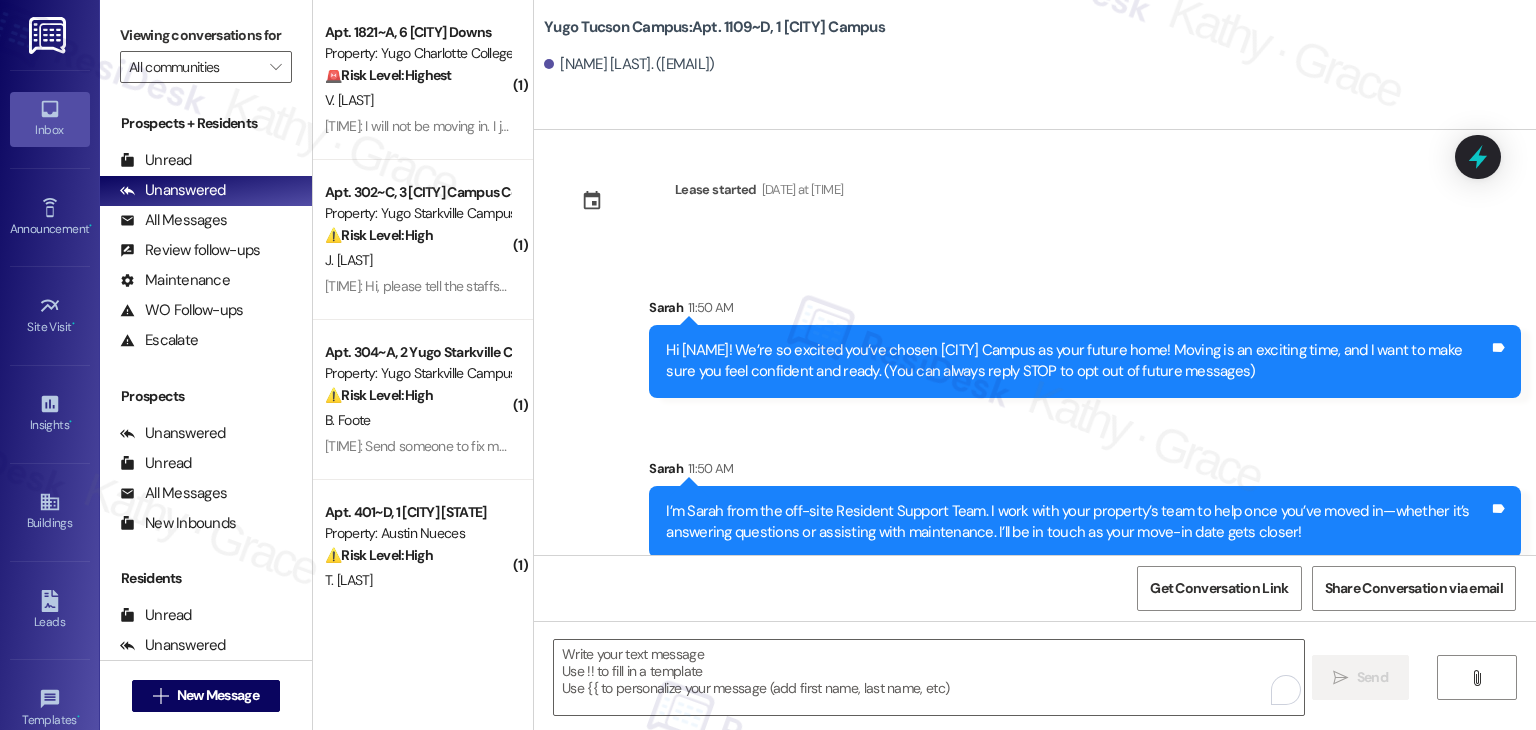 scroll, scrollTop: 32, scrollLeft: 0, axis: vertical 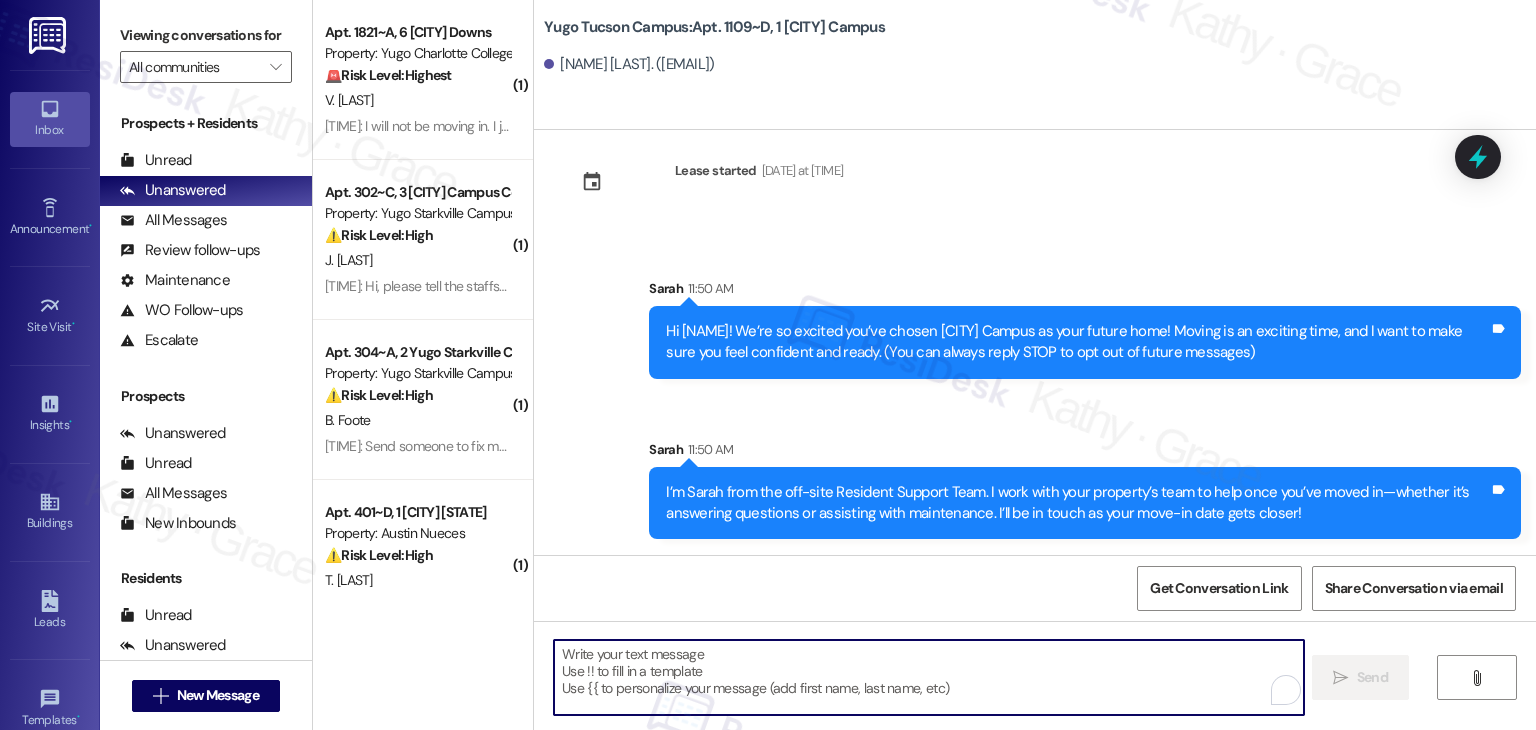 click at bounding box center (928, 677) 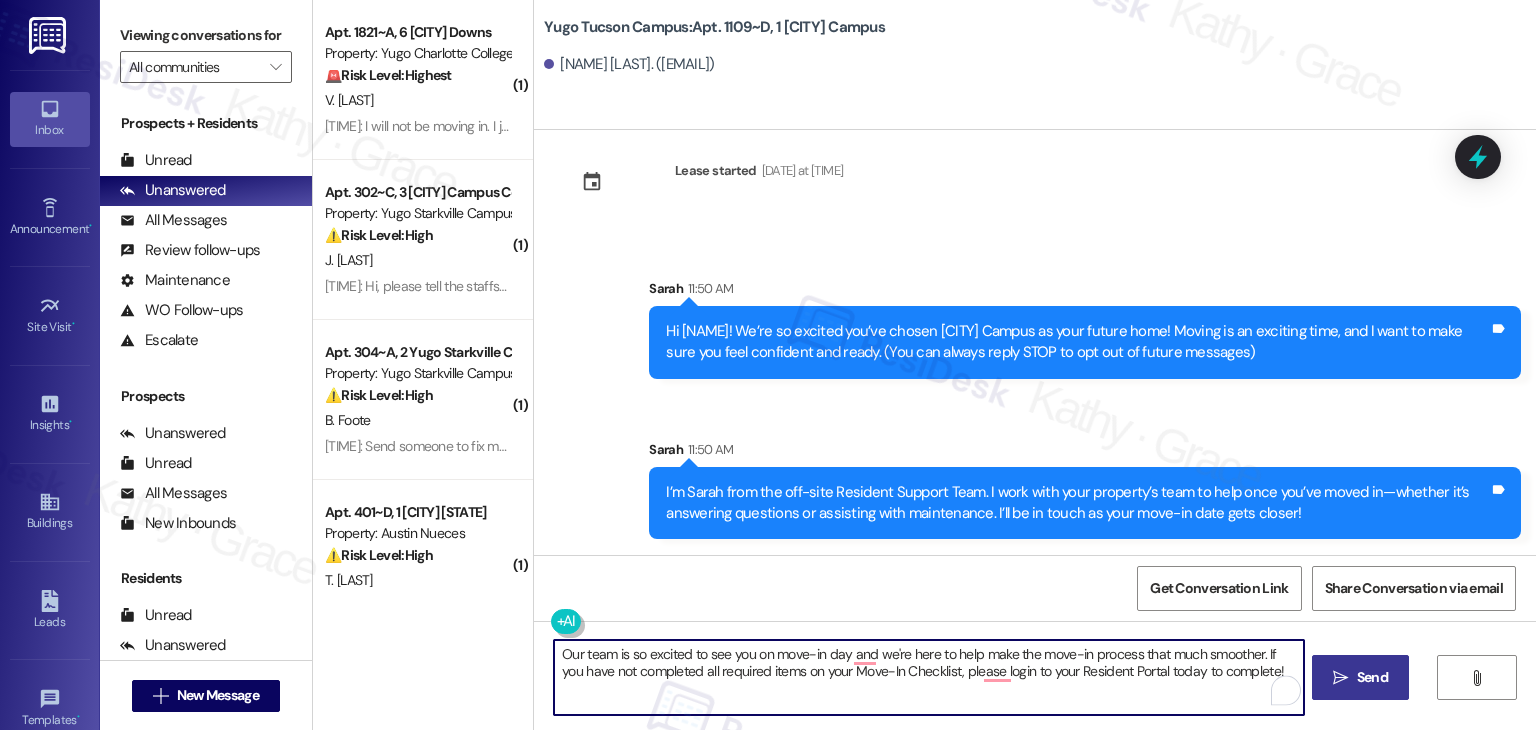 type on "Our team is so excited to see you on move-in day and we're here to help make the move-in process that much smoother. If you have not completed all required items on your Move-In Checklist, please login to your Resident Portal today to complete!" 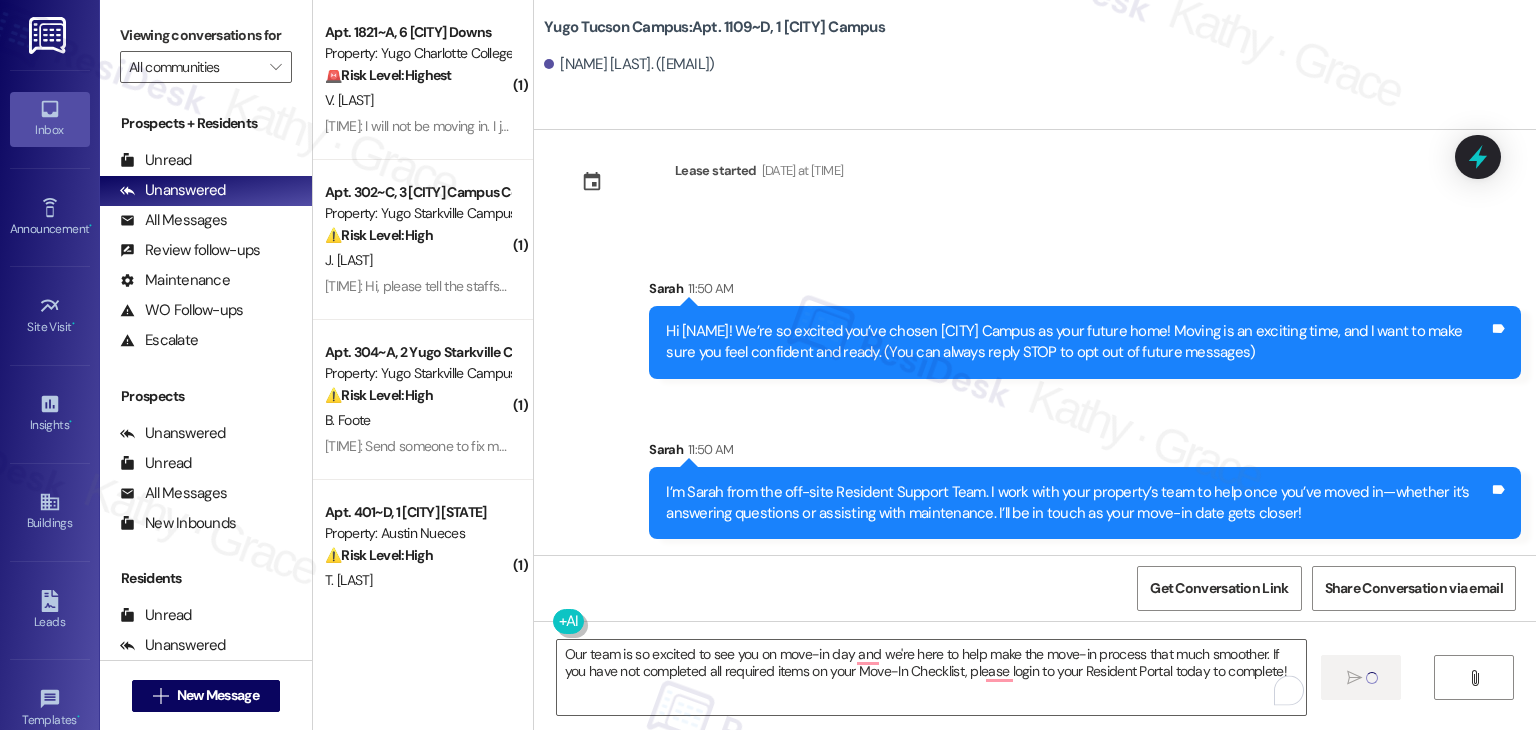 type 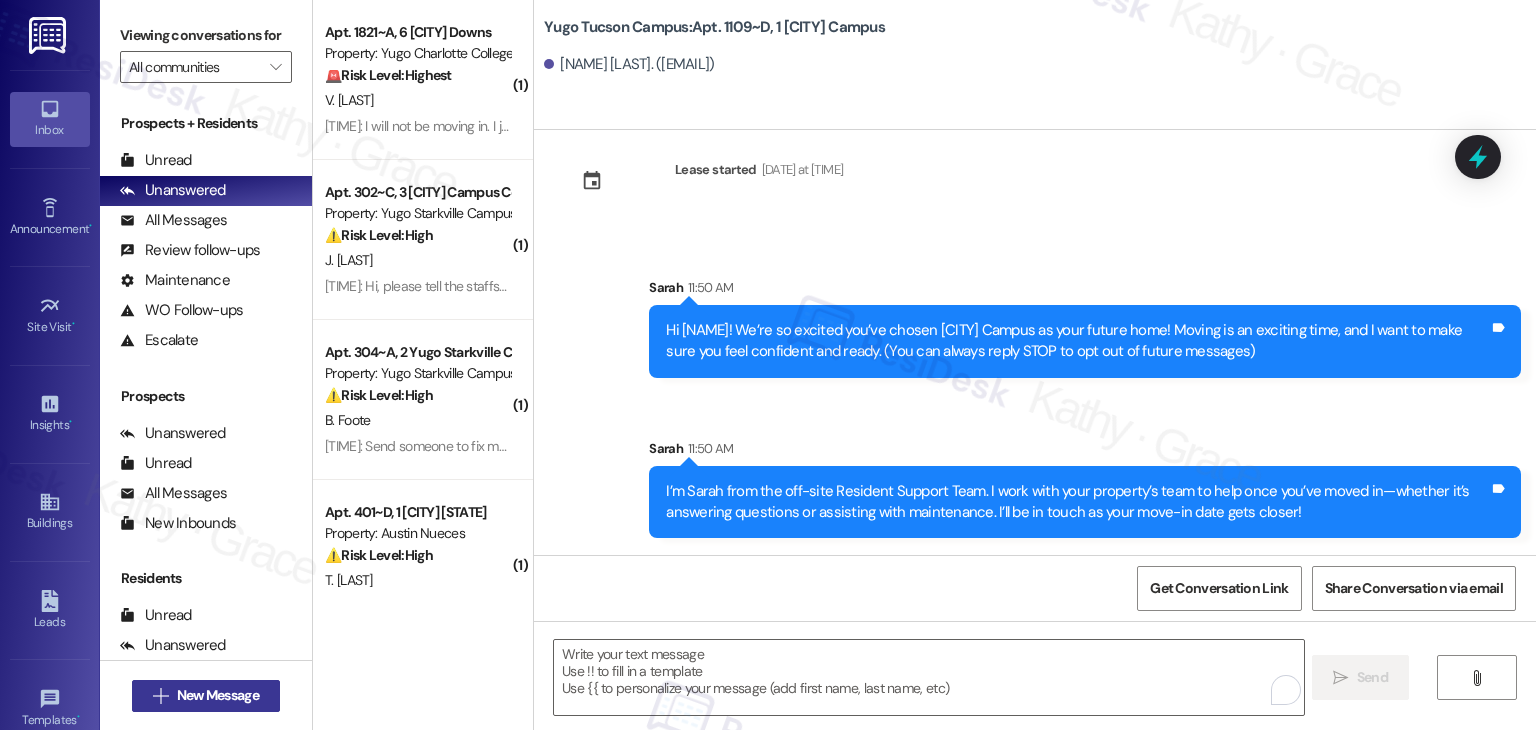 click on "New Message" at bounding box center [218, 695] 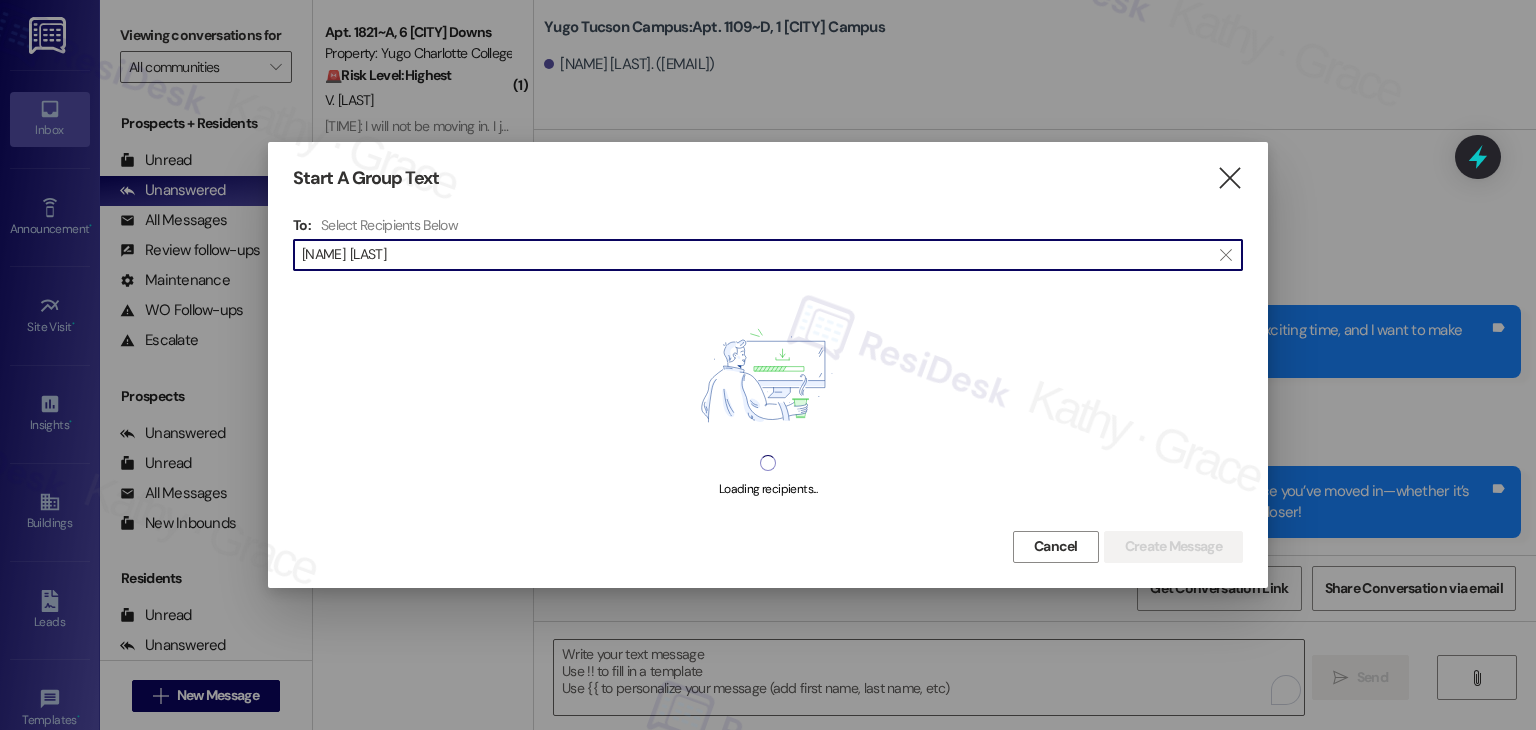 click on "[NAME]	[LAST]" at bounding box center [756, 255] 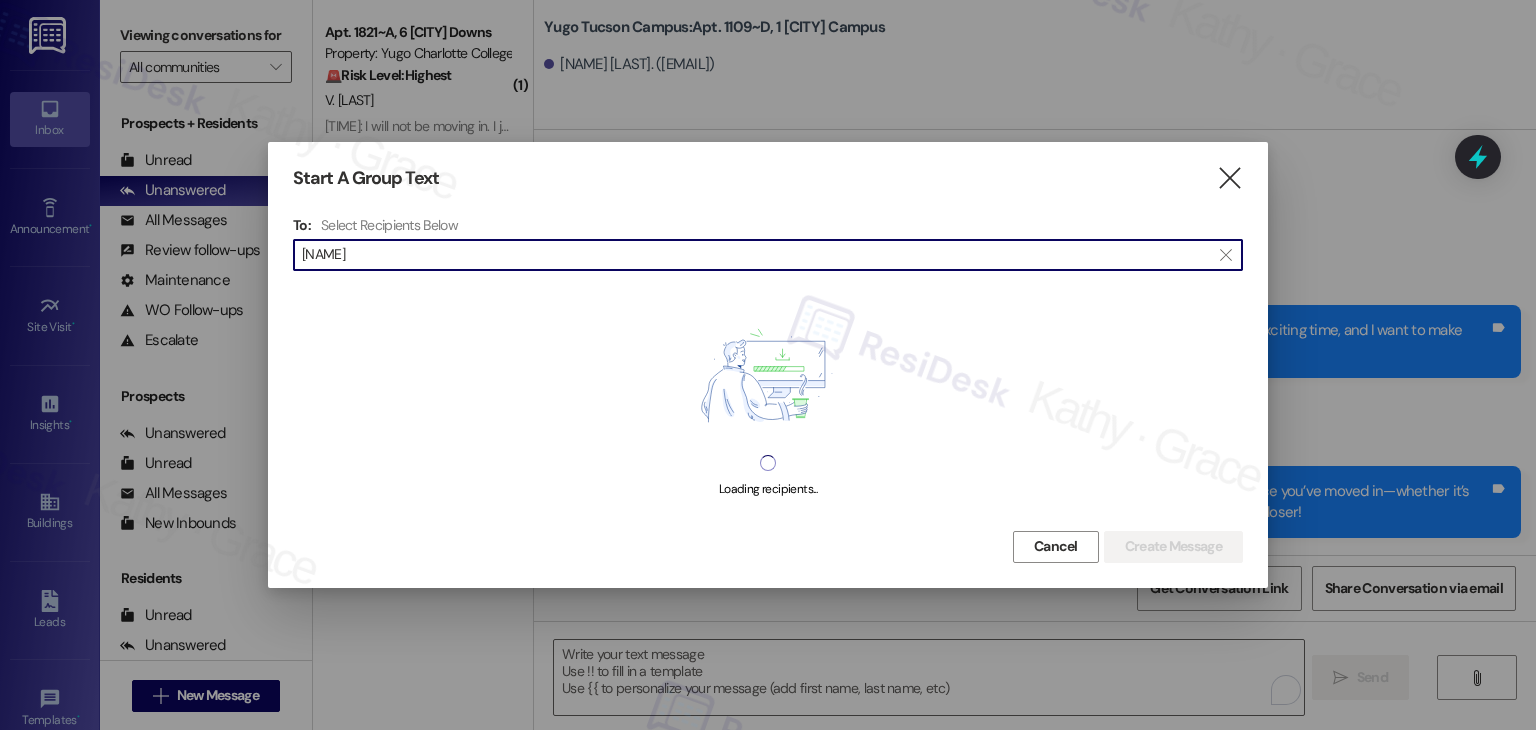 type on "[NAME] [LAST]" 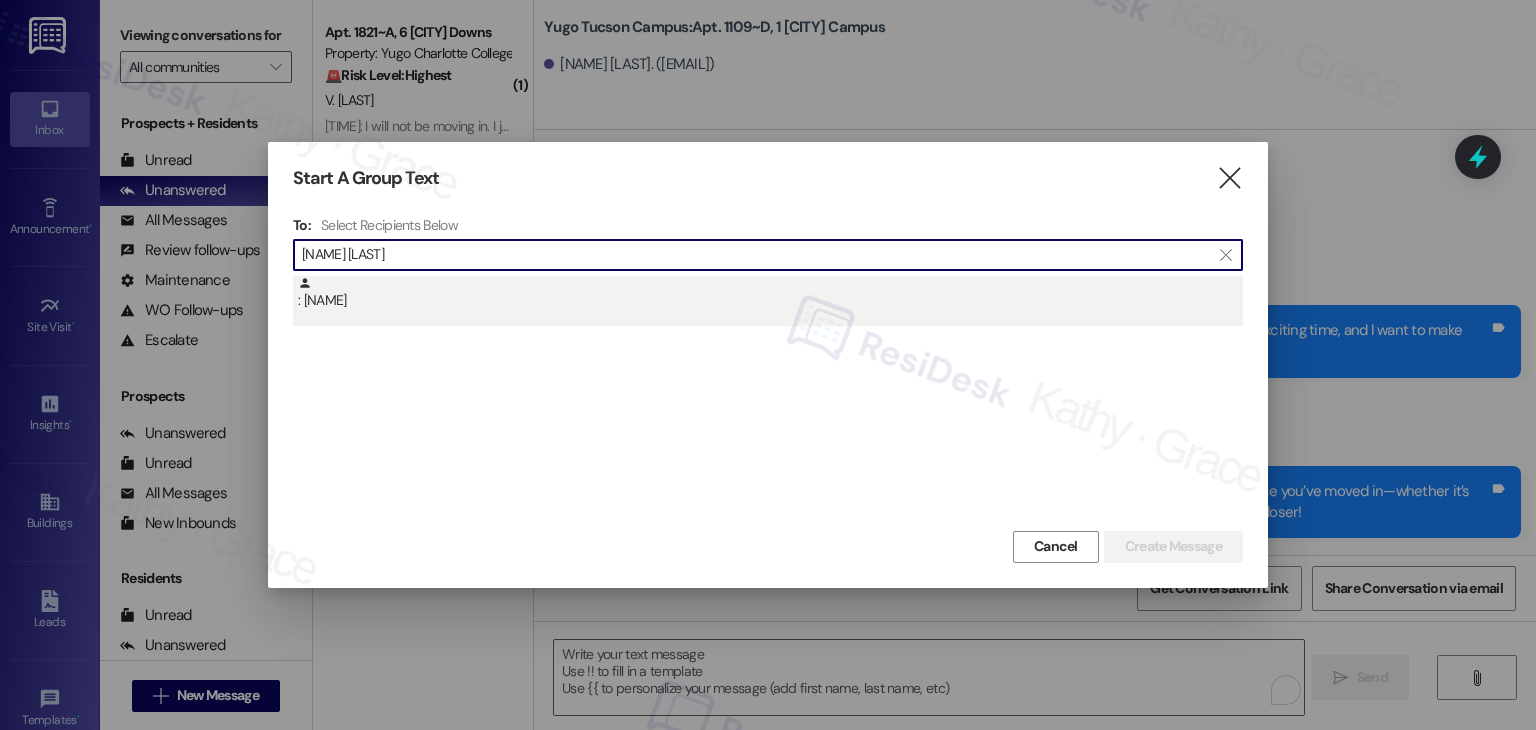 click on ": [NAME]" at bounding box center [770, 293] 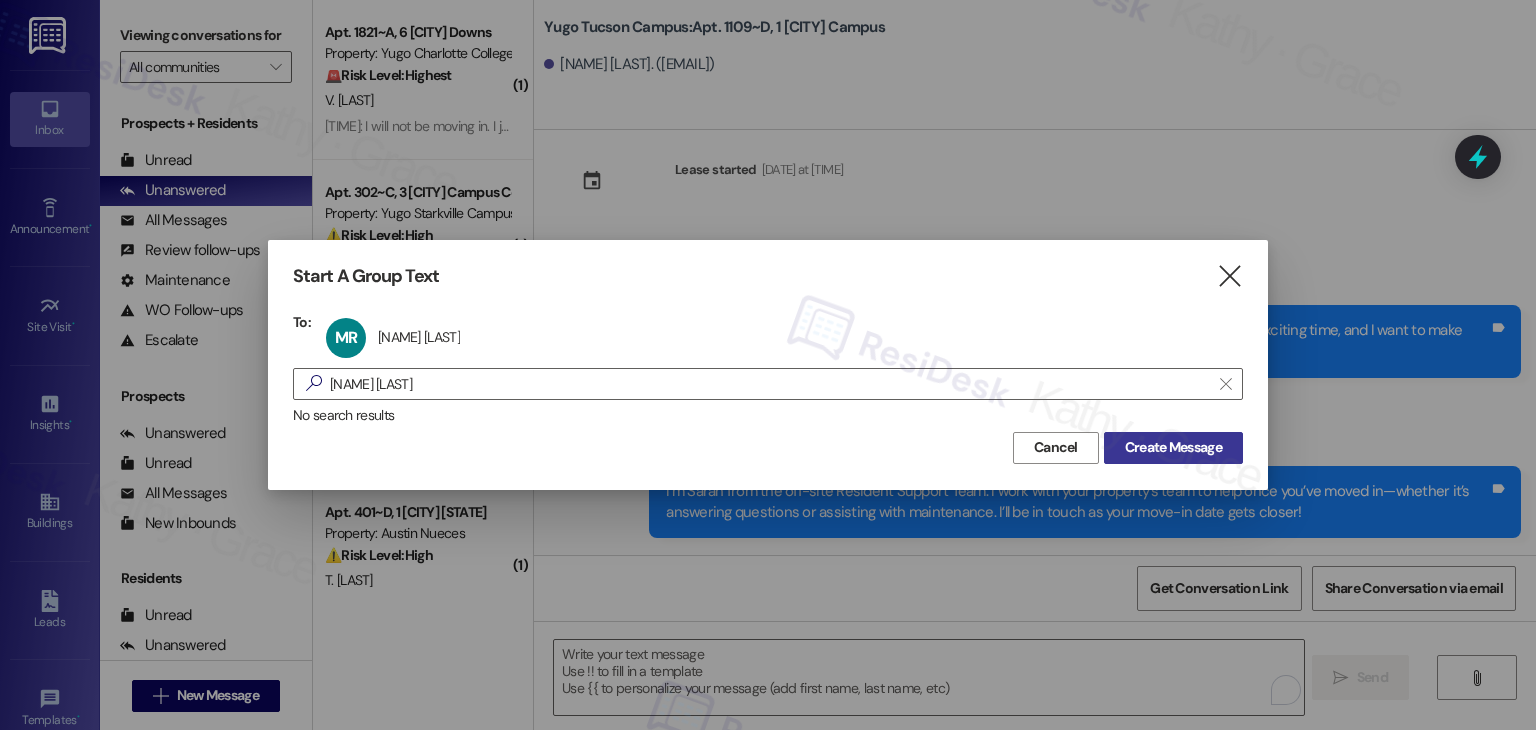 click on "Create Message" at bounding box center [1173, 447] 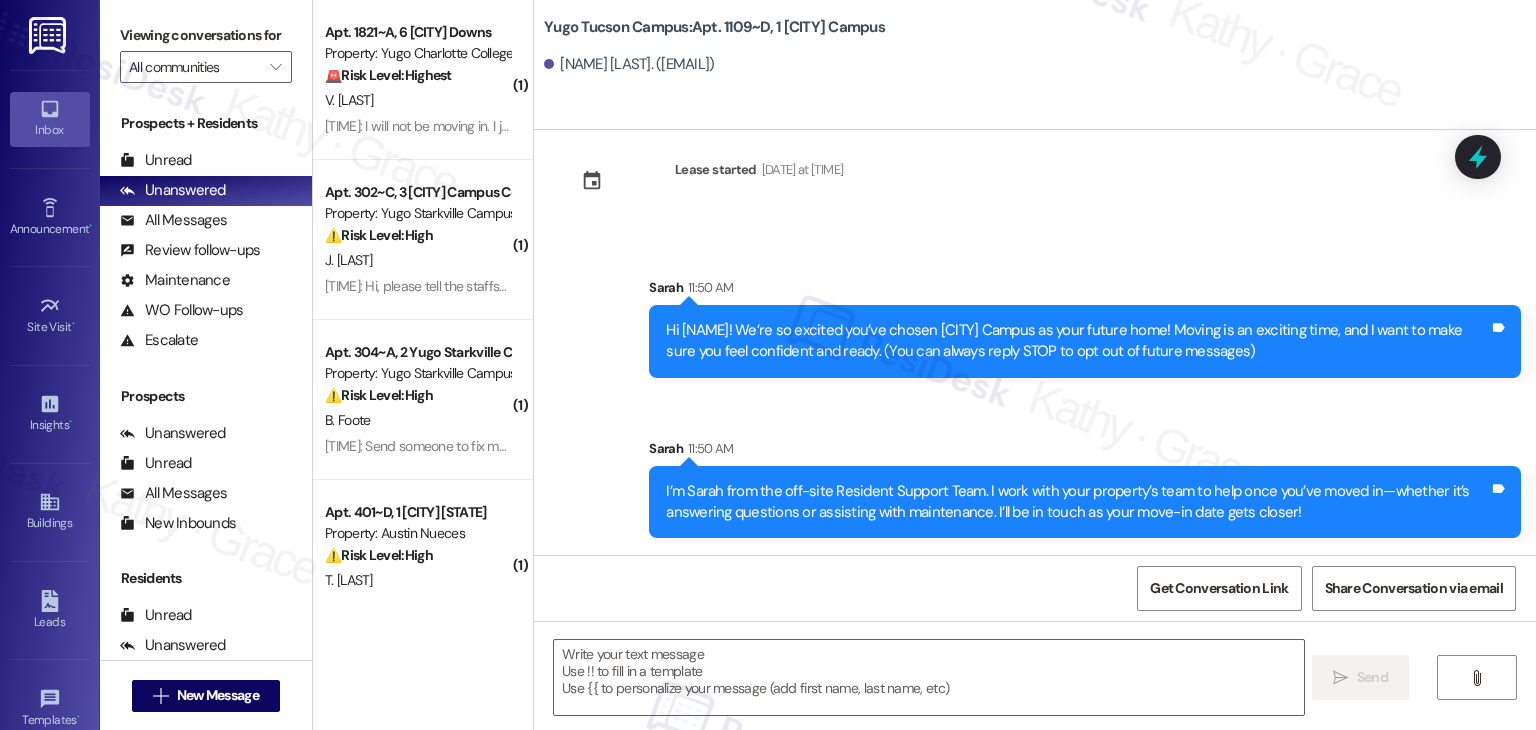 type on "Fetching suggested responses. Please feel free to read through the conversation in the meantime." 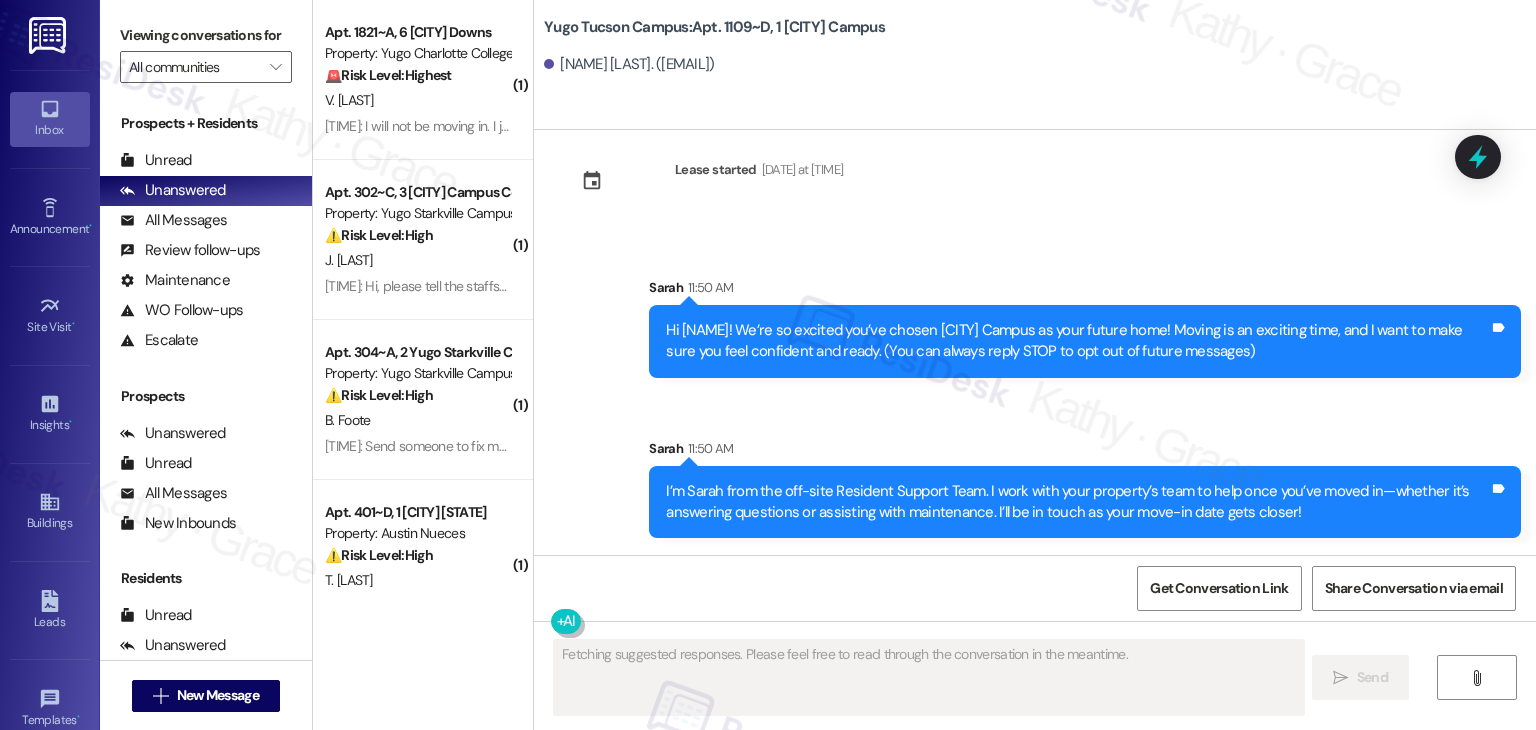 type 